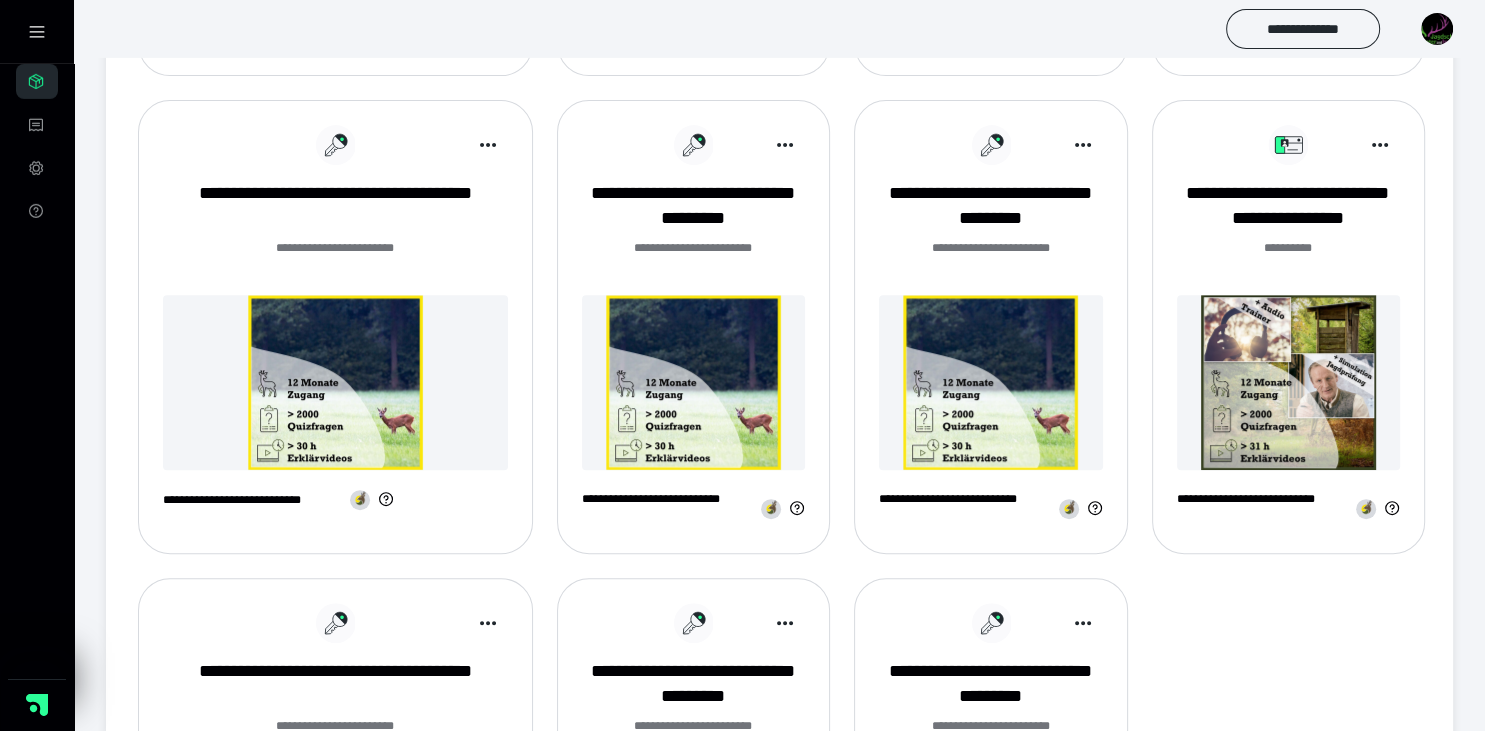 scroll, scrollTop: 739, scrollLeft: 0, axis: vertical 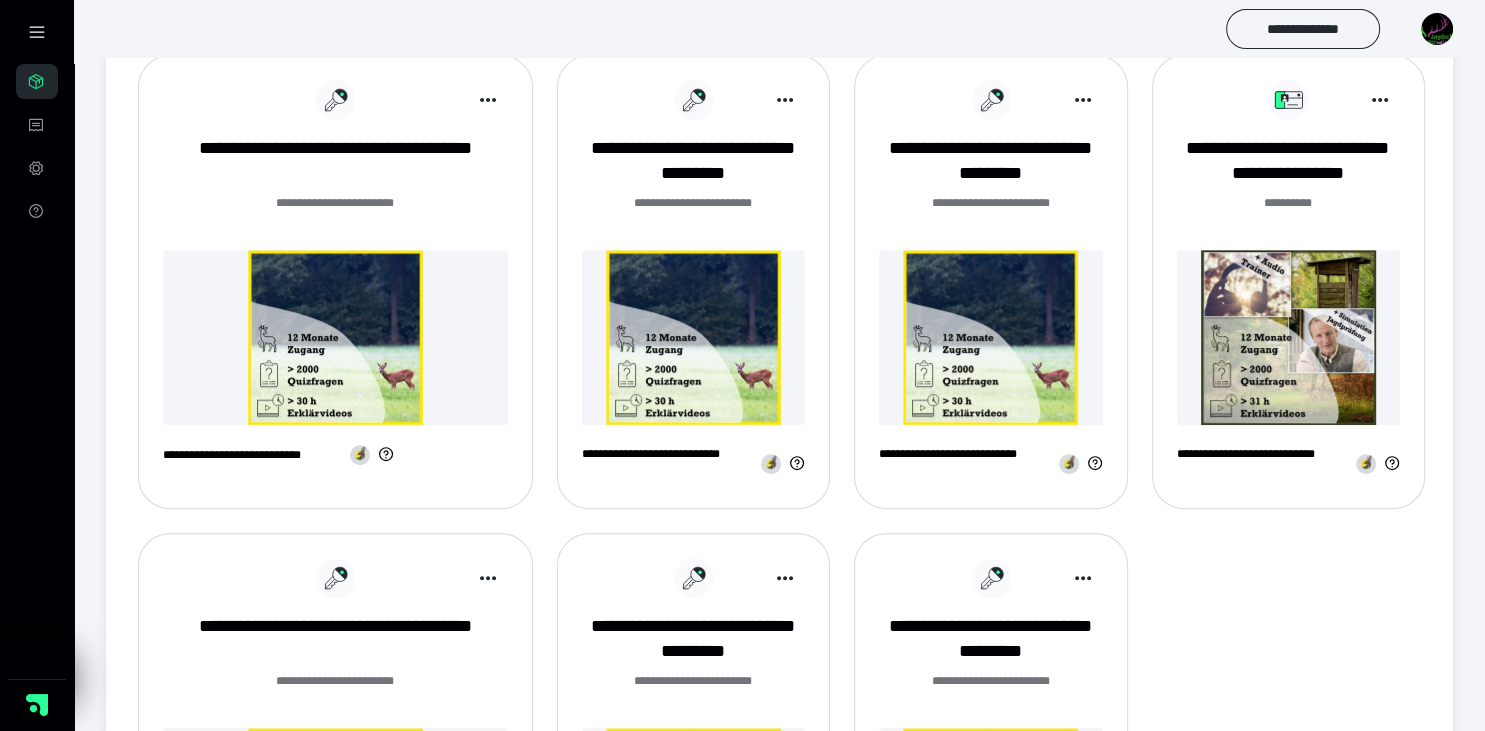 click at bounding box center [1288, 337] 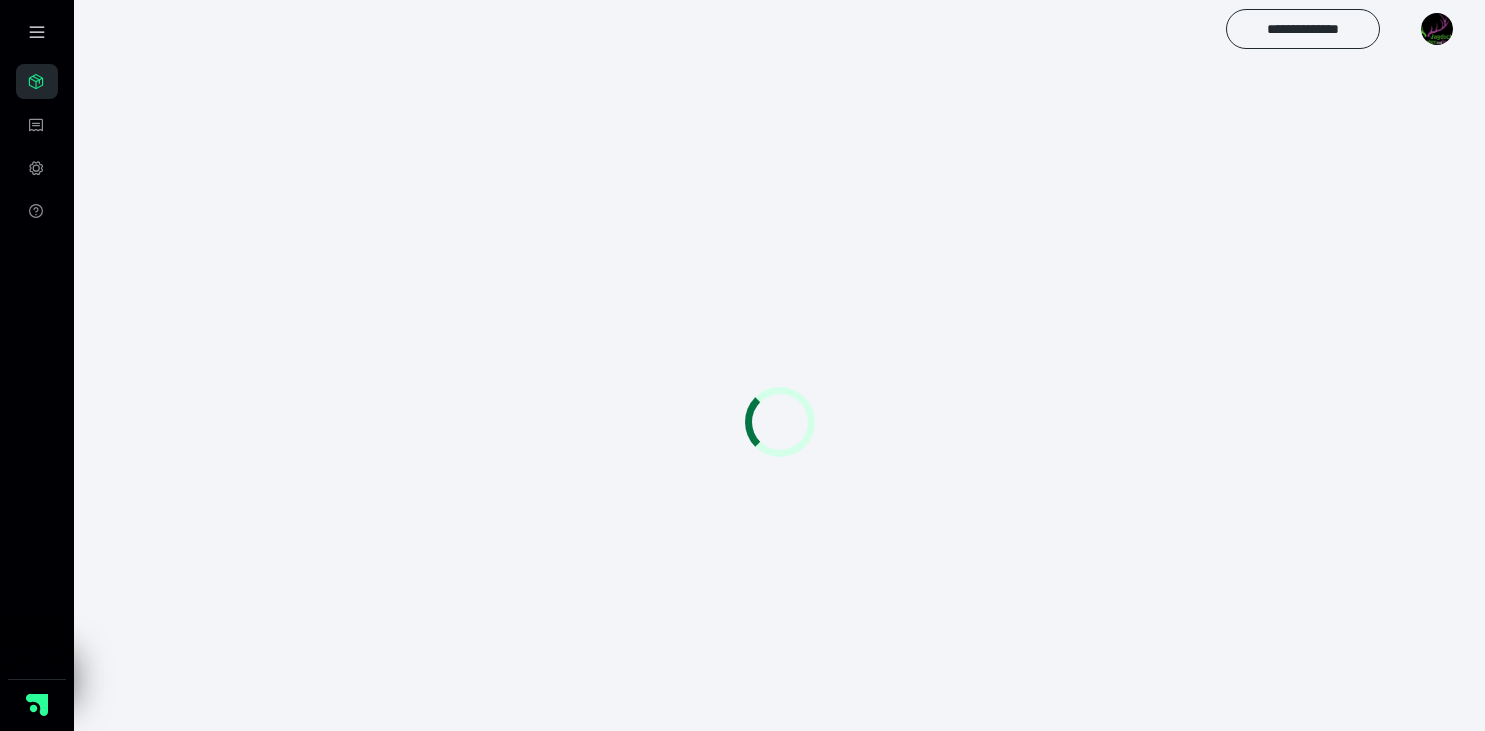 scroll, scrollTop: 0, scrollLeft: 0, axis: both 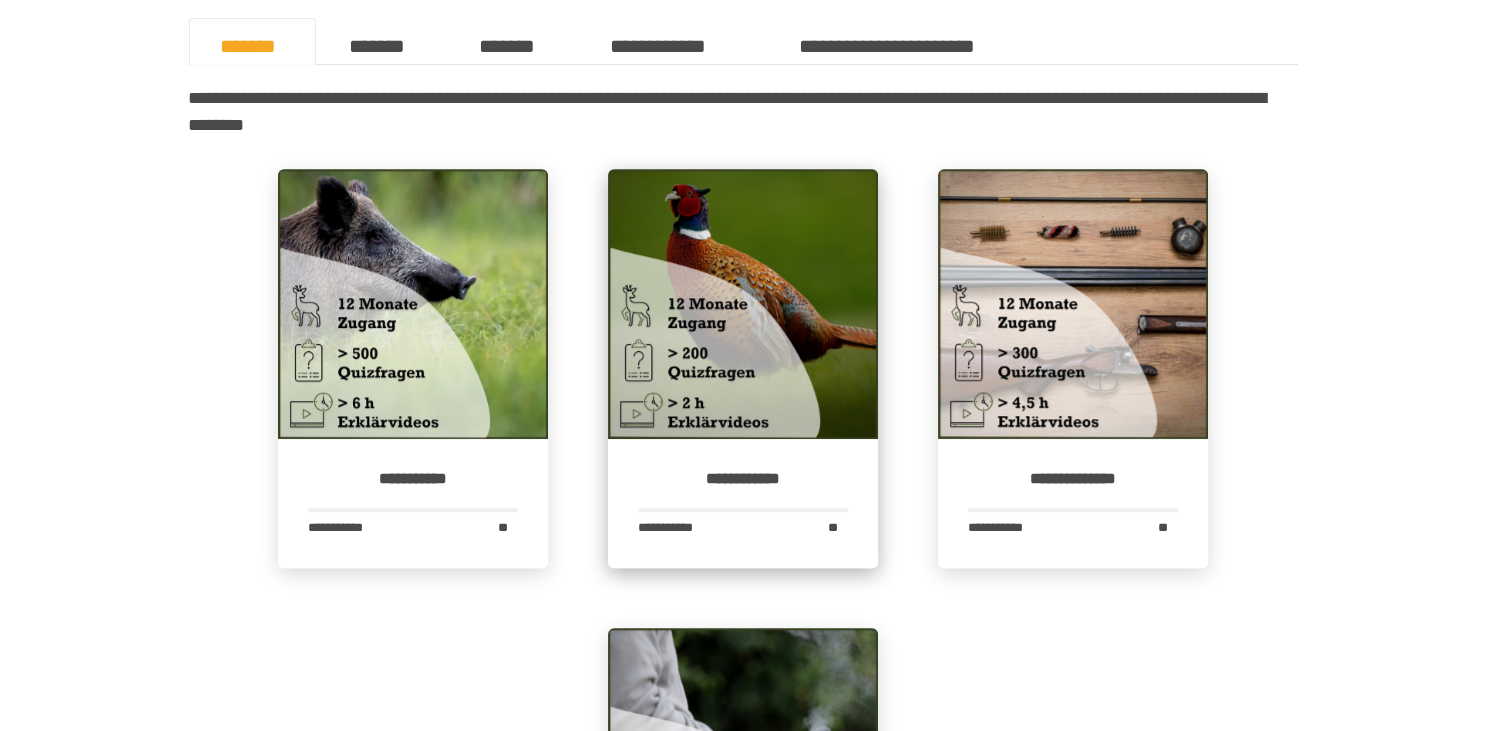 click at bounding box center (743, 304) 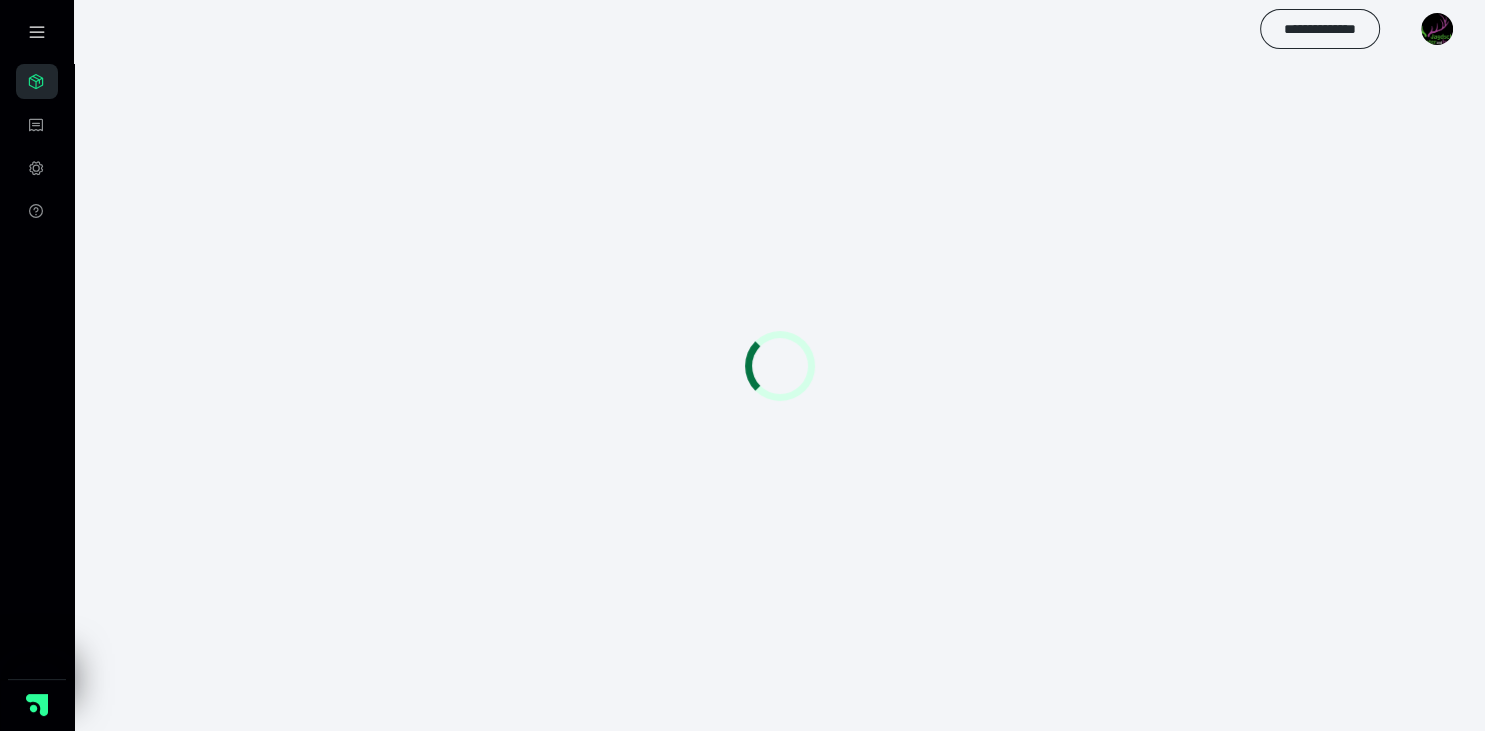 scroll, scrollTop: 0, scrollLeft: 0, axis: both 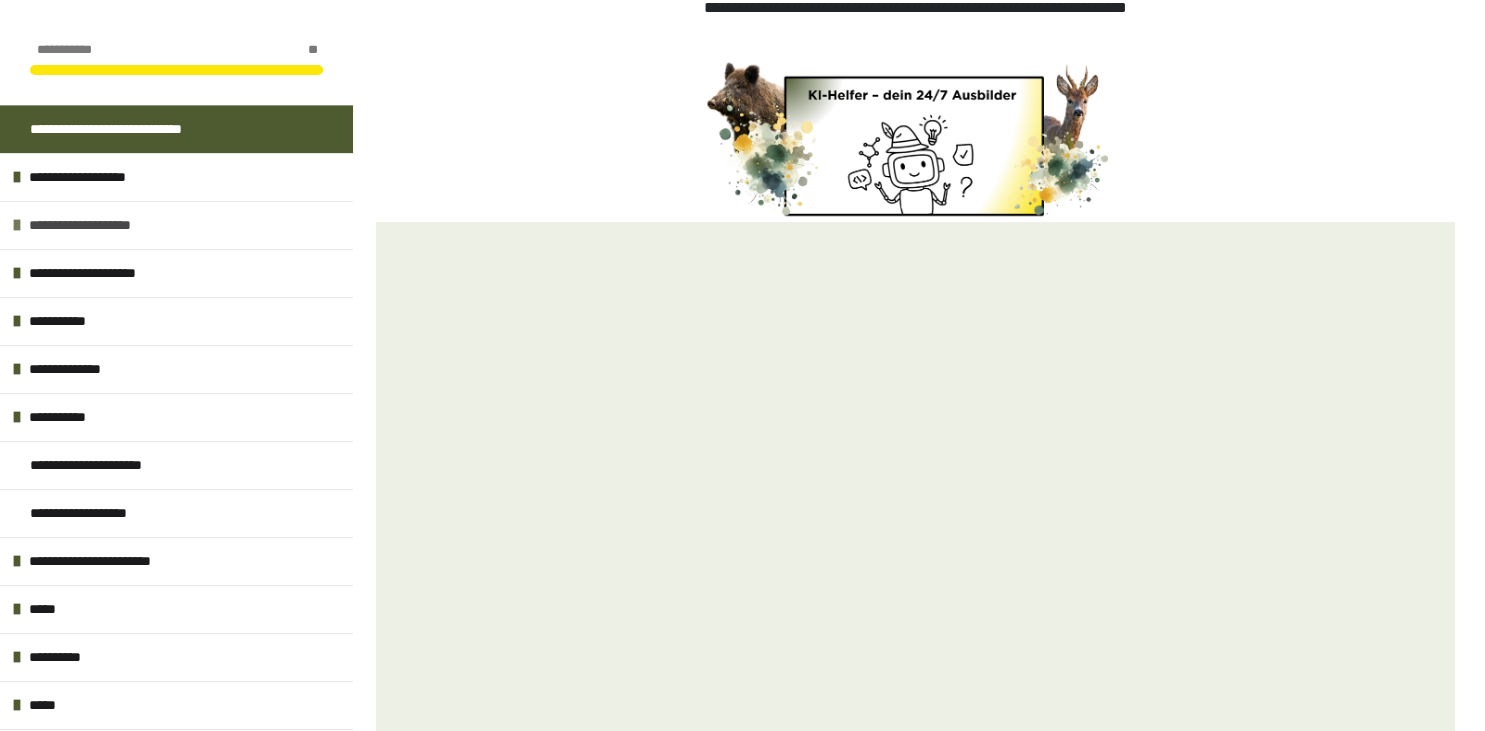 click at bounding box center (17, 225) 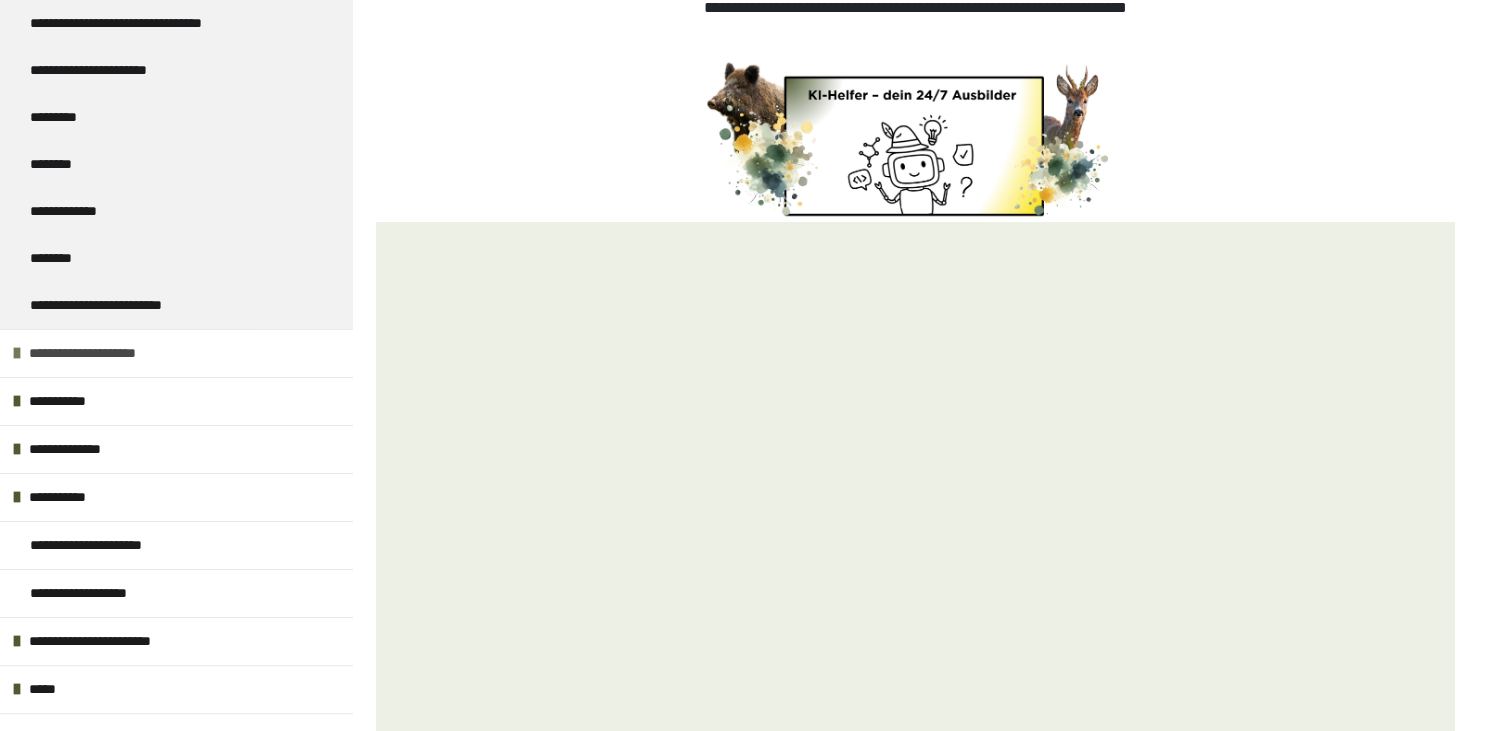 scroll, scrollTop: 269, scrollLeft: 0, axis: vertical 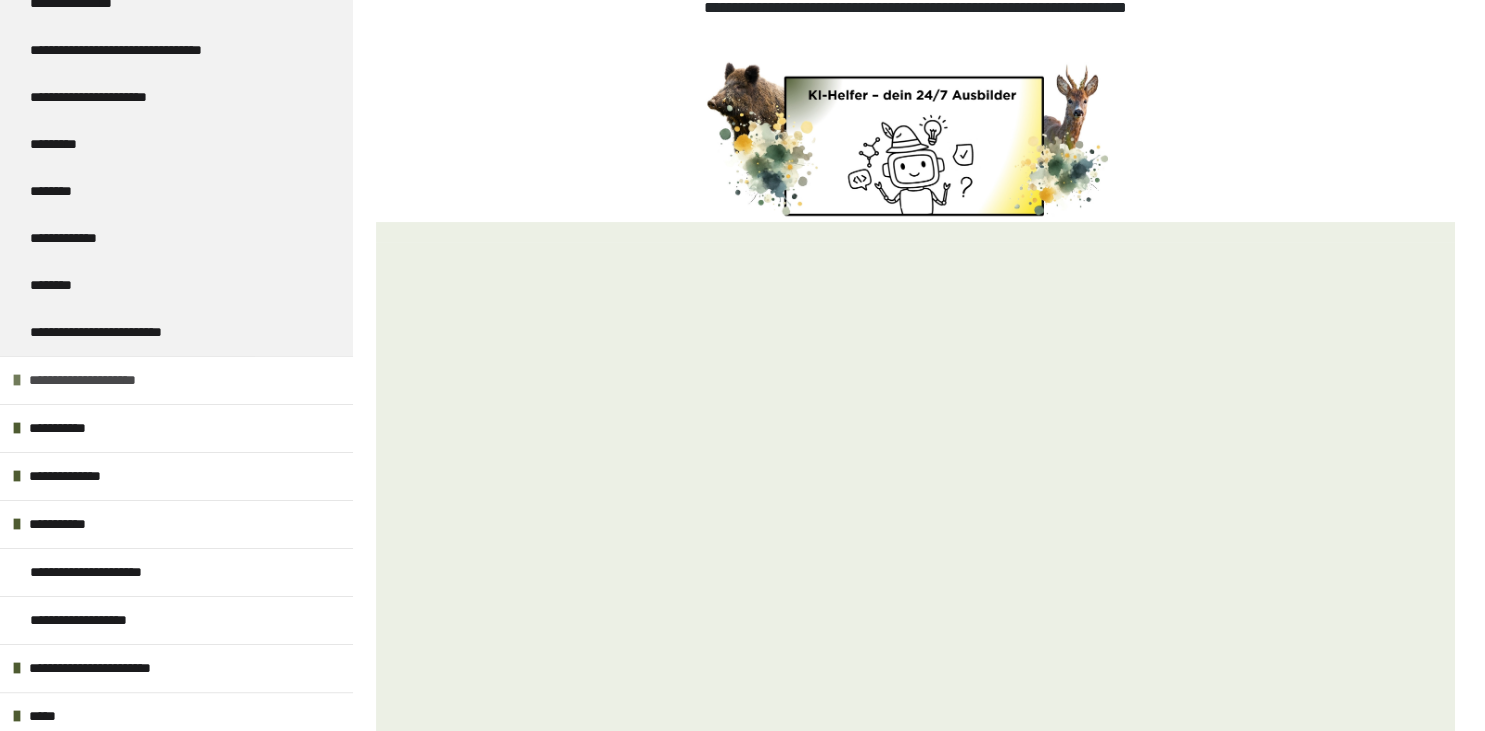 click at bounding box center (17, 380) 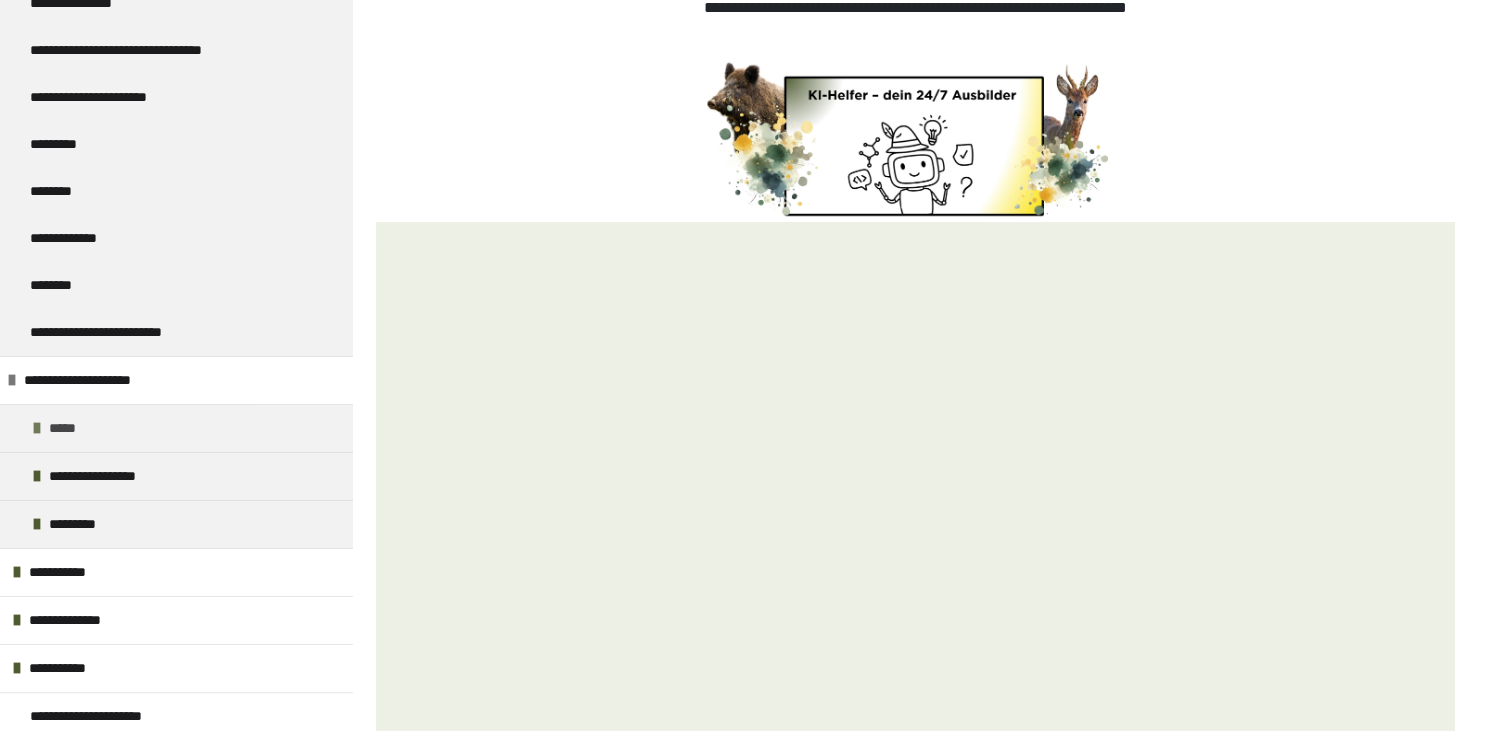 click at bounding box center (37, 428) 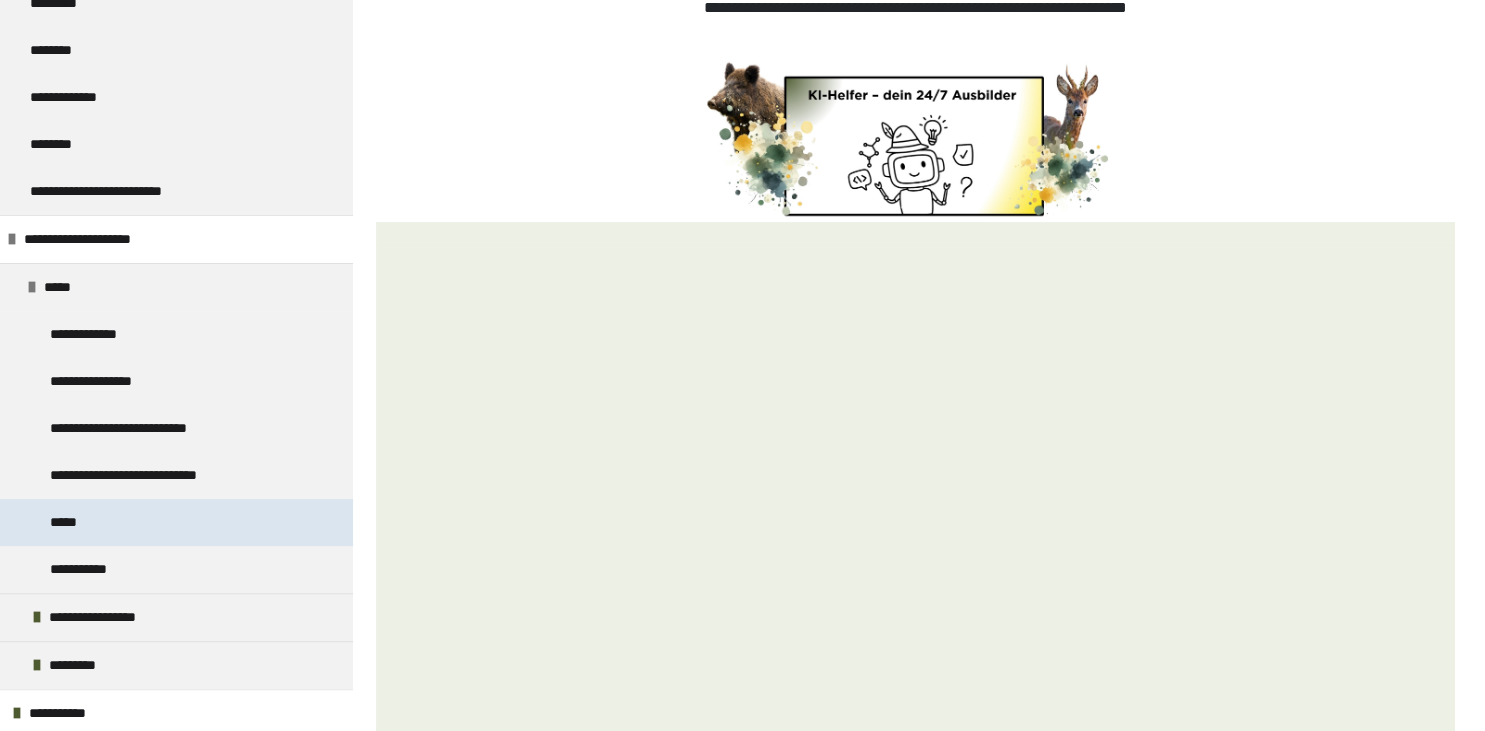 scroll, scrollTop: 461, scrollLeft: 0, axis: vertical 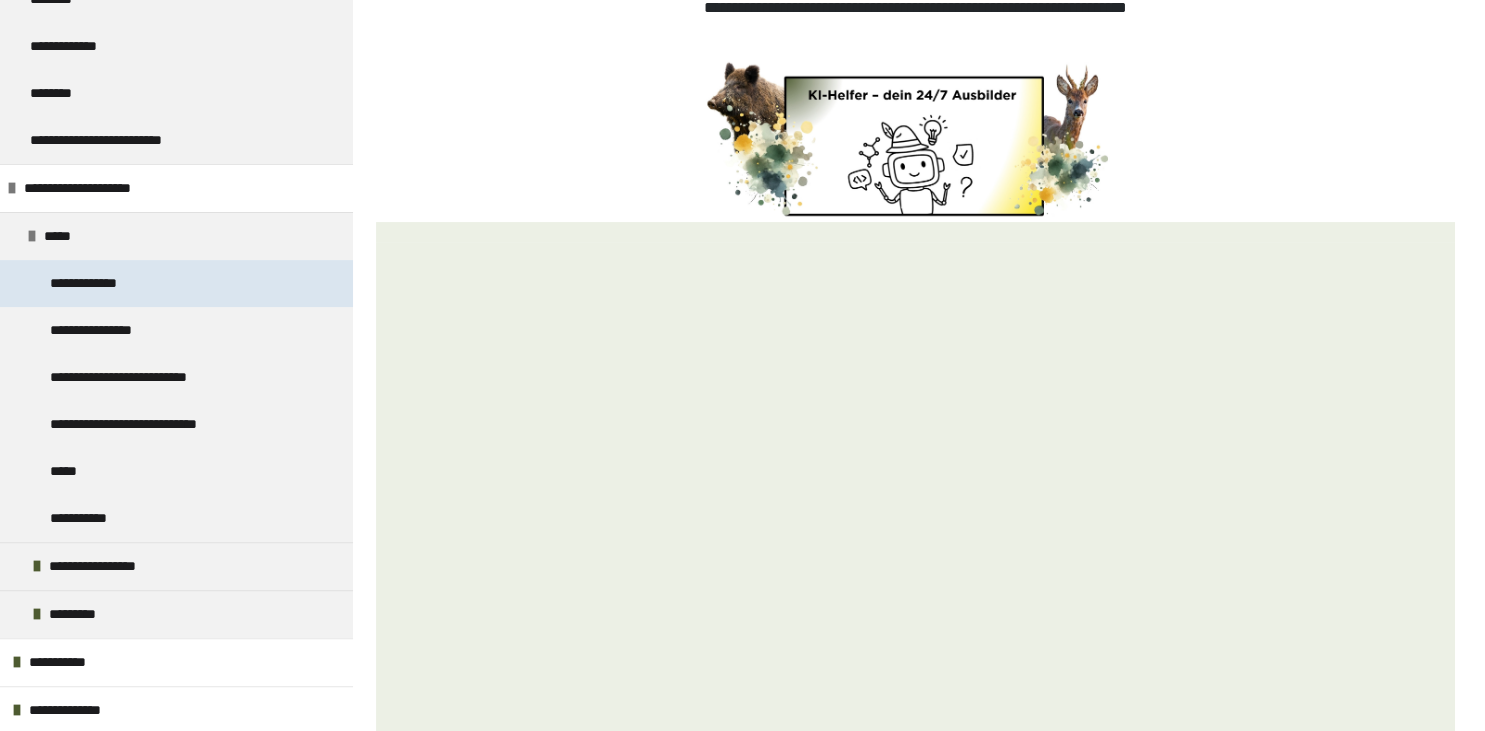 click on "**********" at bounding box center [101, 283] 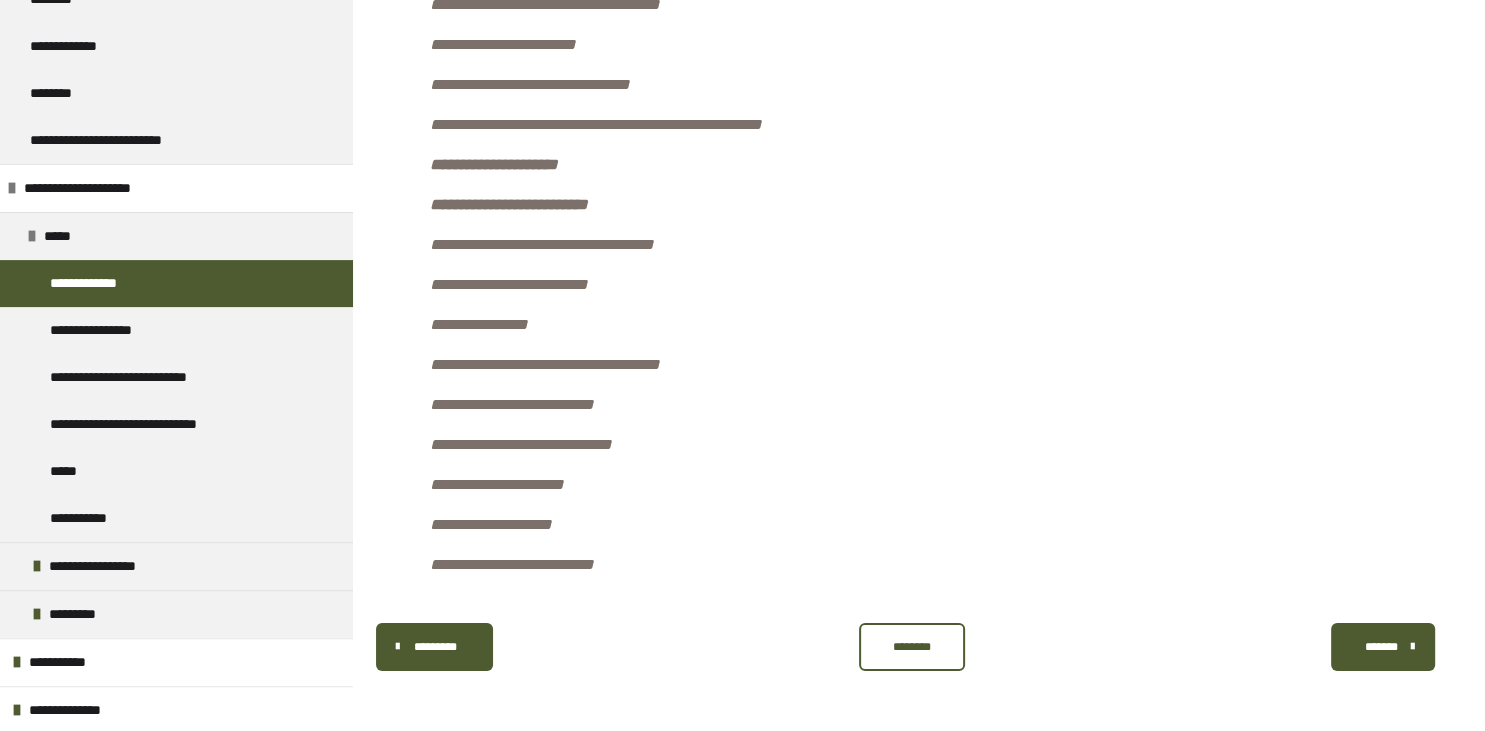 scroll, scrollTop: 14353, scrollLeft: 0, axis: vertical 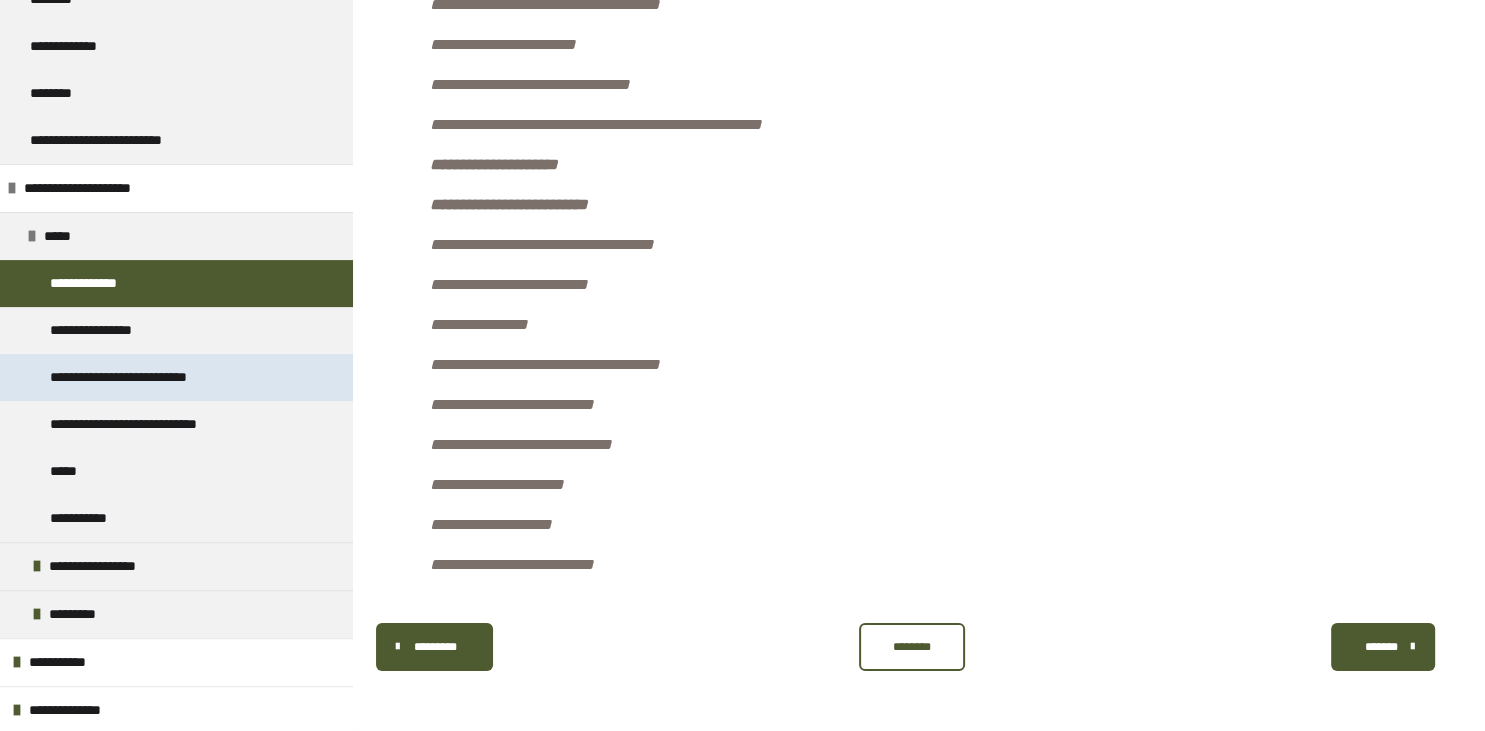 click on "**********" at bounding box center (163, 377) 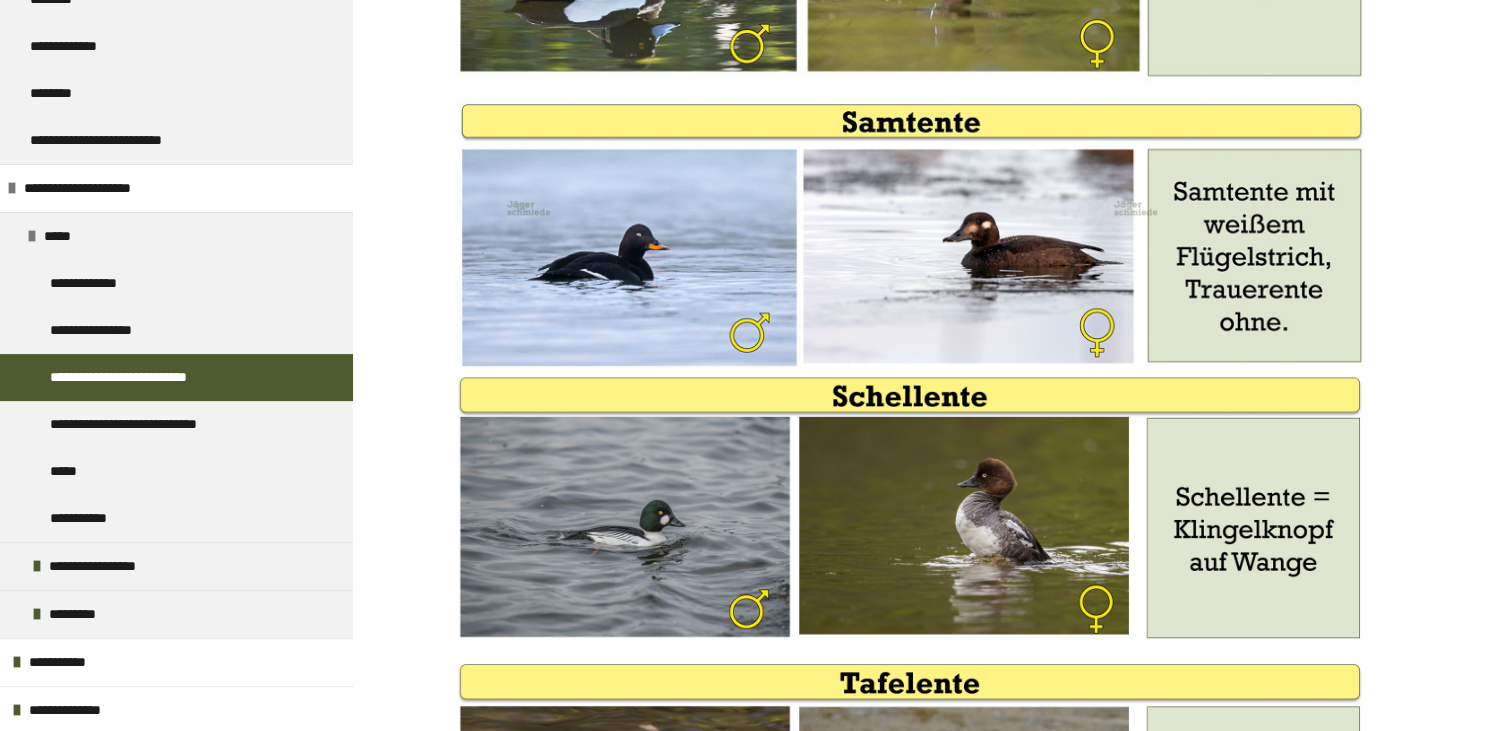 scroll, scrollTop: 12206, scrollLeft: 0, axis: vertical 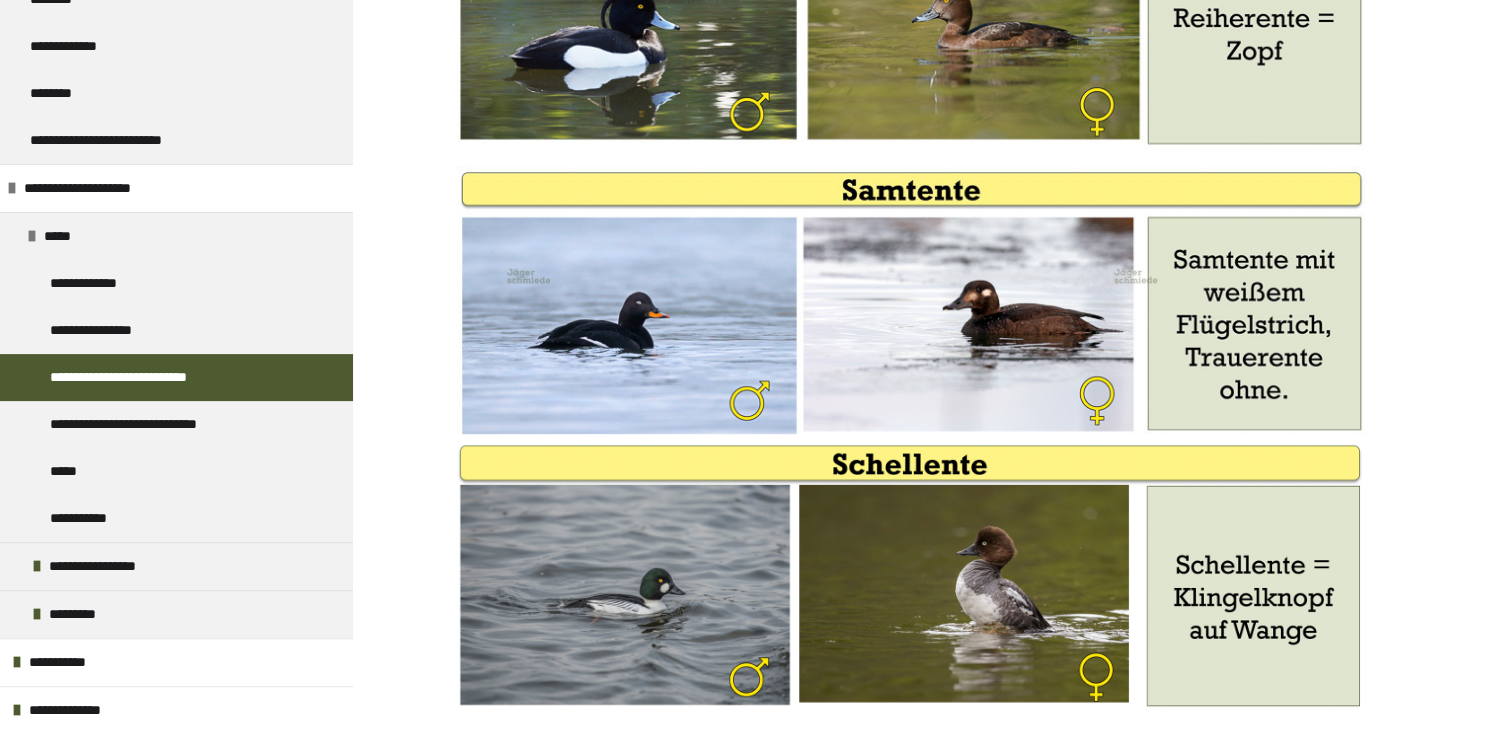 drag, startPoint x: 659, startPoint y: 368, endPoint x: 670, endPoint y: 360, distance: 13.601471 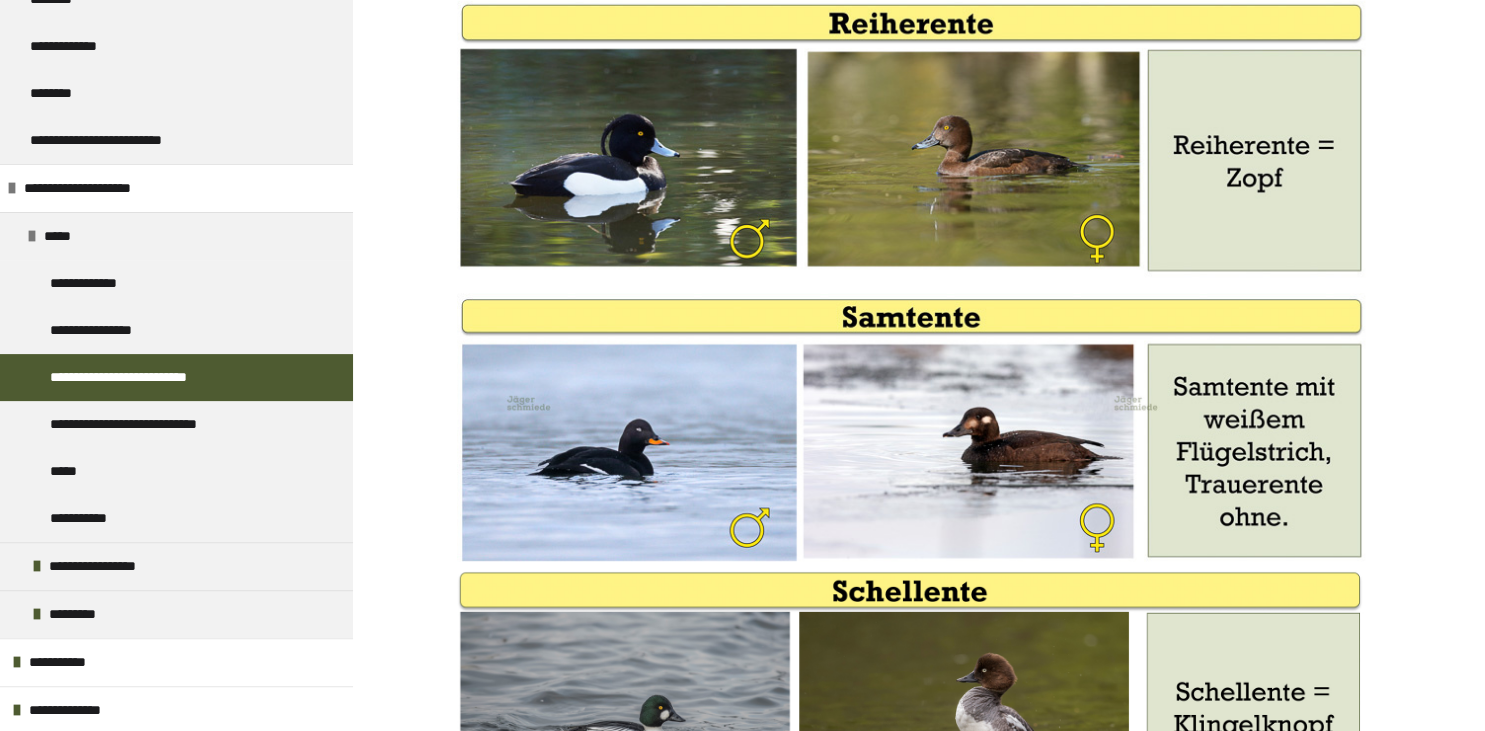scroll, scrollTop: 11995, scrollLeft: 0, axis: vertical 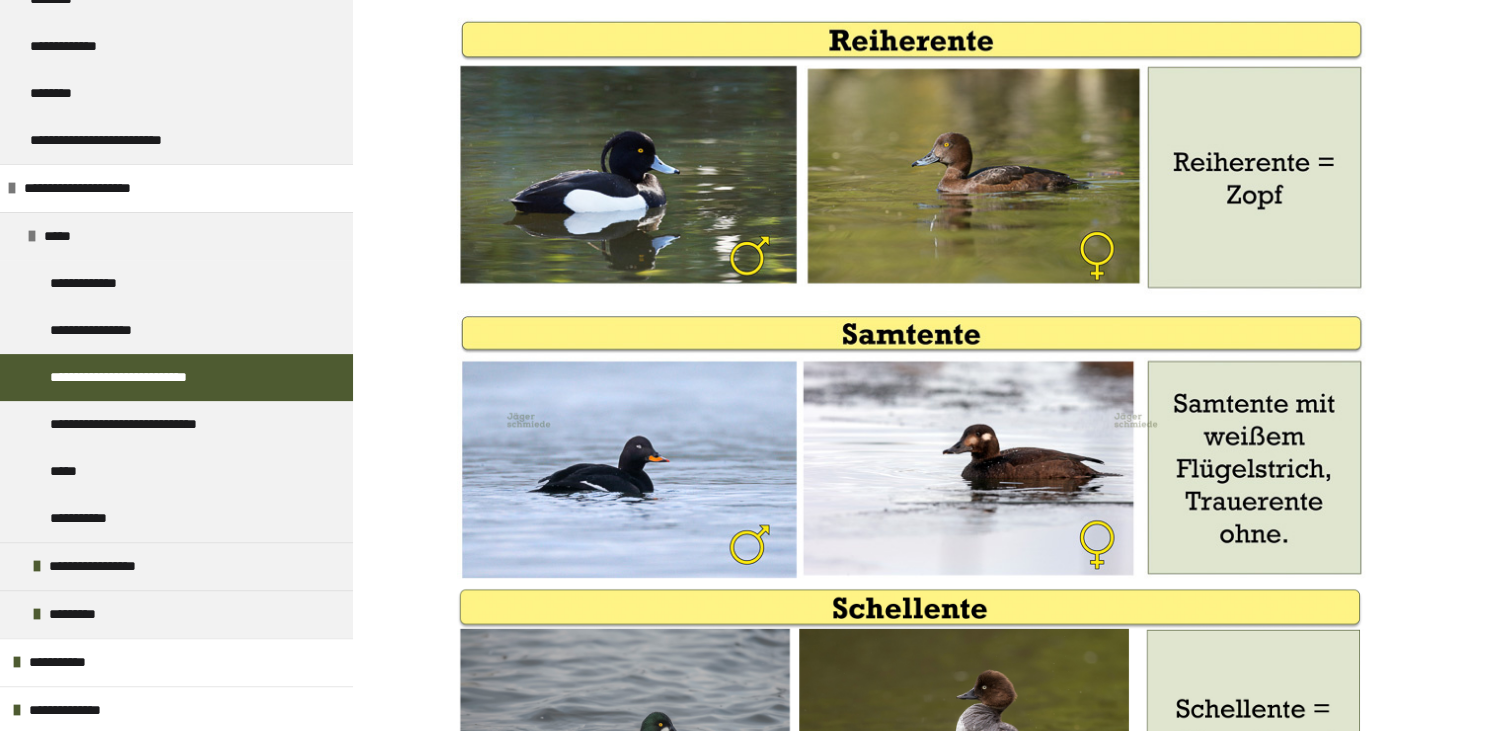 click at bounding box center (915, -443) 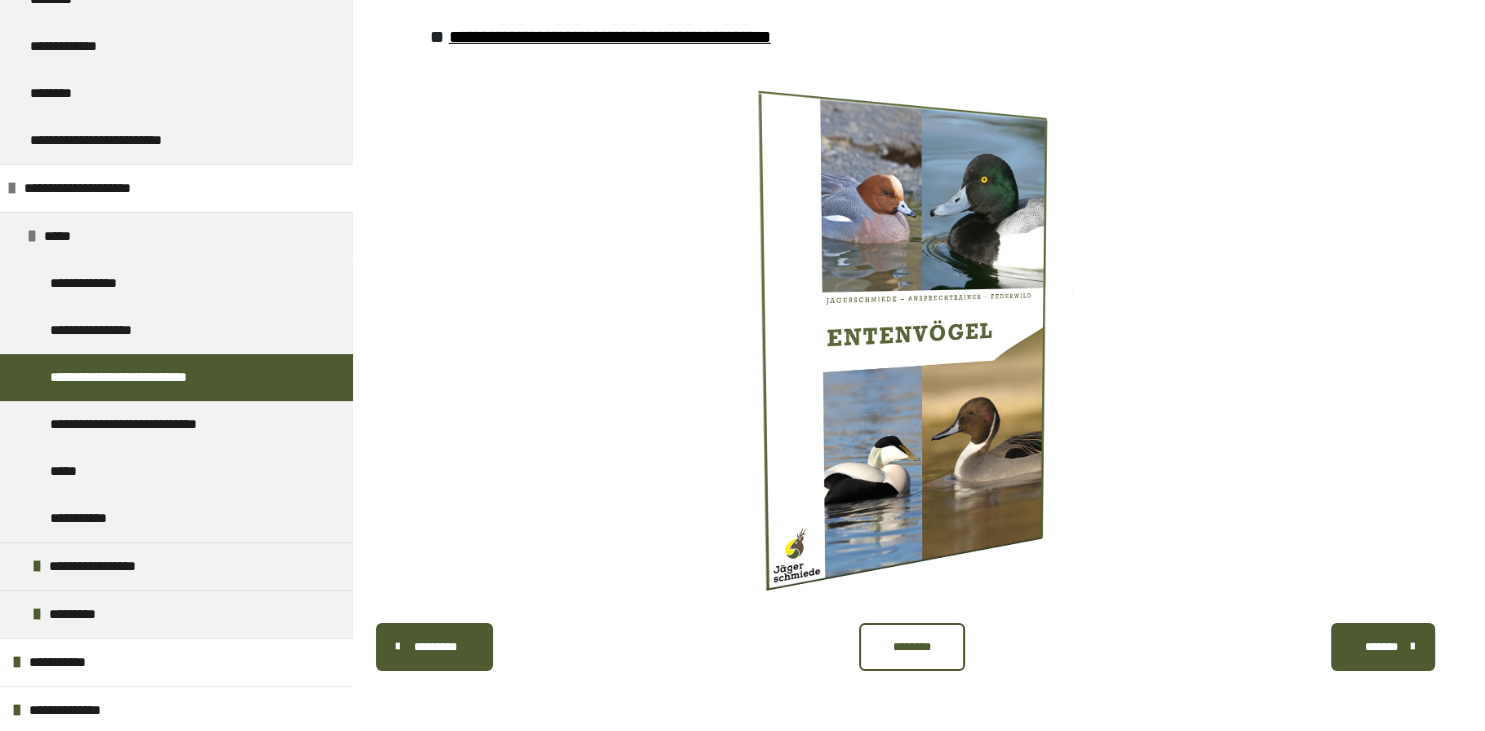 scroll, scrollTop: 14094, scrollLeft: 0, axis: vertical 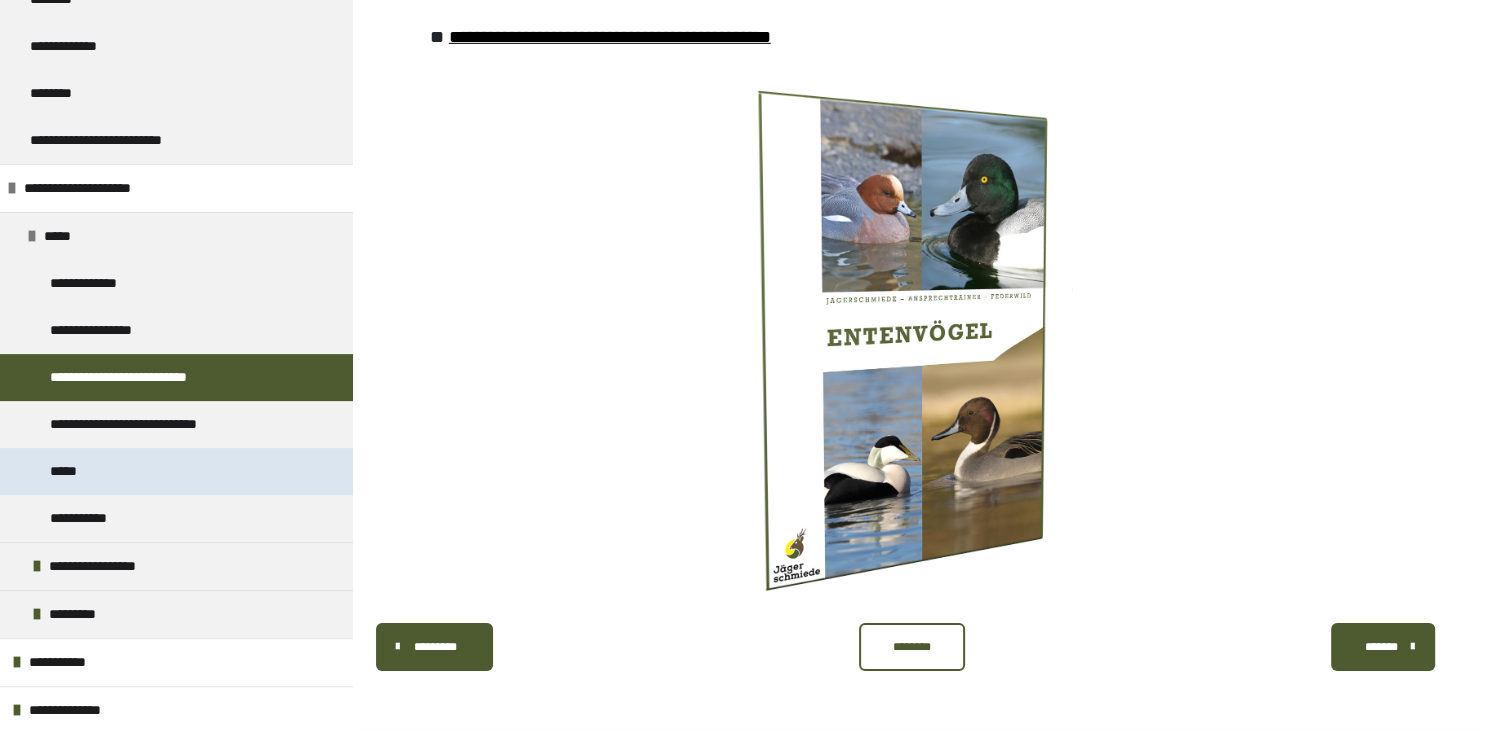 click on "*****" at bounding box center (70, 471) 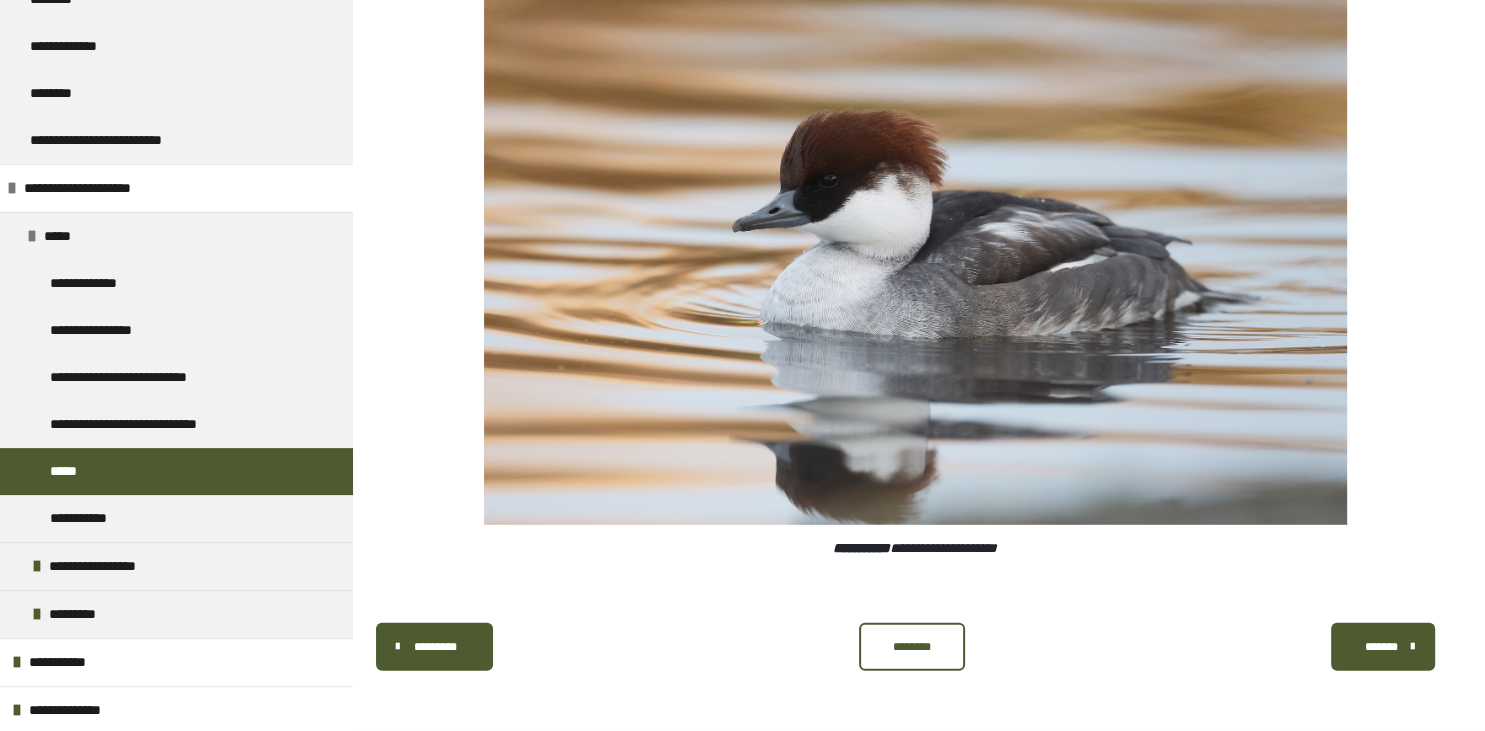 scroll, scrollTop: 5806, scrollLeft: 0, axis: vertical 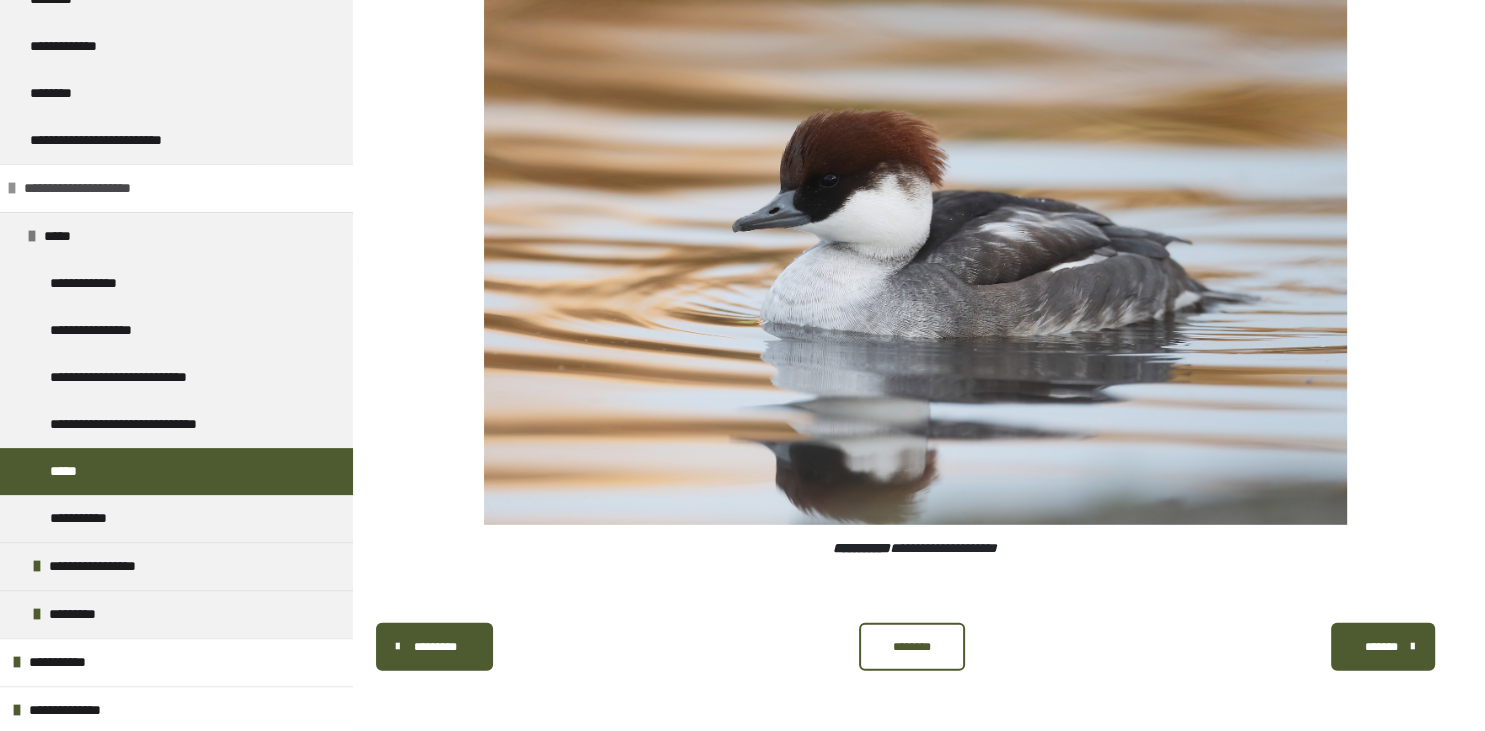 click at bounding box center [12, 188] 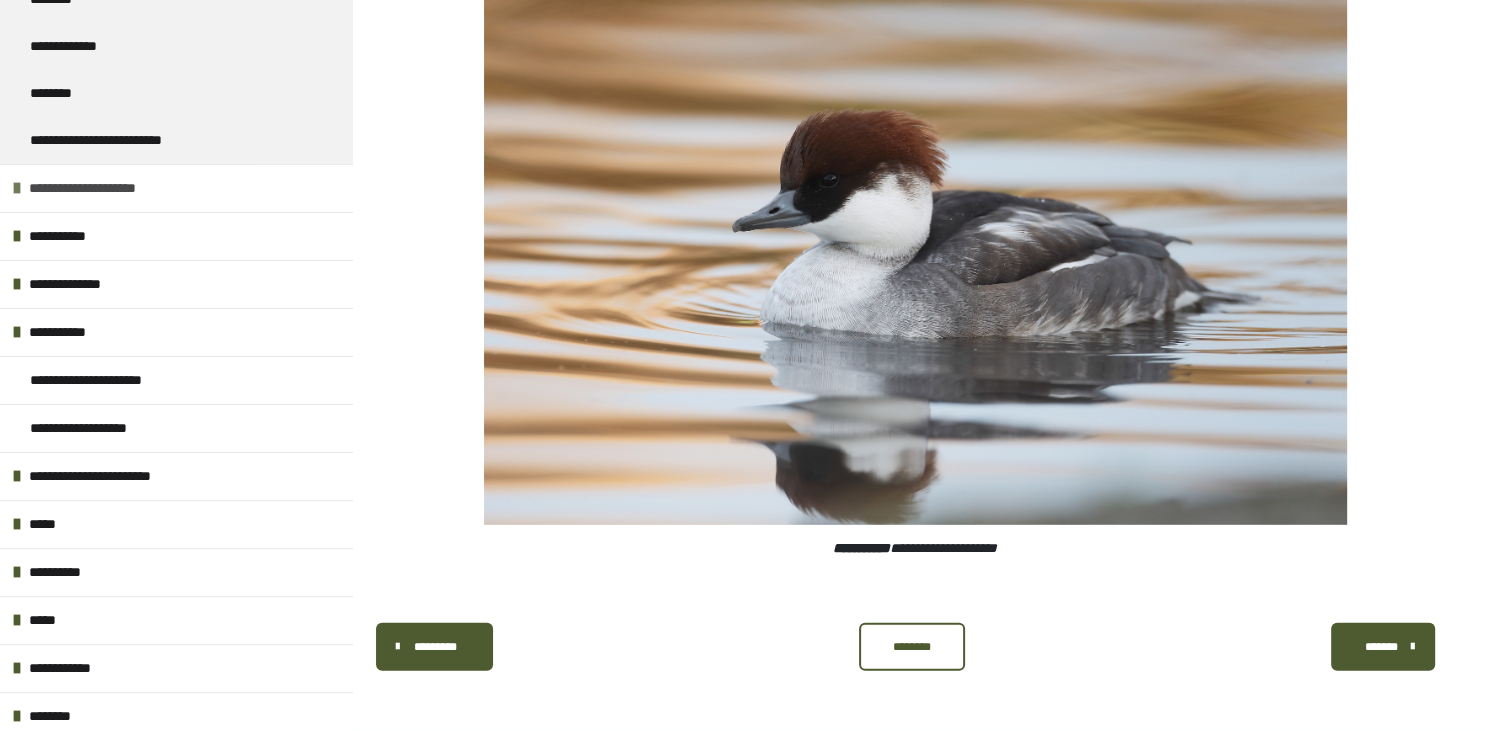 click at bounding box center (17, 188) 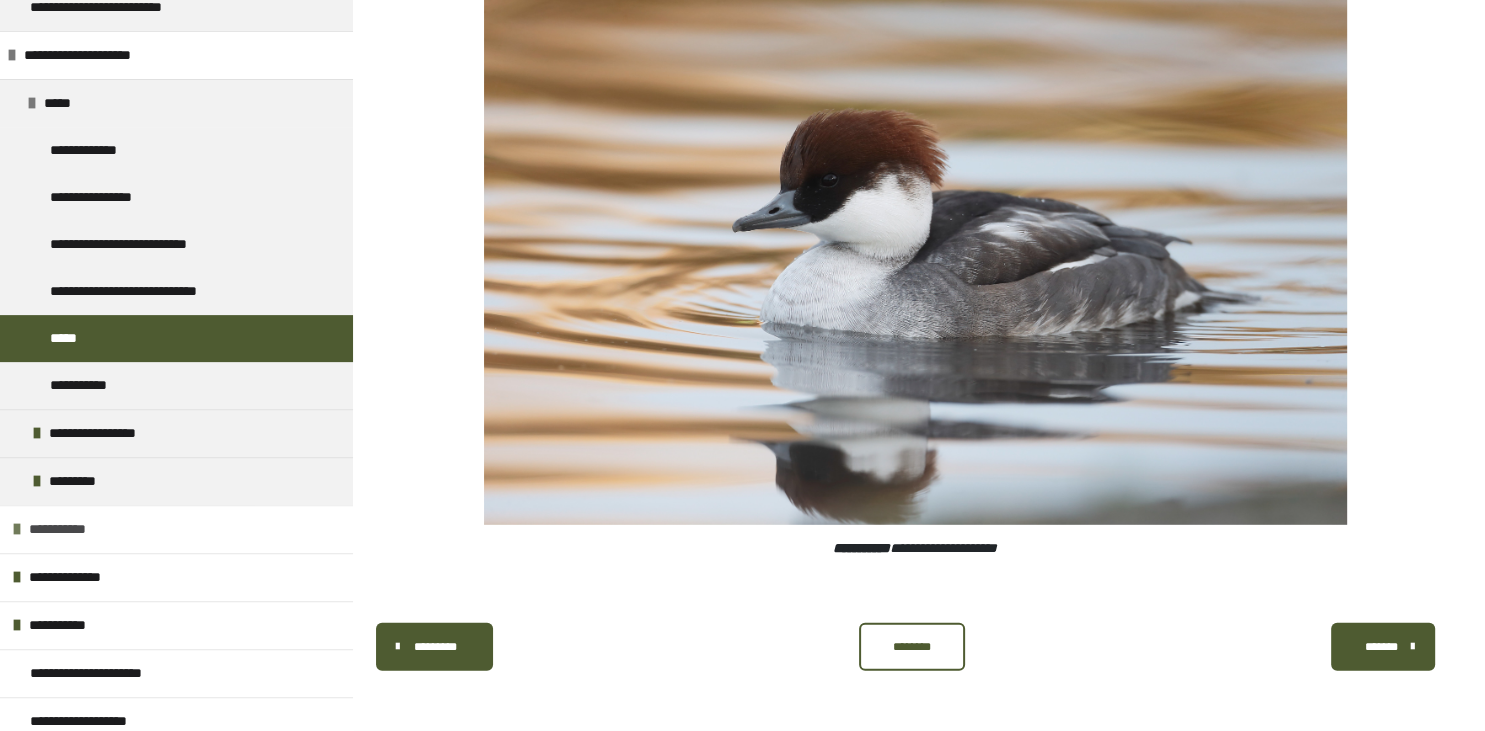 scroll, scrollTop: 653, scrollLeft: 0, axis: vertical 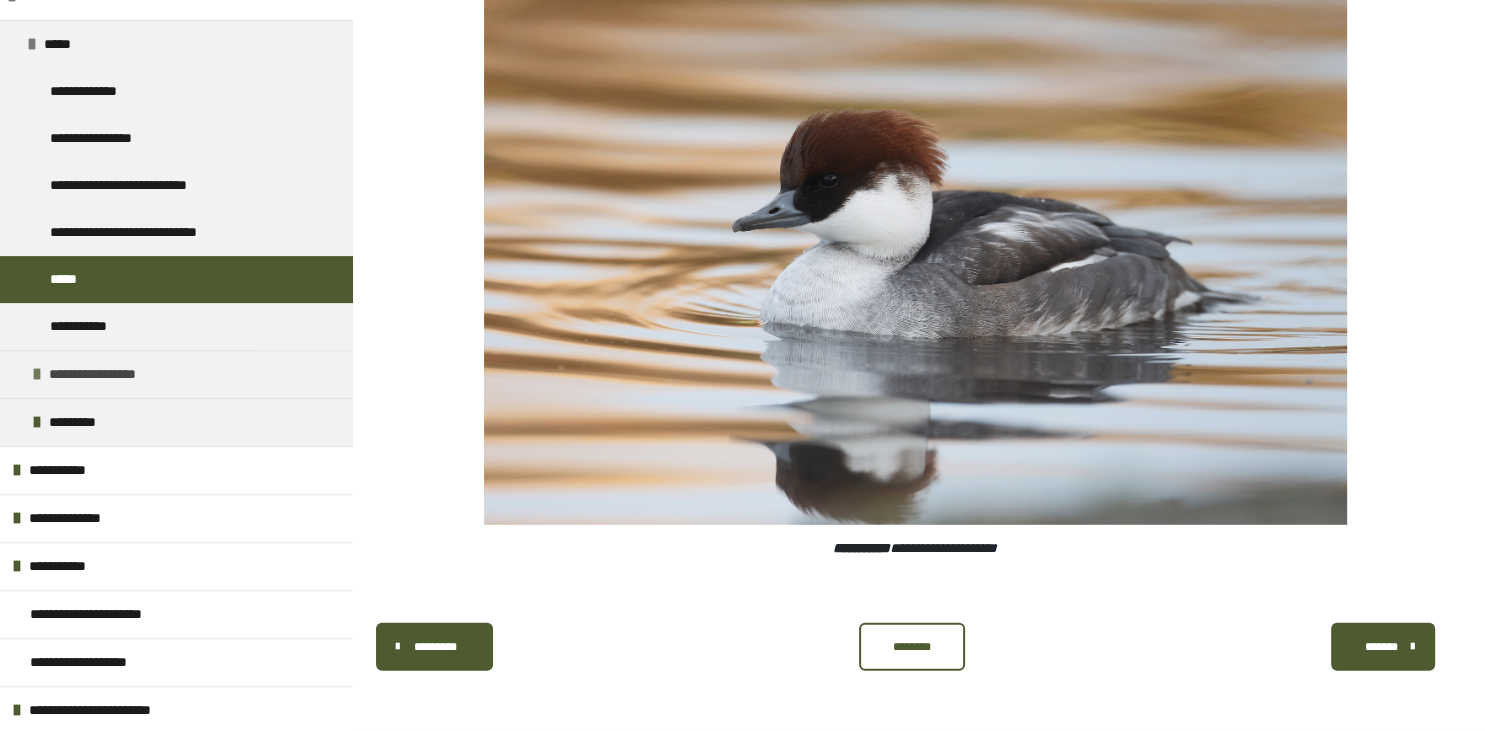 click at bounding box center (37, 374) 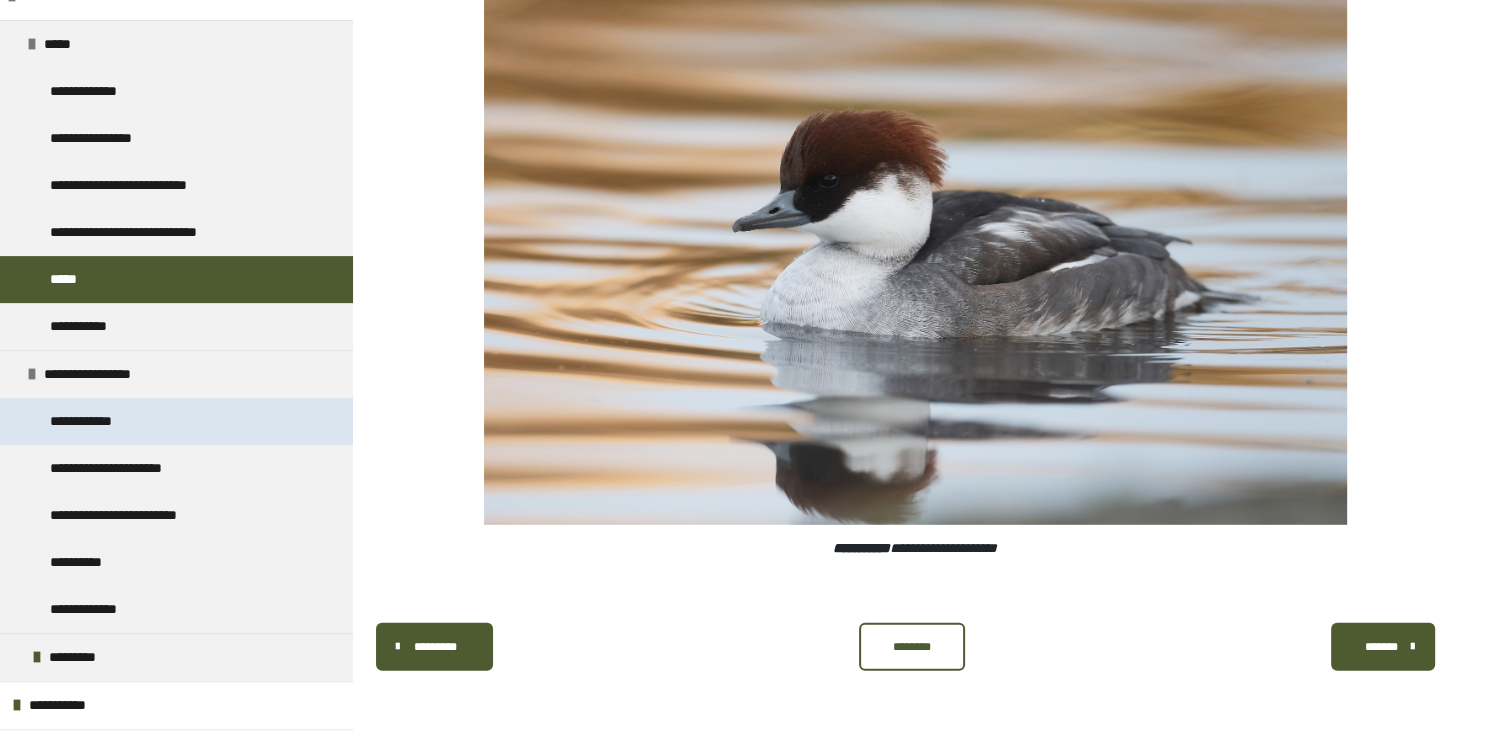 click on "**********" at bounding box center (96, 421) 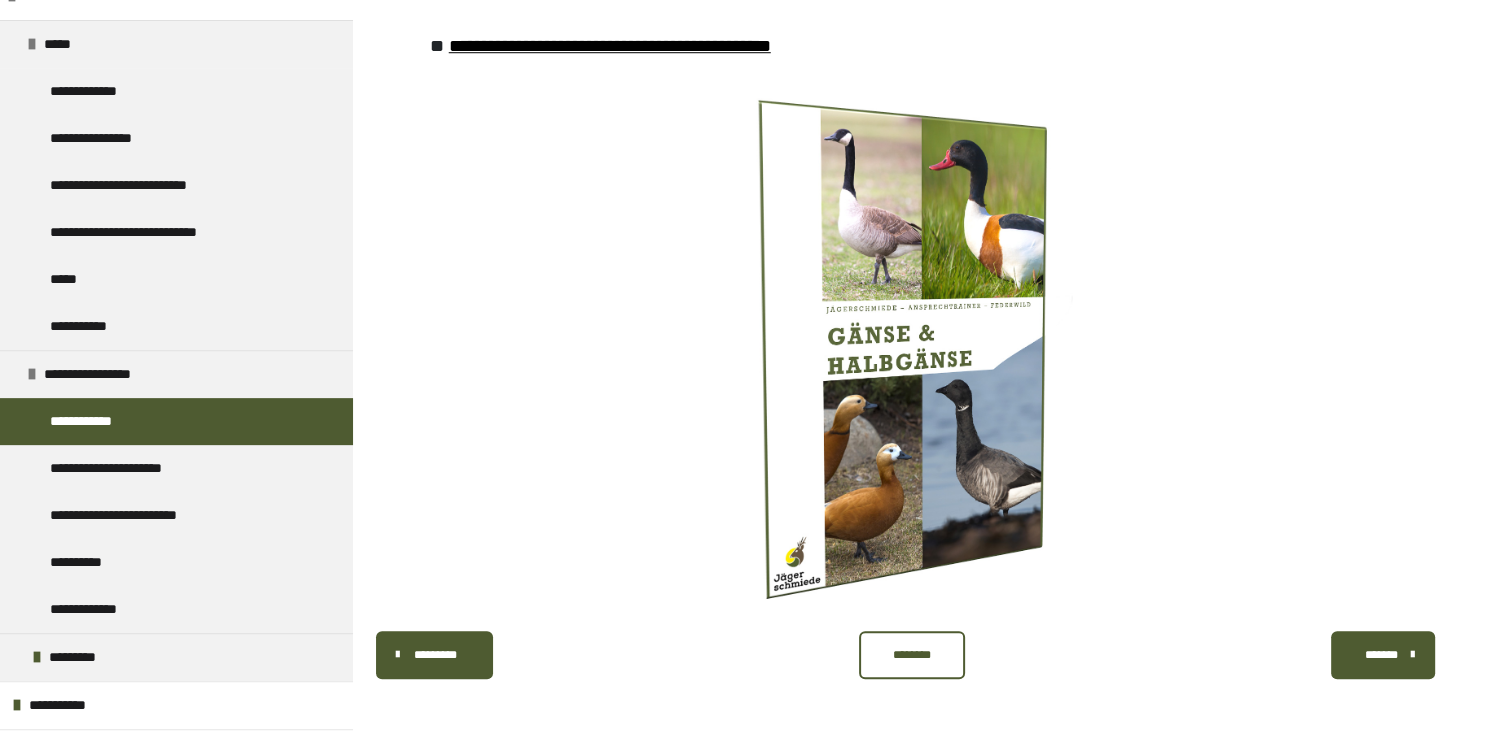 scroll, scrollTop: 1584, scrollLeft: 0, axis: vertical 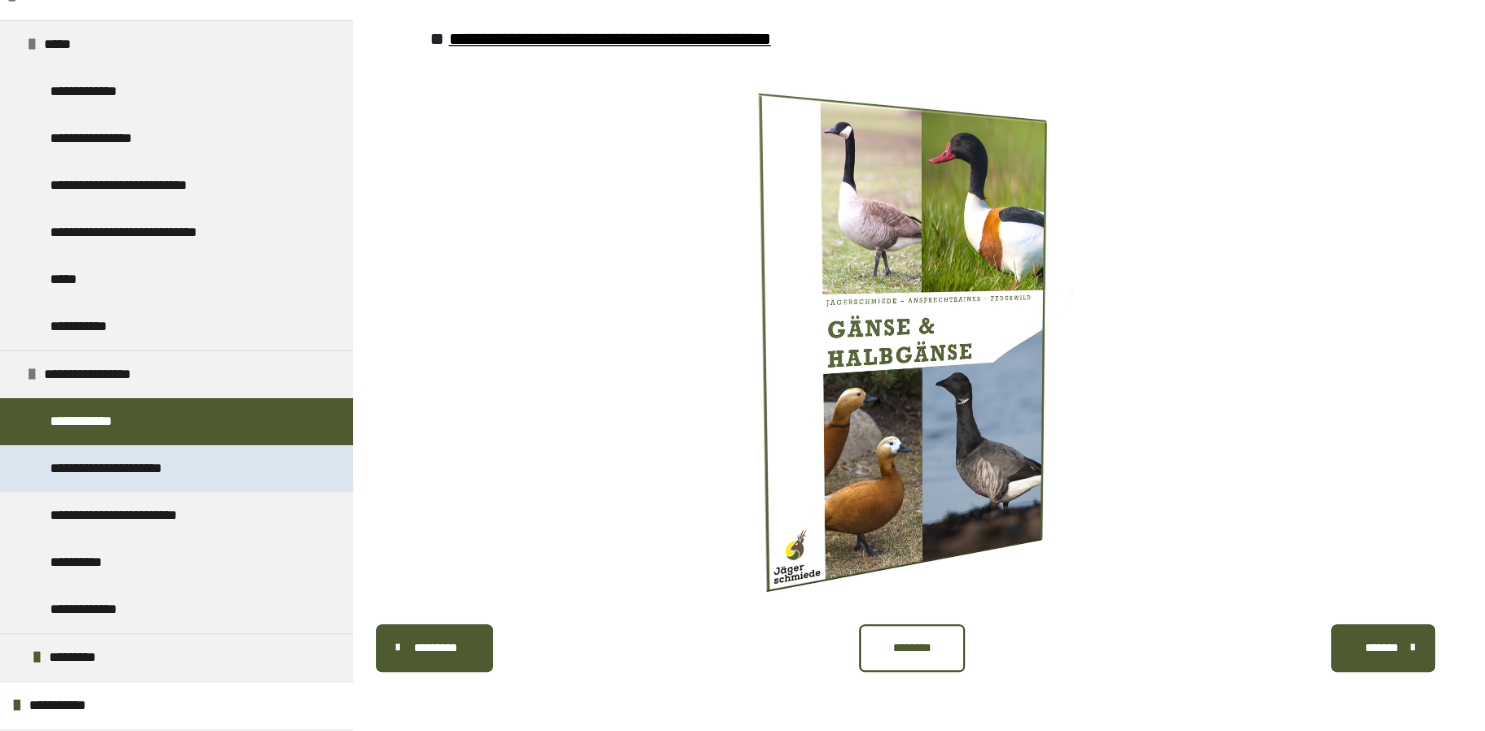 click on "**********" at bounding box center [136, 468] 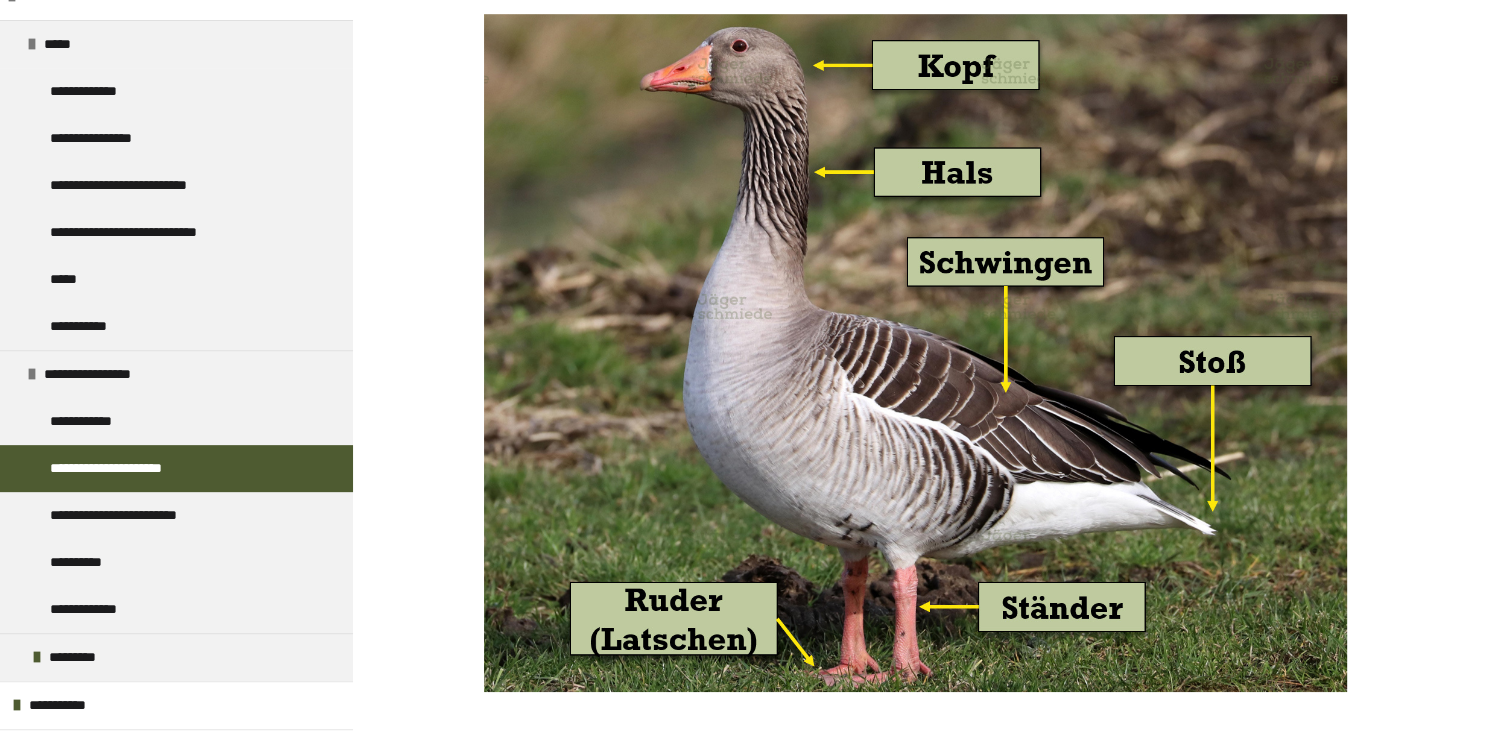 scroll, scrollTop: 1435, scrollLeft: 0, axis: vertical 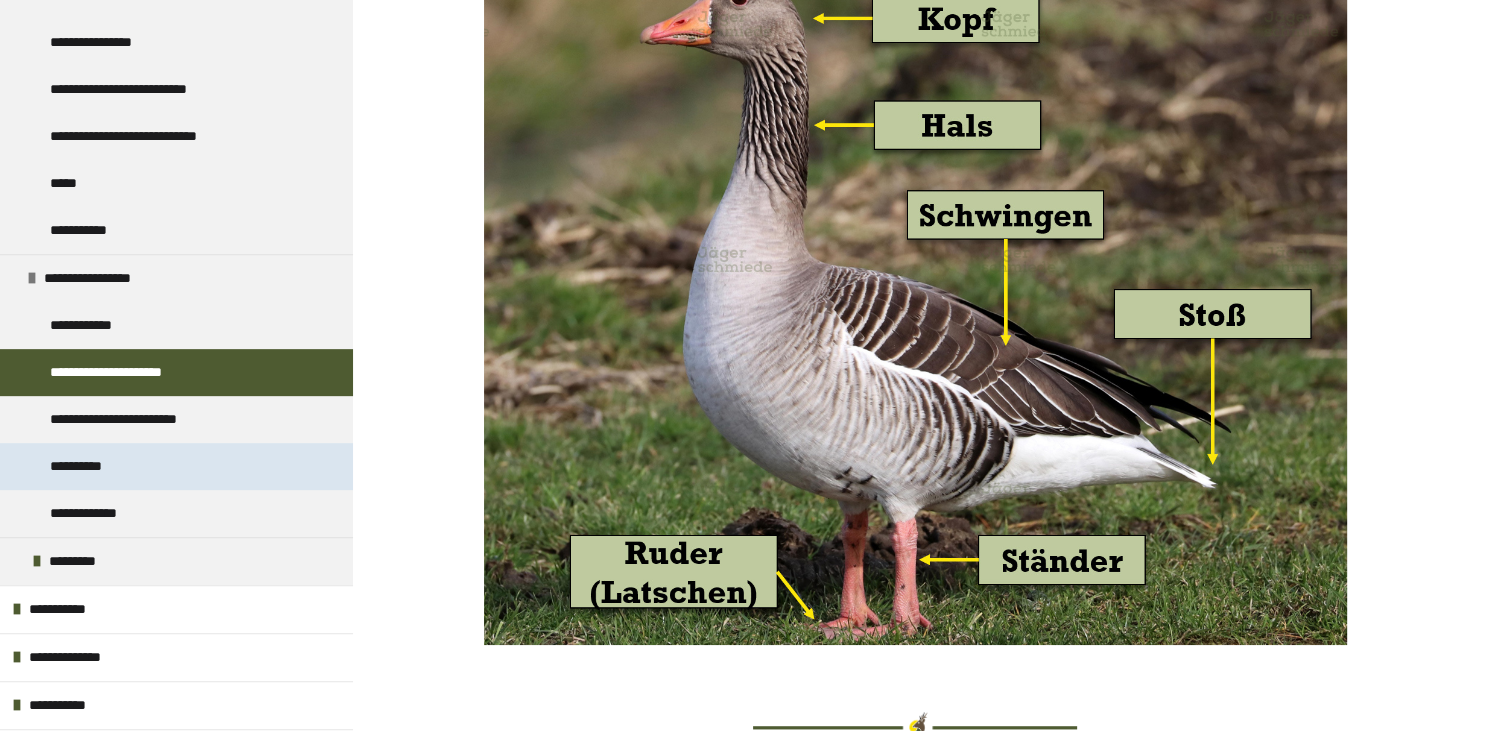 click on "**********" at bounding box center [93, 466] 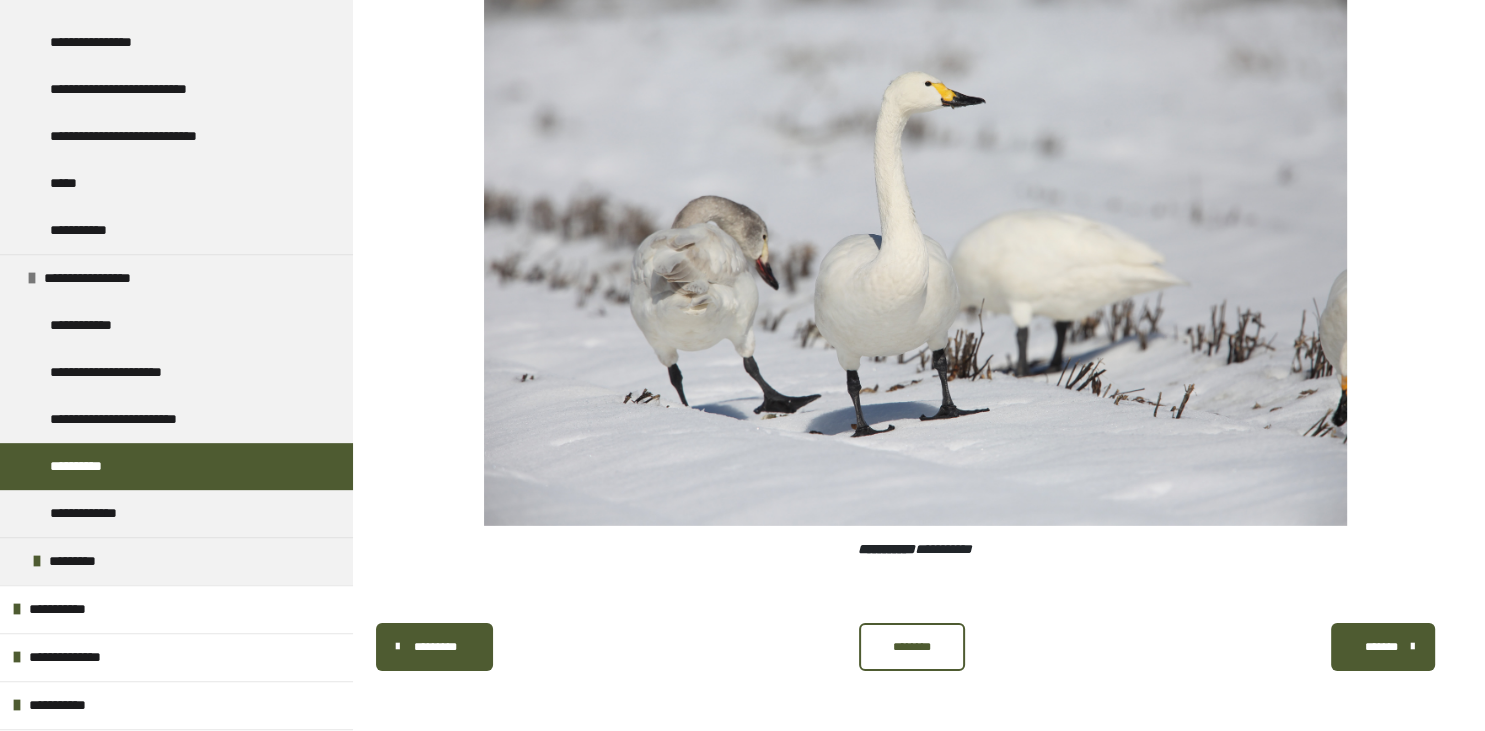 scroll, scrollTop: 6130, scrollLeft: 0, axis: vertical 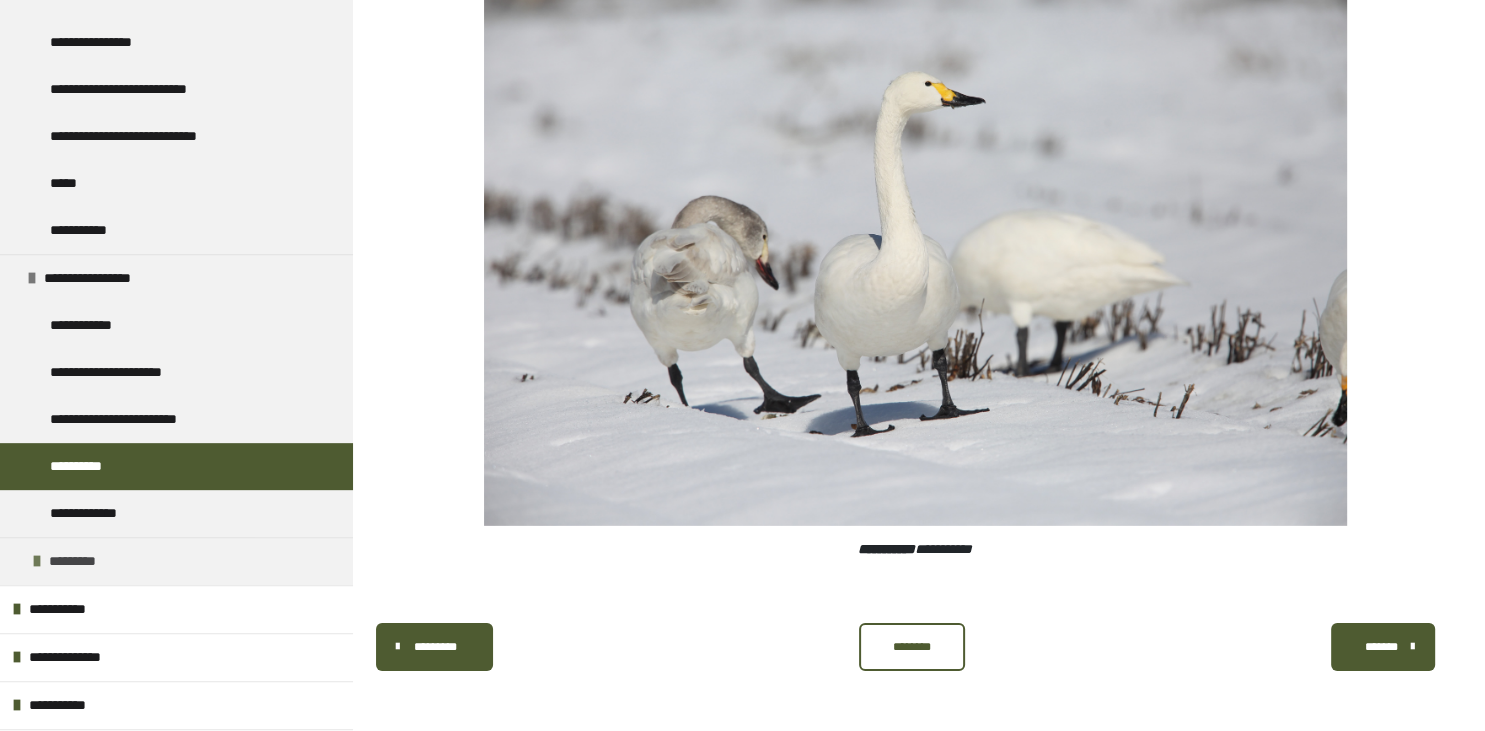 click at bounding box center [37, 561] 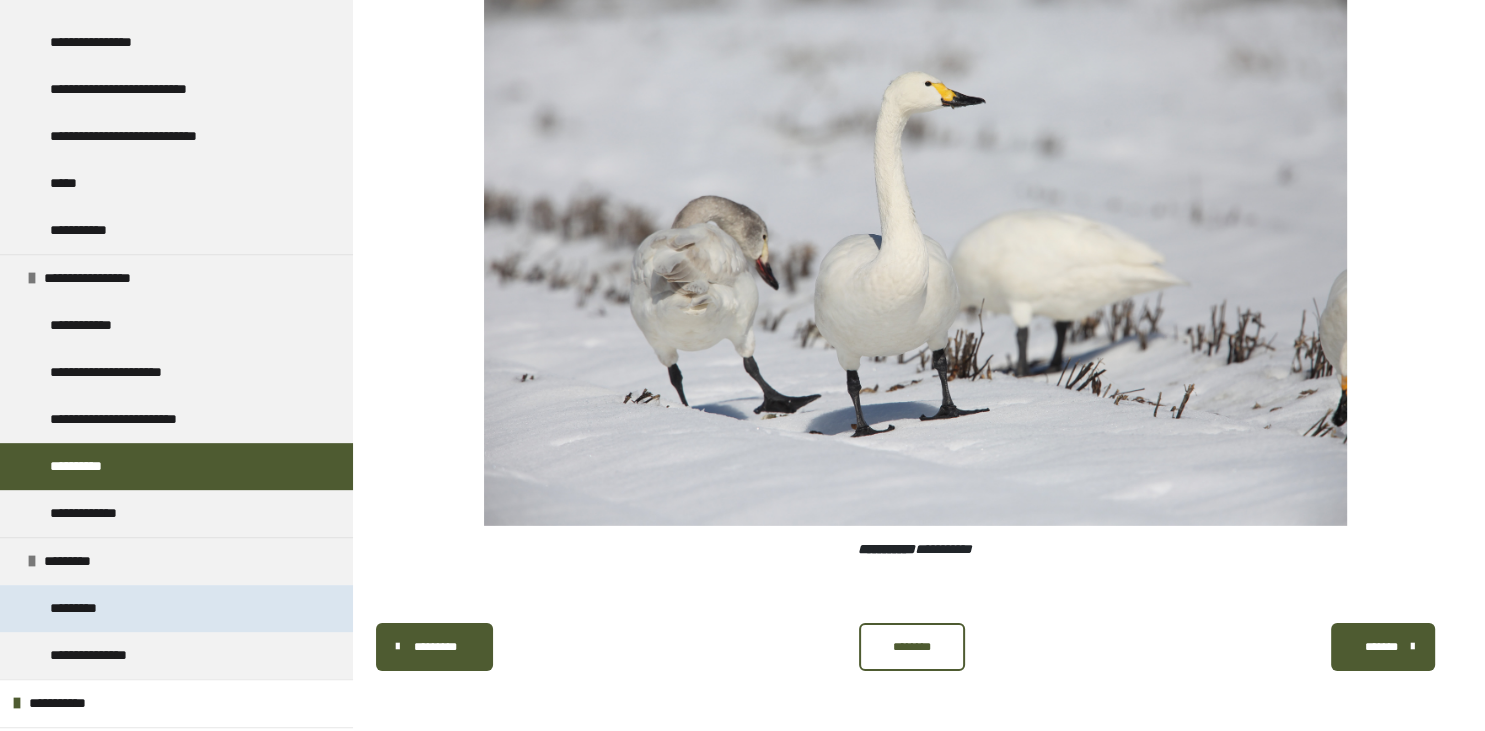 click on "*********" at bounding box center (88, 608) 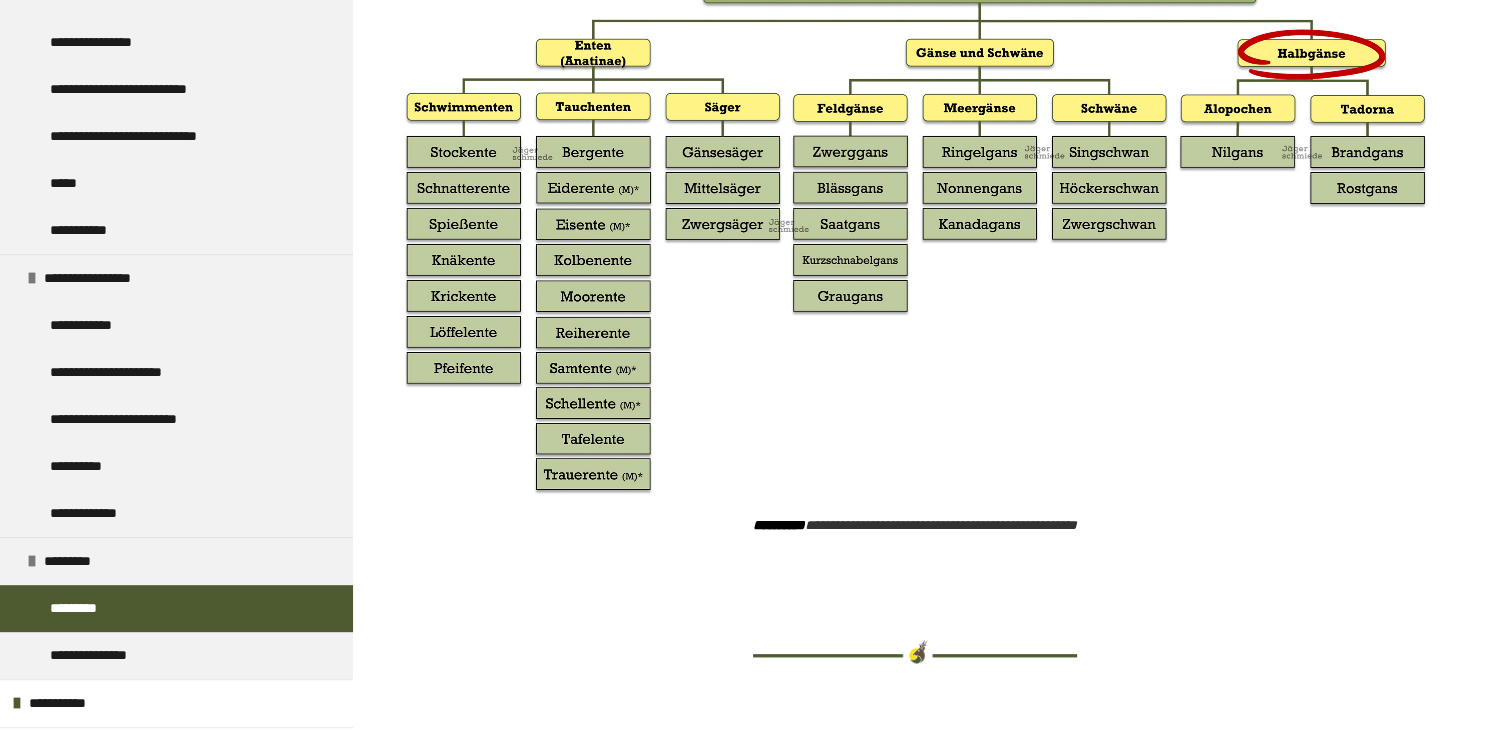 scroll, scrollTop: 1329, scrollLeft: 0, axis: vertical 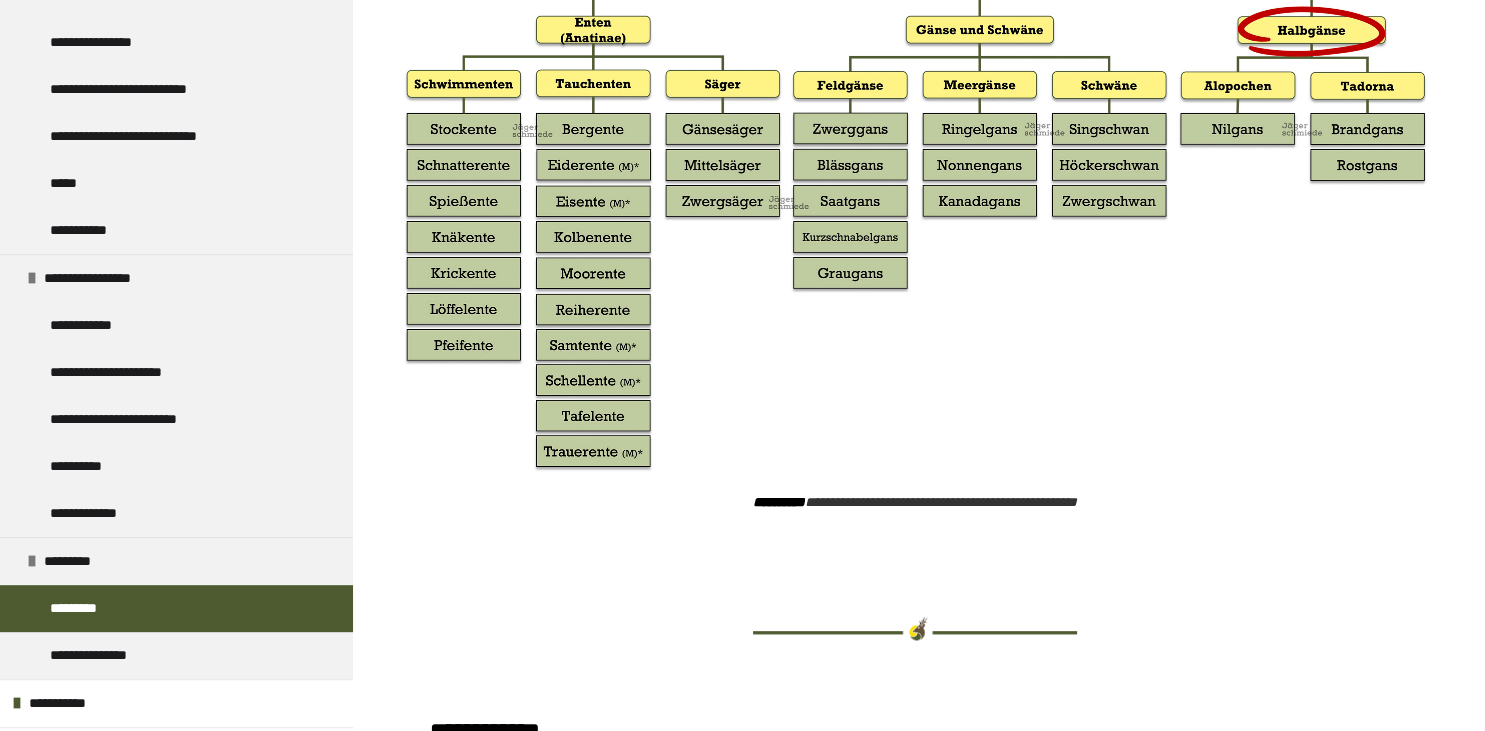 drag, startPoint x: 1310, startPoint y: 156, endPoint x: 1277, endPoint y: 151, distance: 33.37664 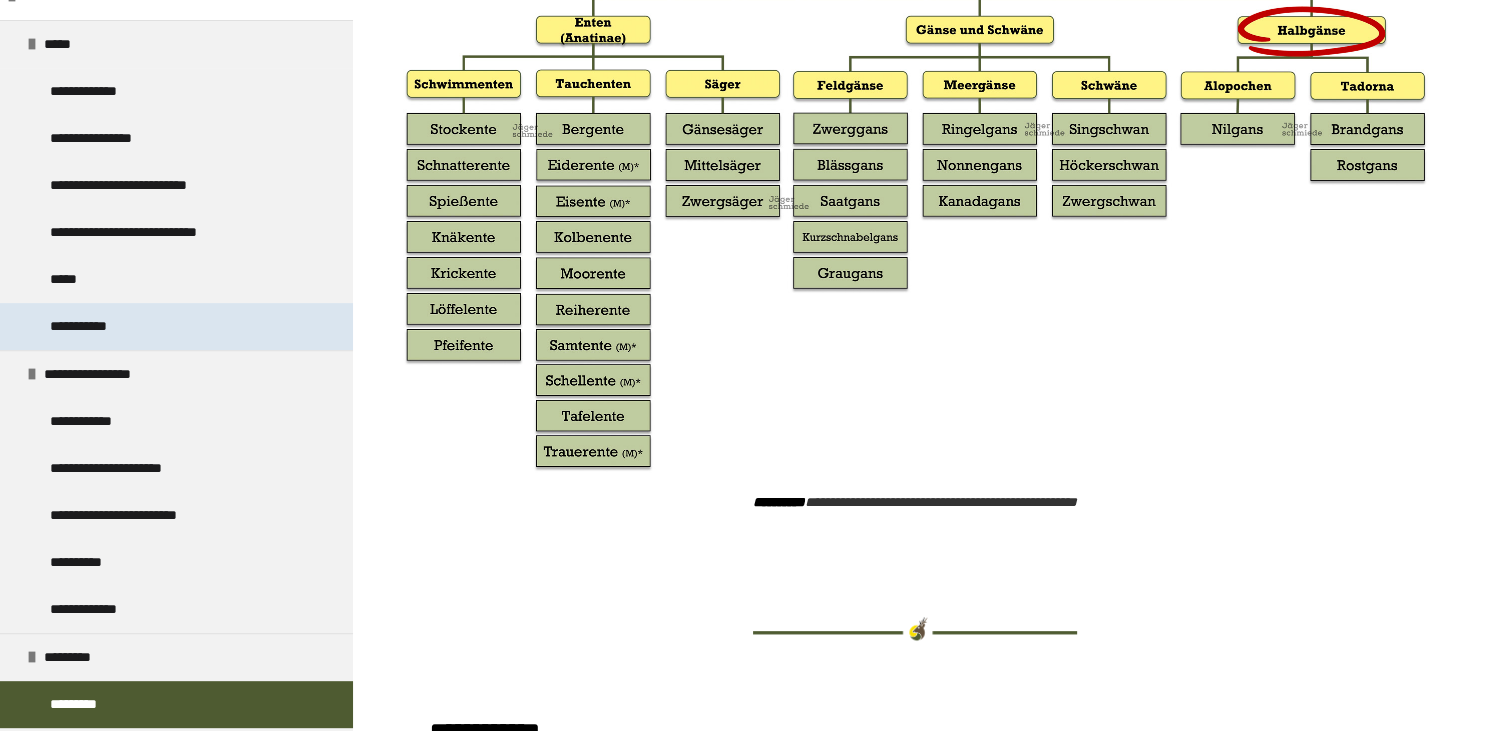 scroll, scrollTop: 557, scrollLeft: 0, axis: vertical 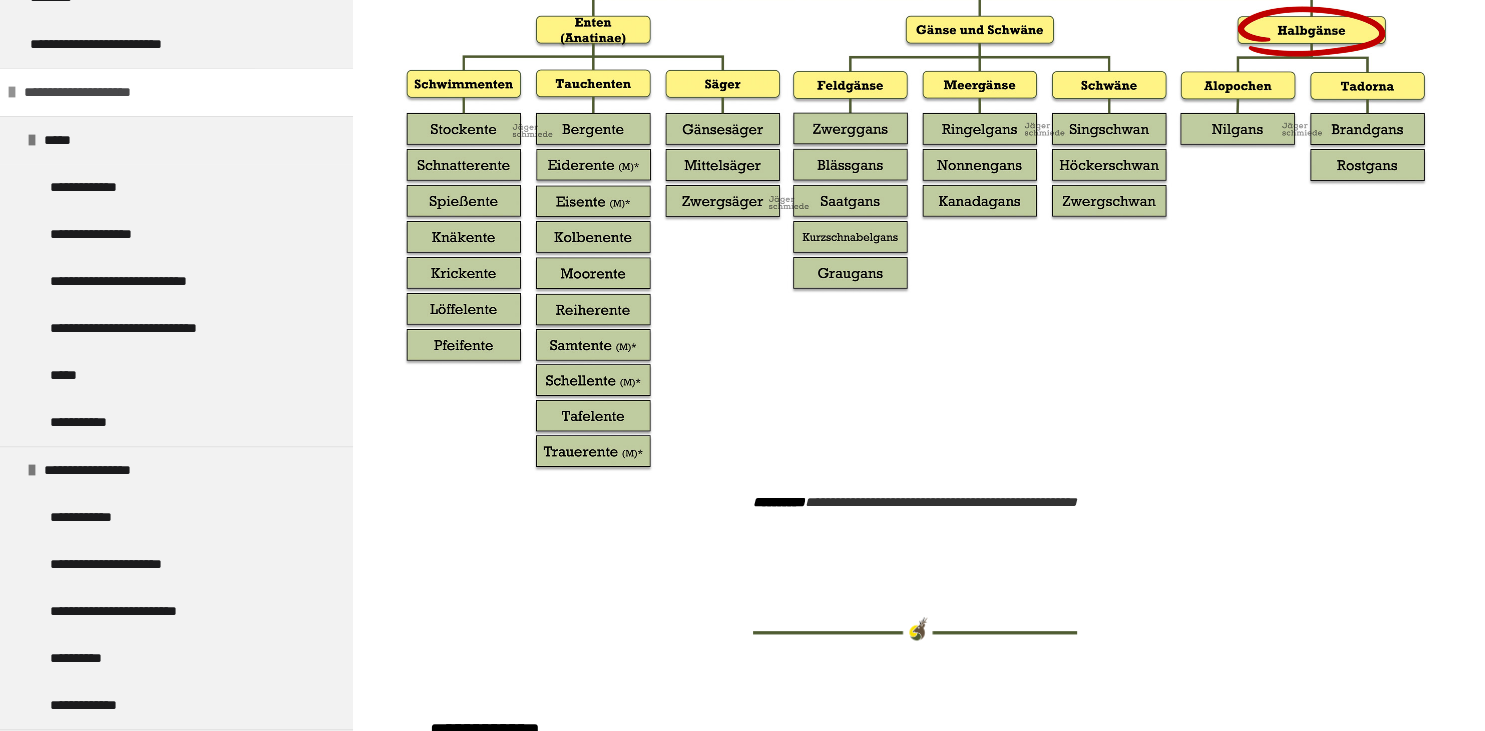click at bounding box center [12, 92] 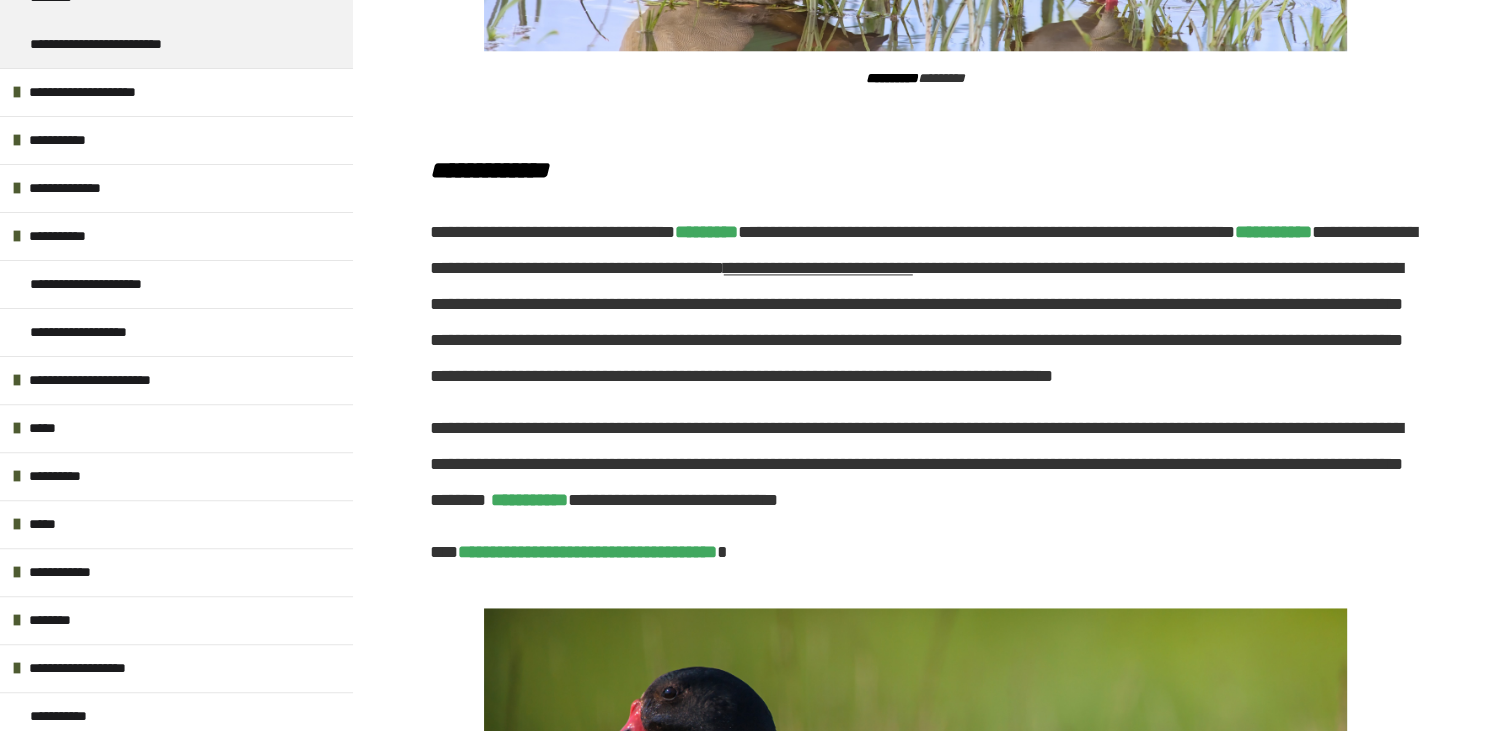 scroll, scrollTop: 2491, scrollLeft: 0, axis: vertical 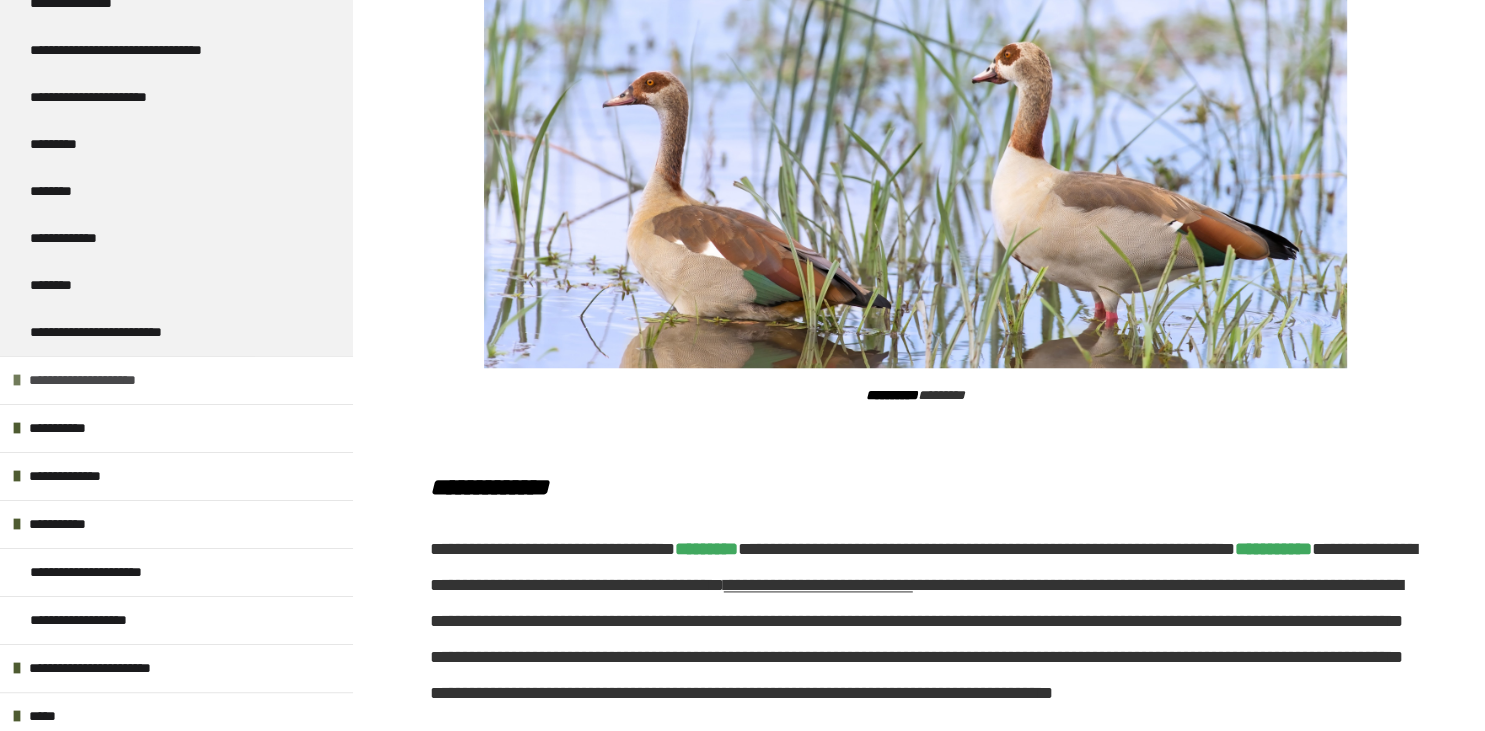 click on "**********" at bounding box center [176, 380] 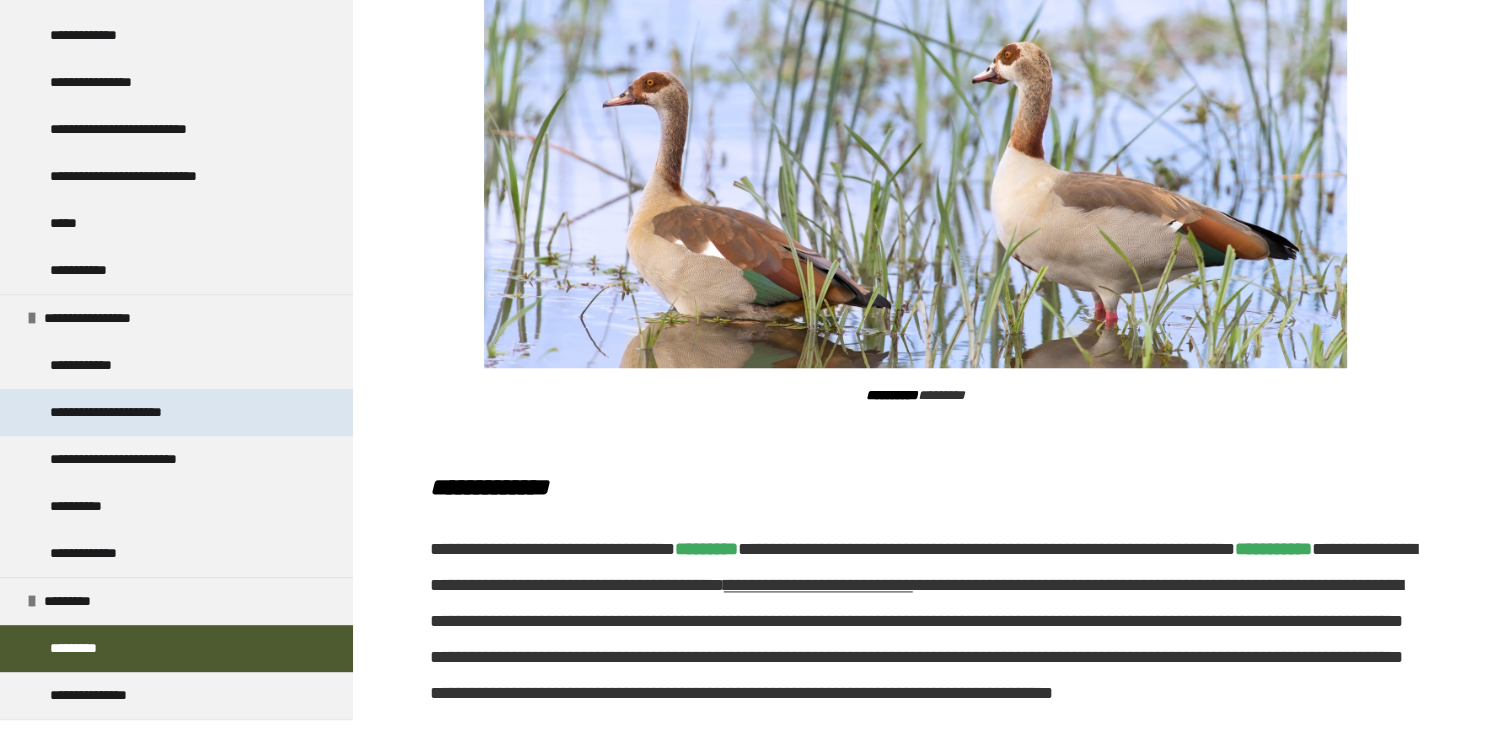 scroll, scrollTop: 749, scrollLeft: 0, axis: vertical 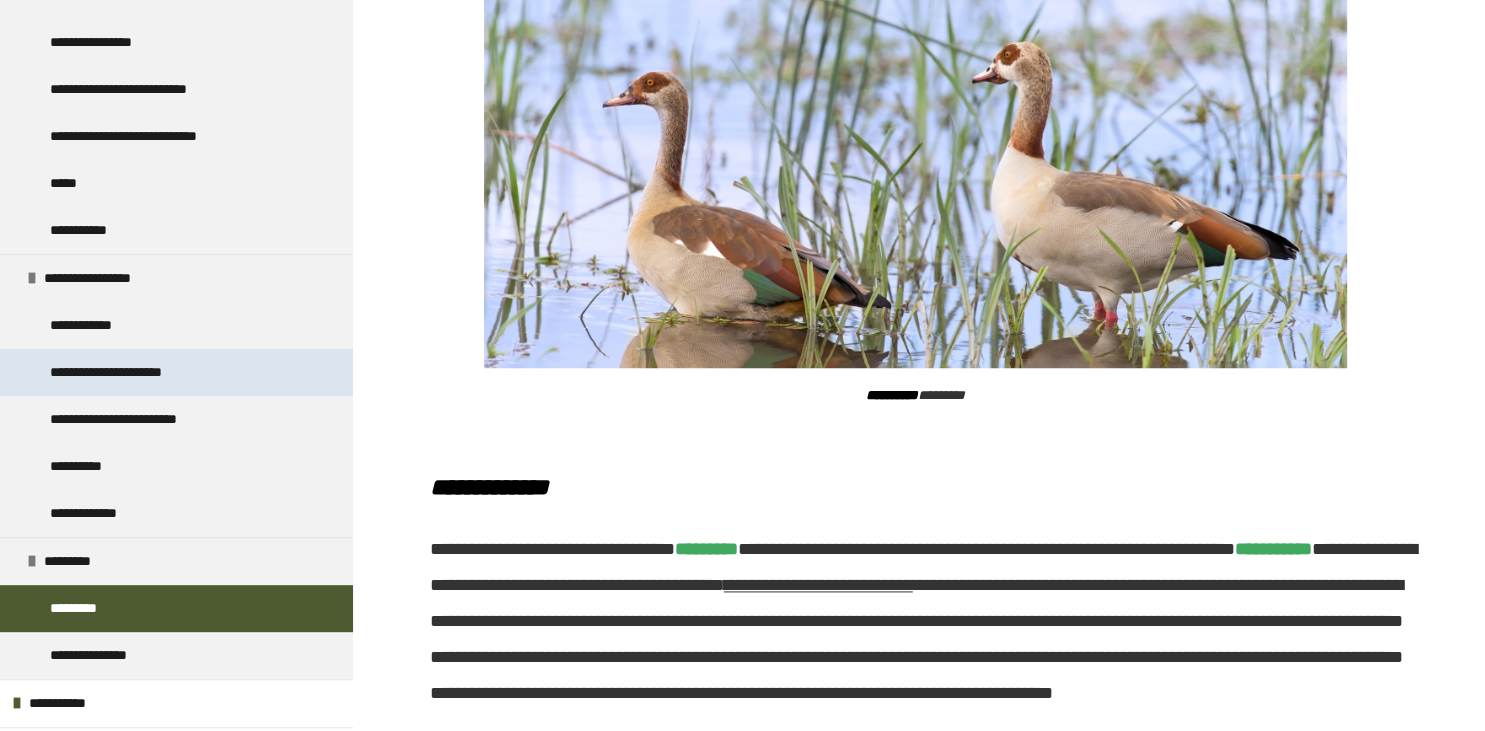 click on "**********" at bounding box center (136, 372) 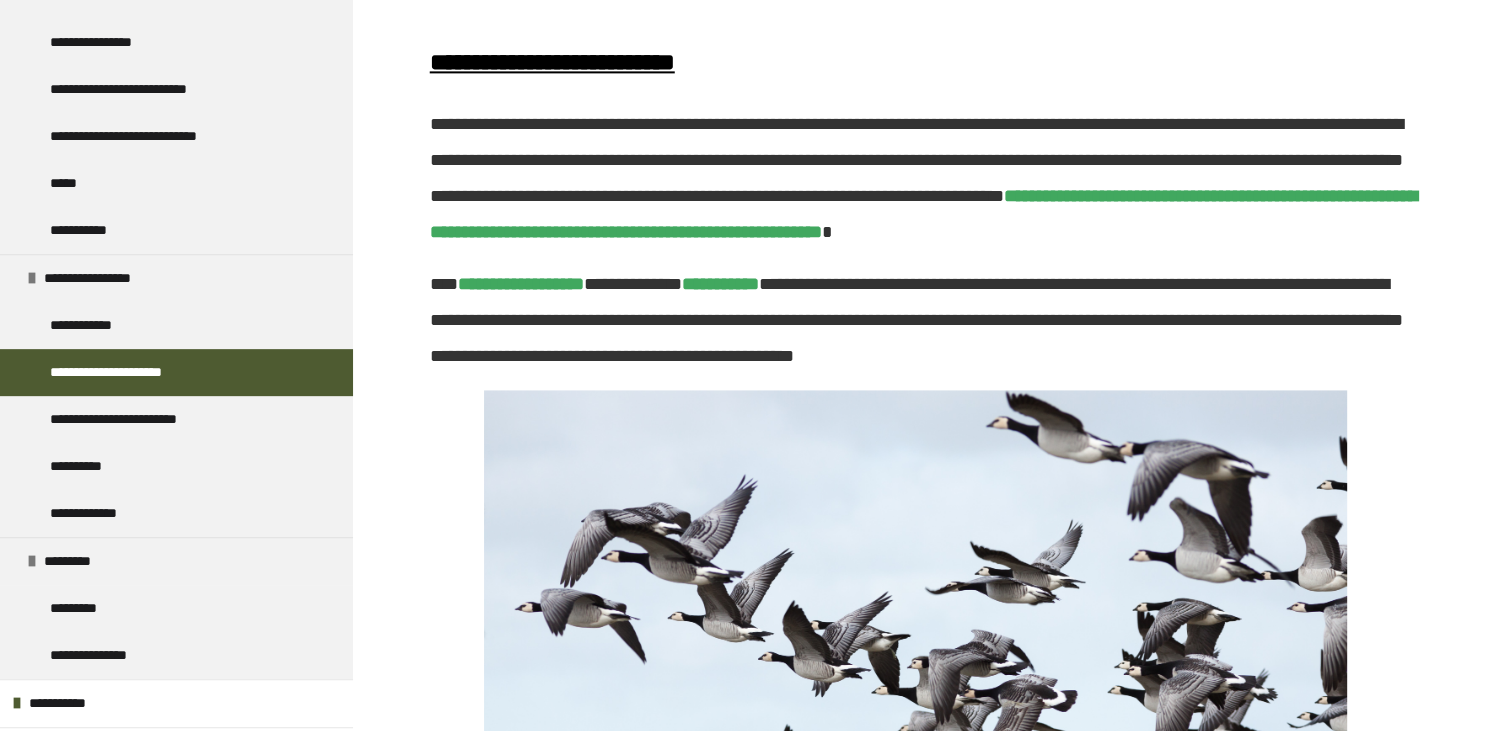 scroll, scrollTop: 2806, scrollLeft: 0, axis: vertical 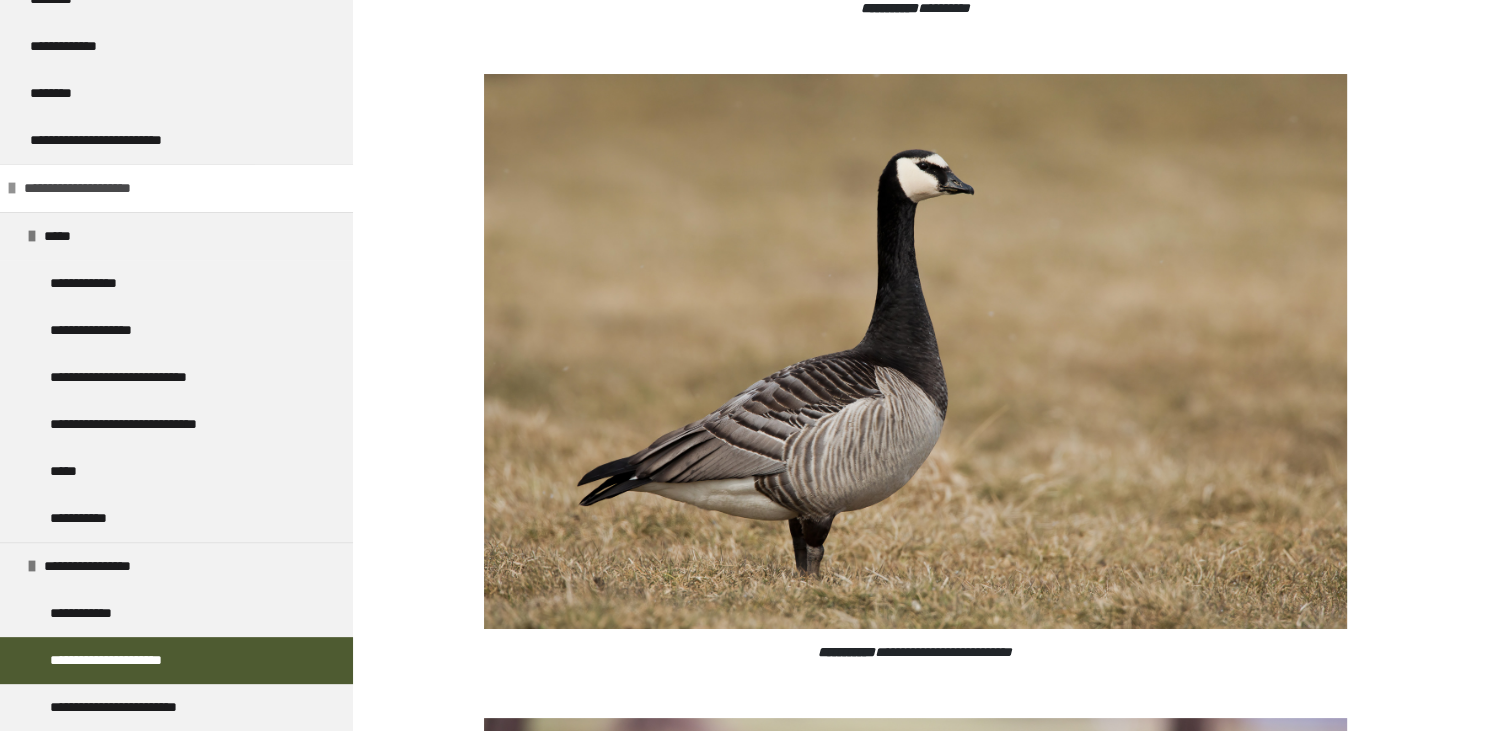 drag, startPoint x: 24, startPoint y: 188, endPoint x: 24, endPoint y: 202, distance: 14 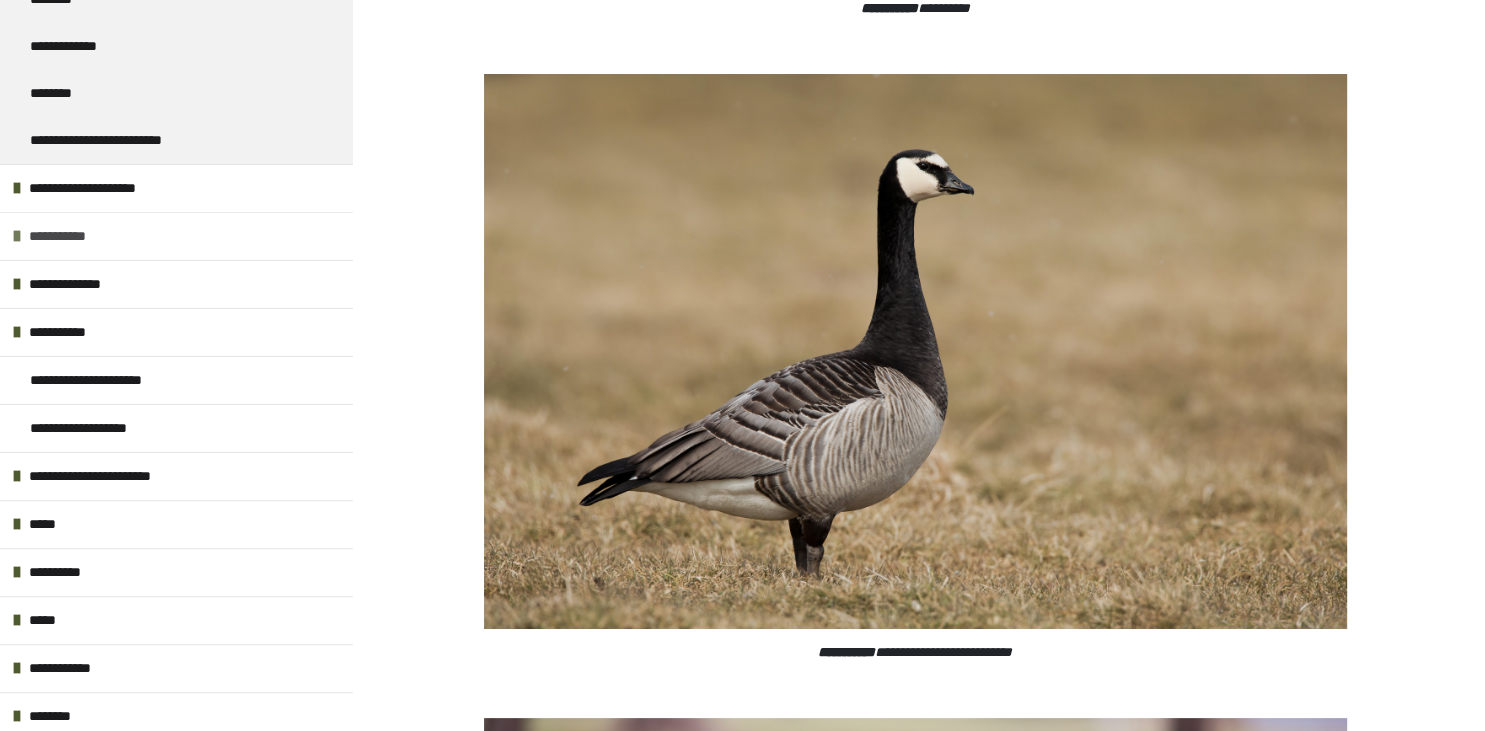 click at bounding box center [17, 236] 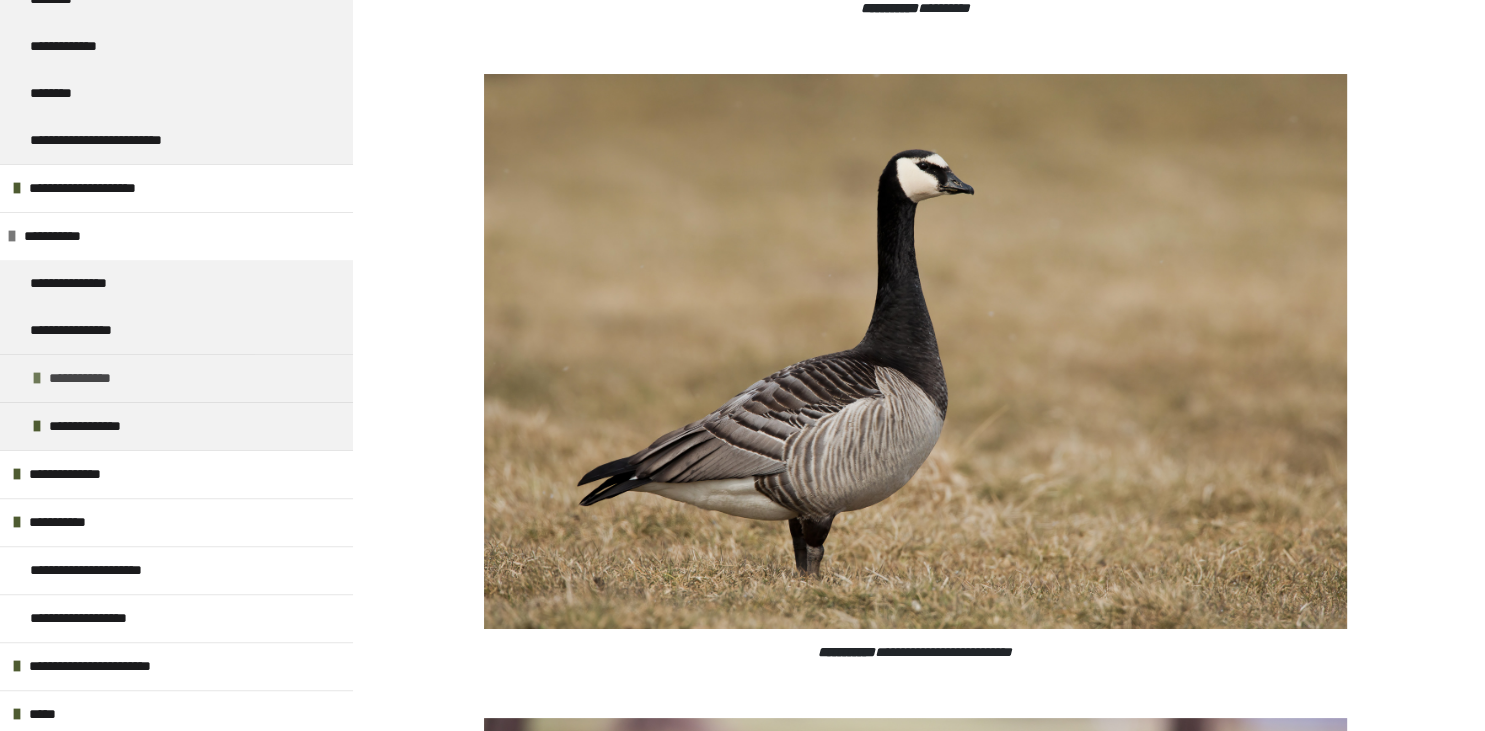 click at bounding box center [37, 378] 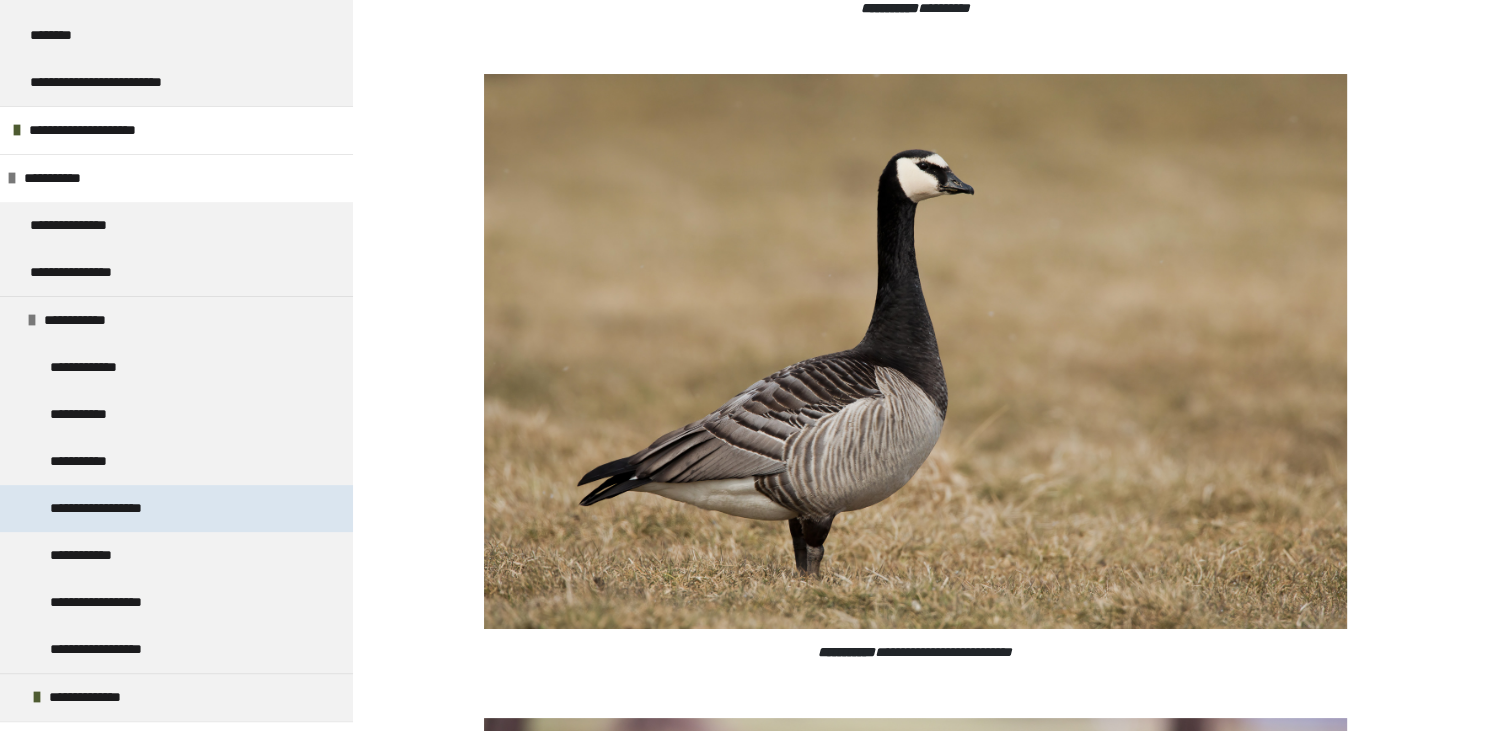 scroll, scrollTop: 557, scrollLeft: 0, axis: vertical 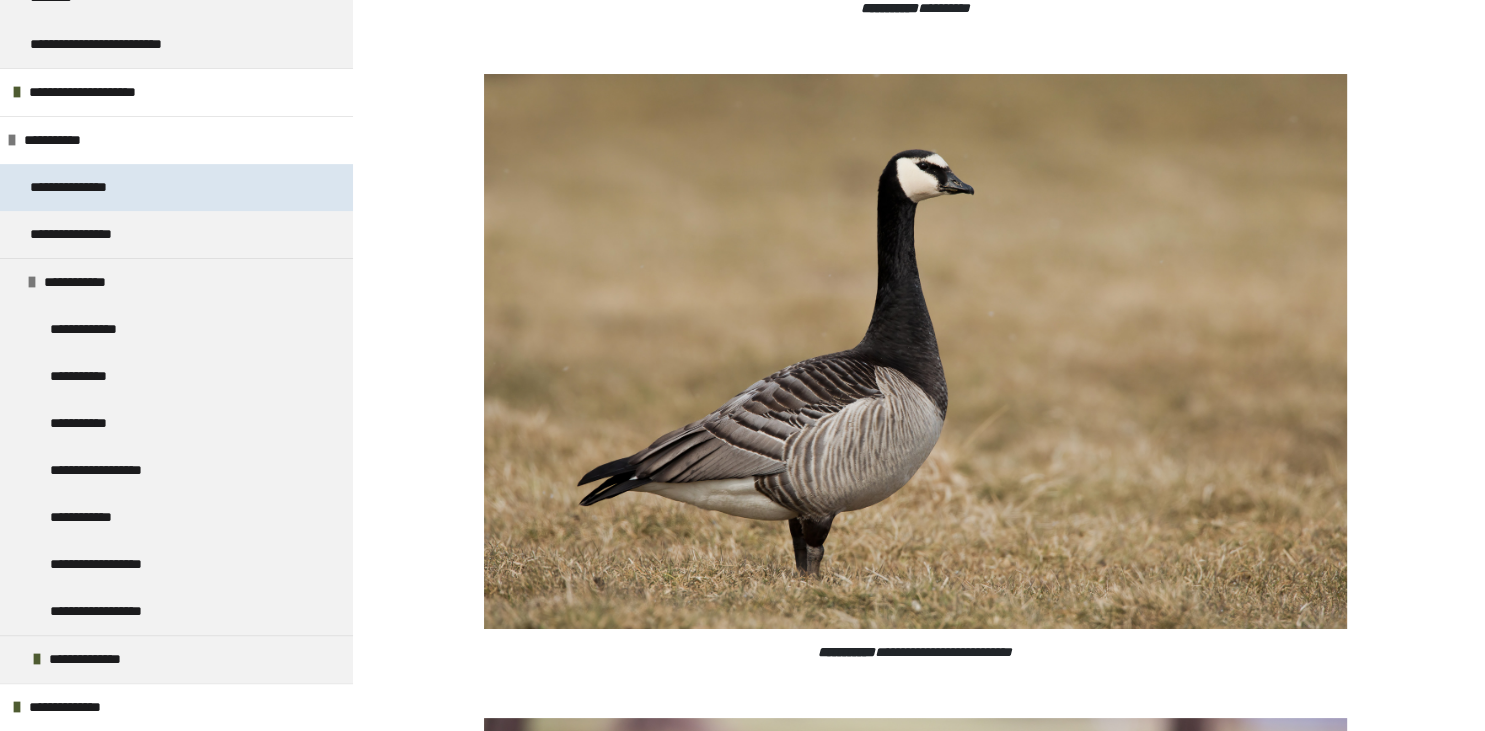 click on "**********" at bounding box center (87, 187) 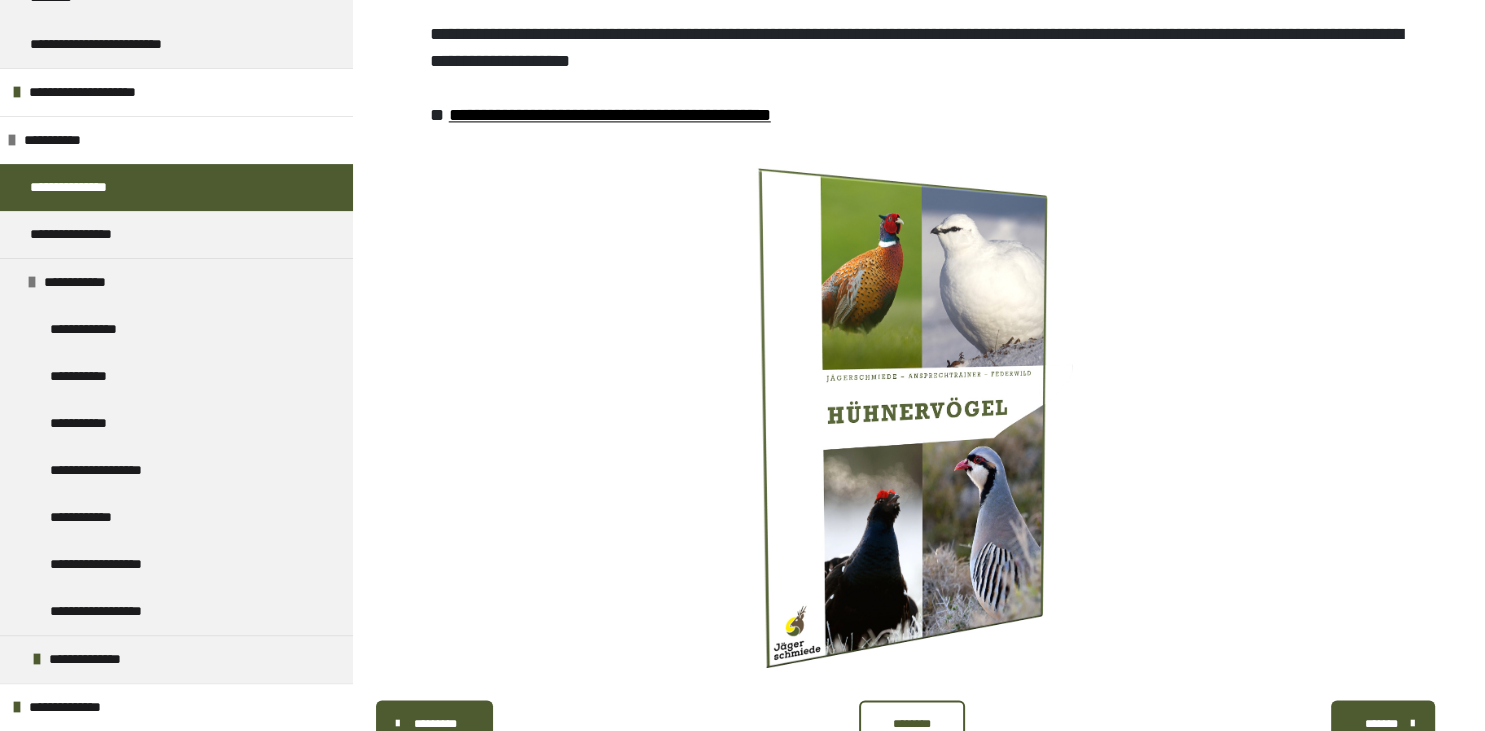 scroll, scrollTop: 2942, scrollLeft: 0, axis: vertical 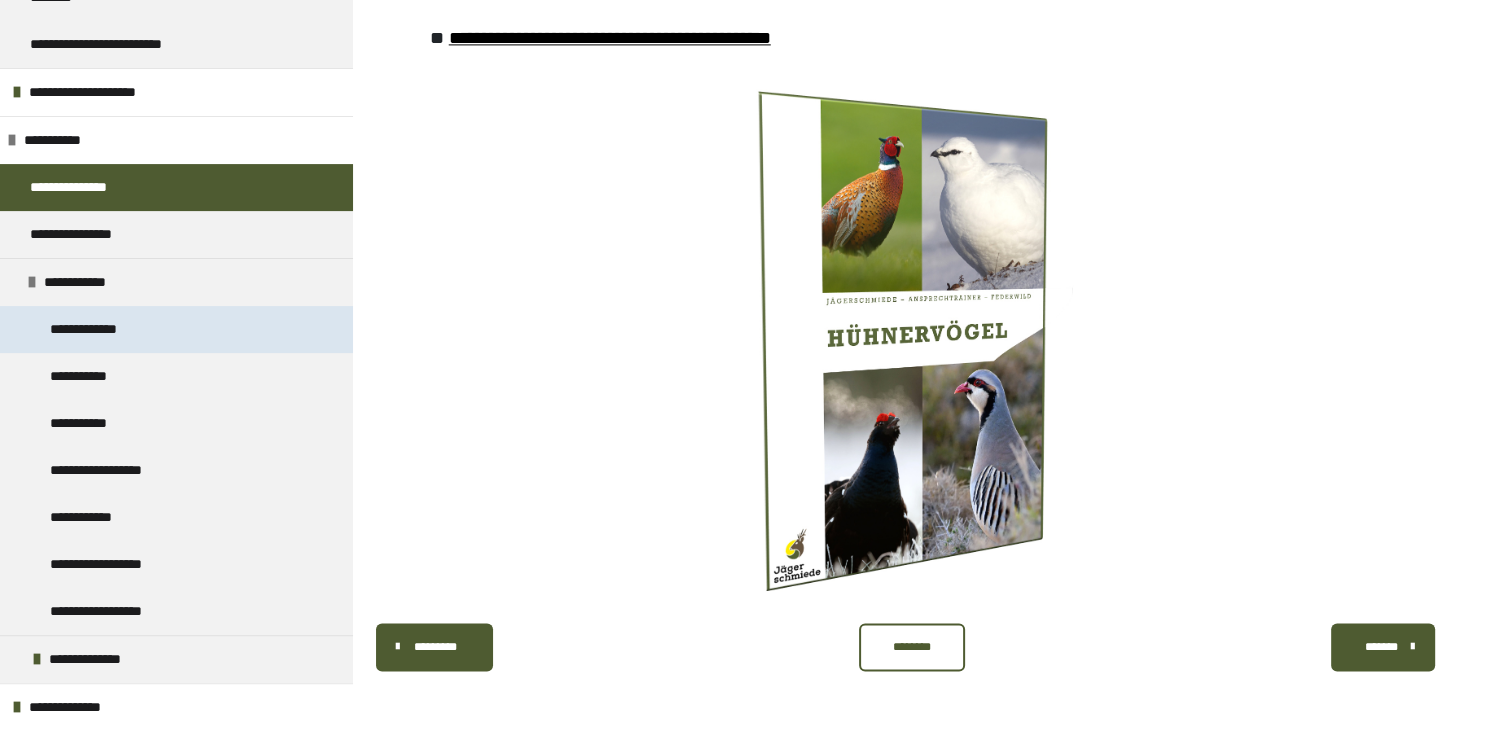 click on "**********" at bounding box center [101, 329] 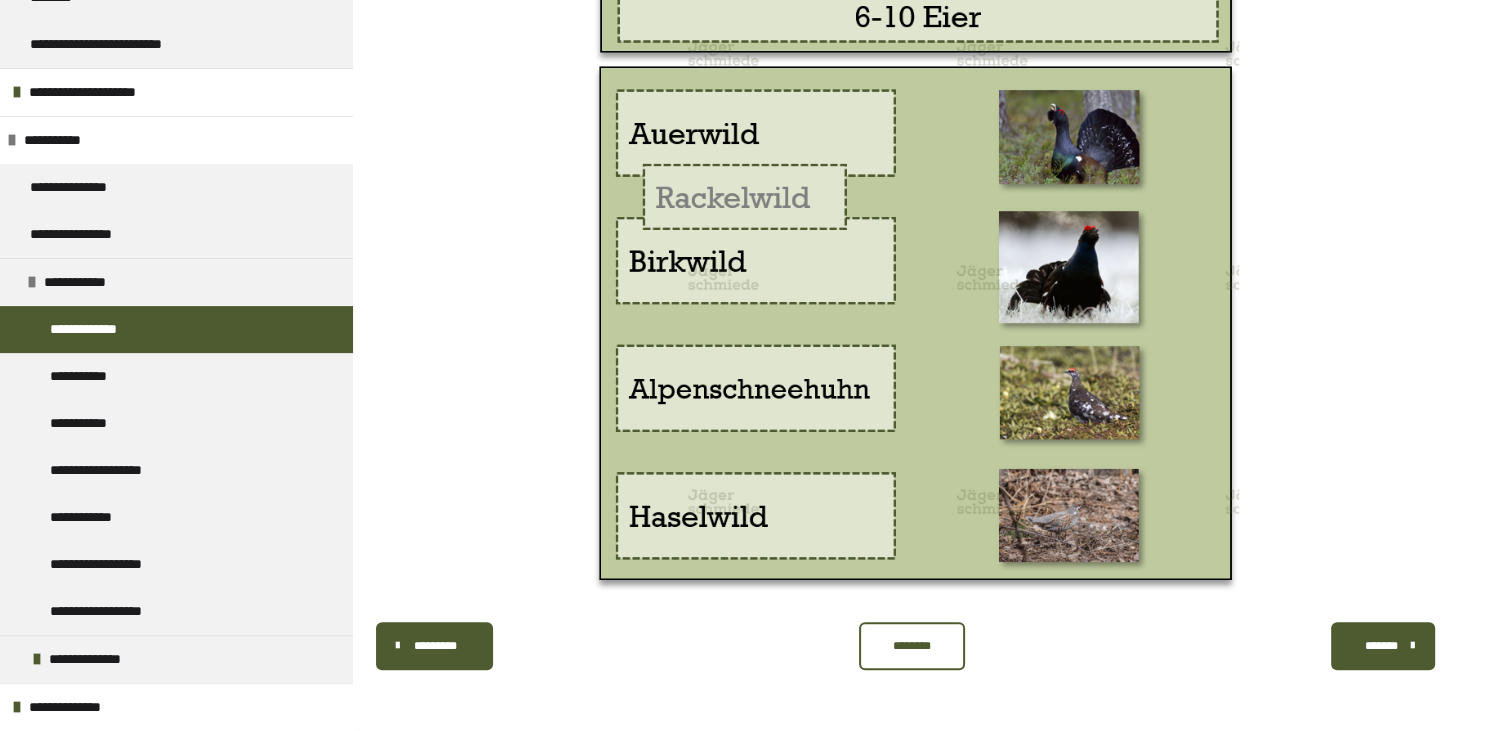 scroll, scrollTop: 2120, scrollLeft: 0, axis: vertical 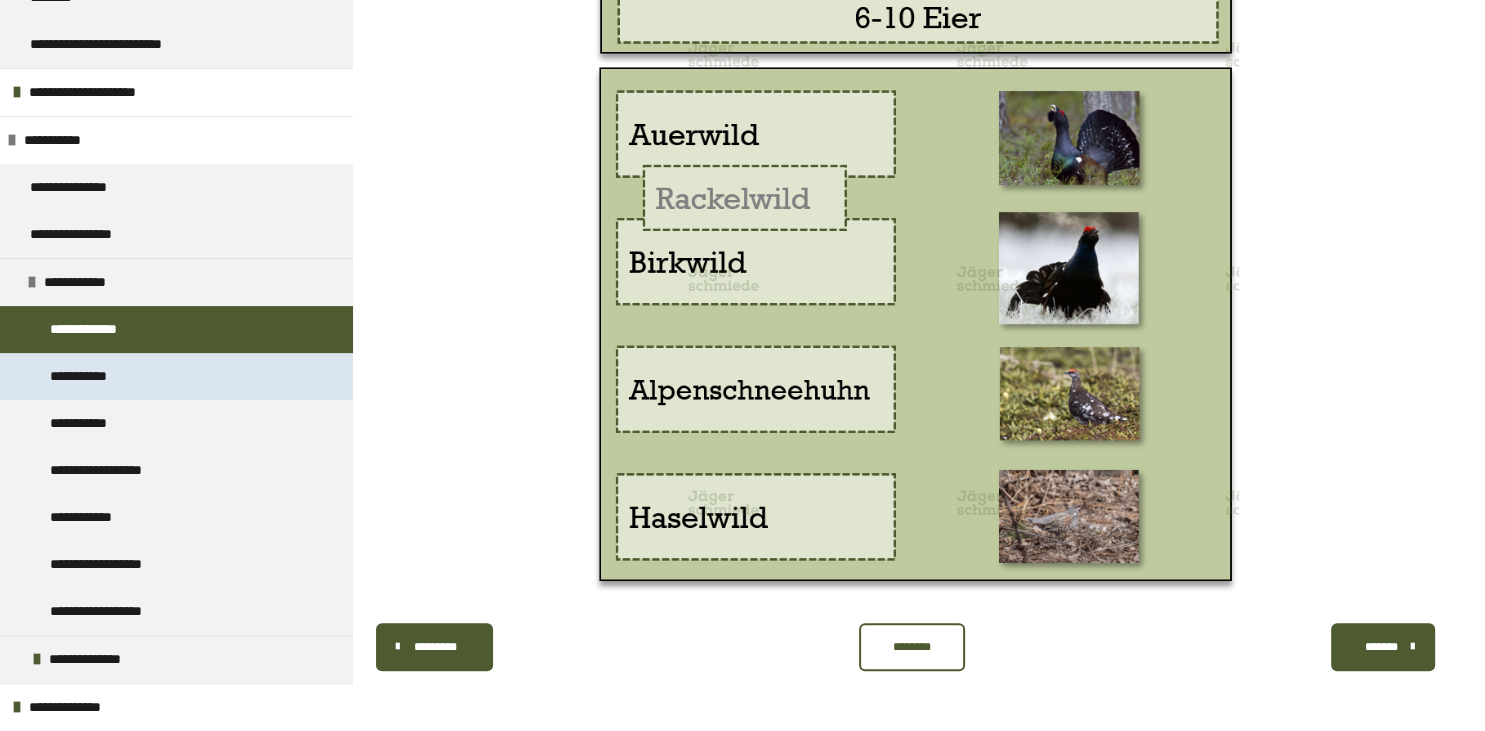 click on "**********" at bounding box center [93, 376] 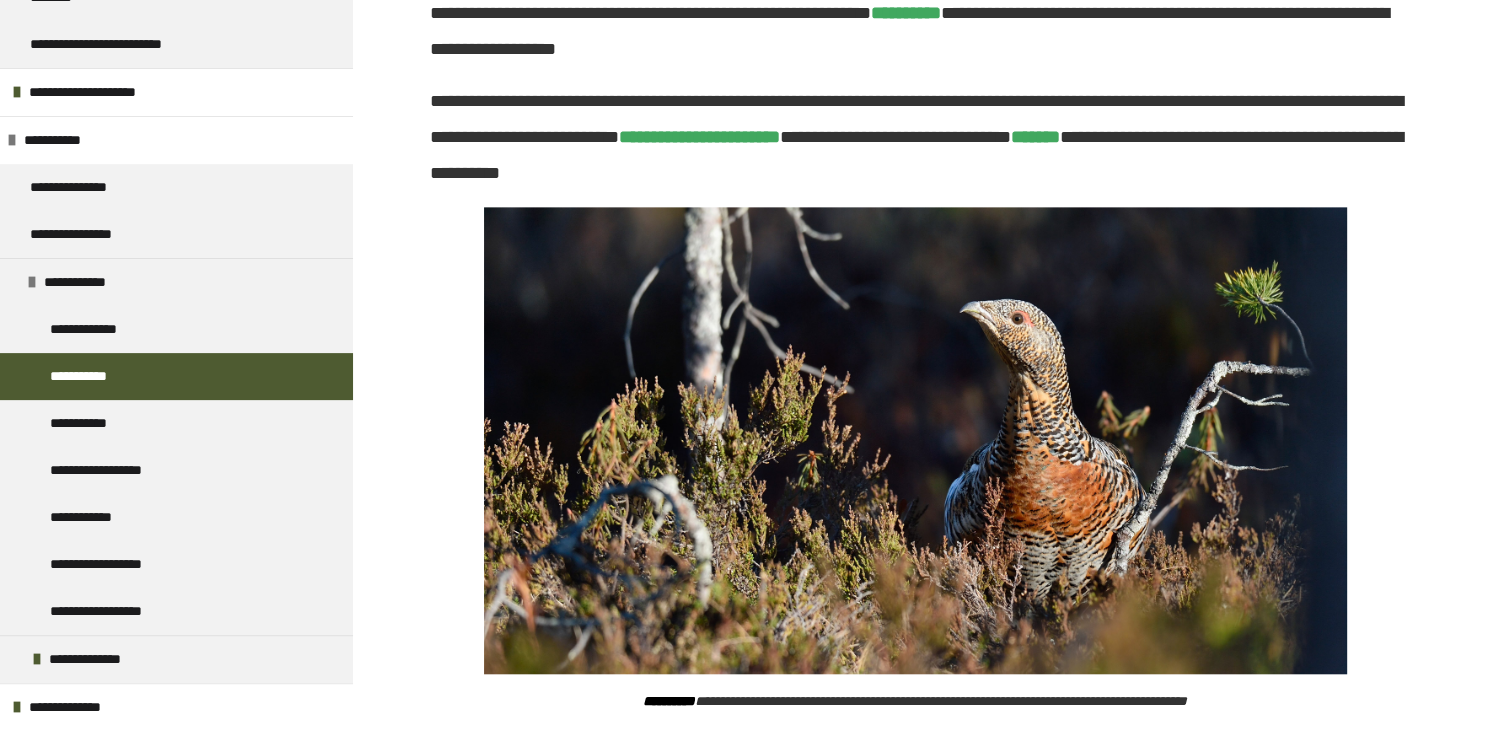scroll, scrollTop: 2550, scrollLeft: 0, axis: vertical 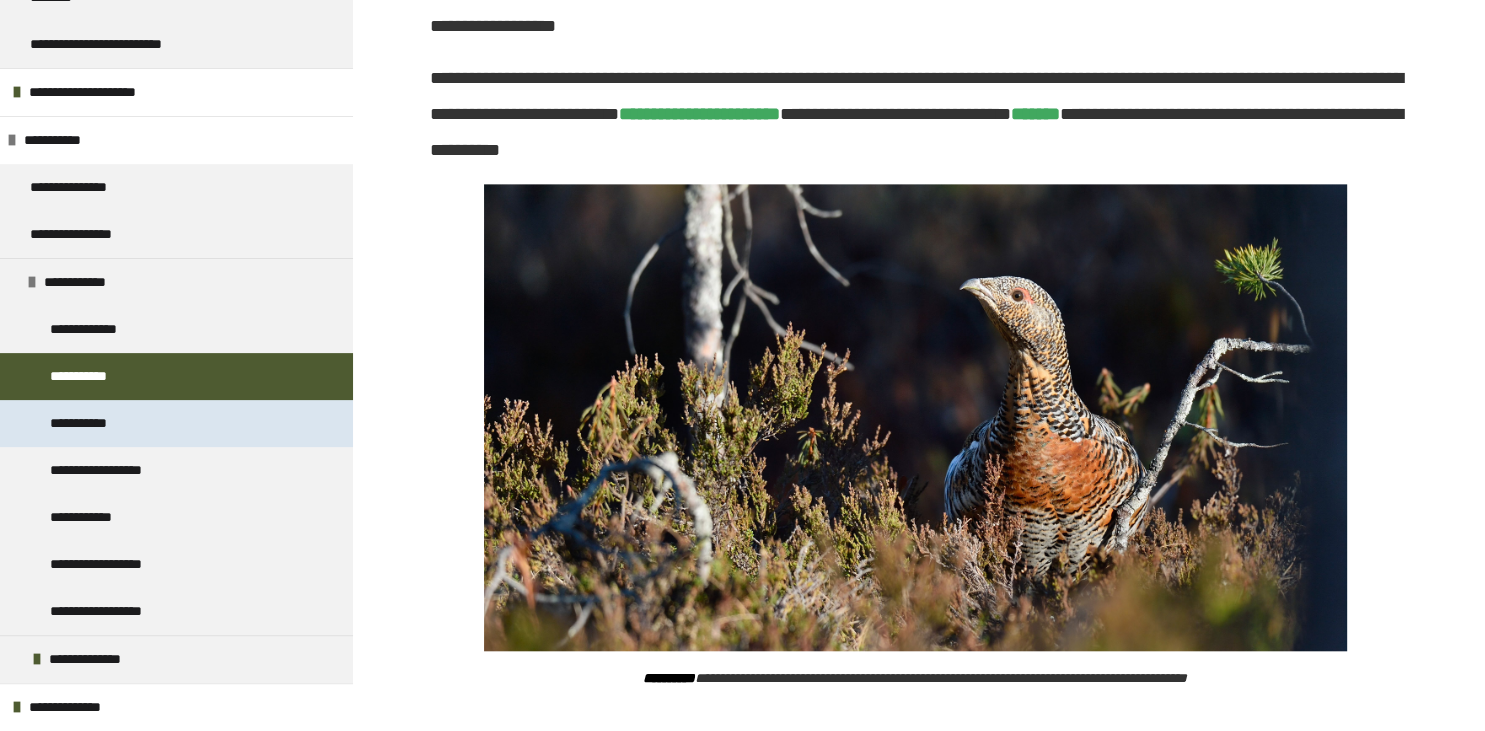click on "**********" at bounding box center (90, 423) 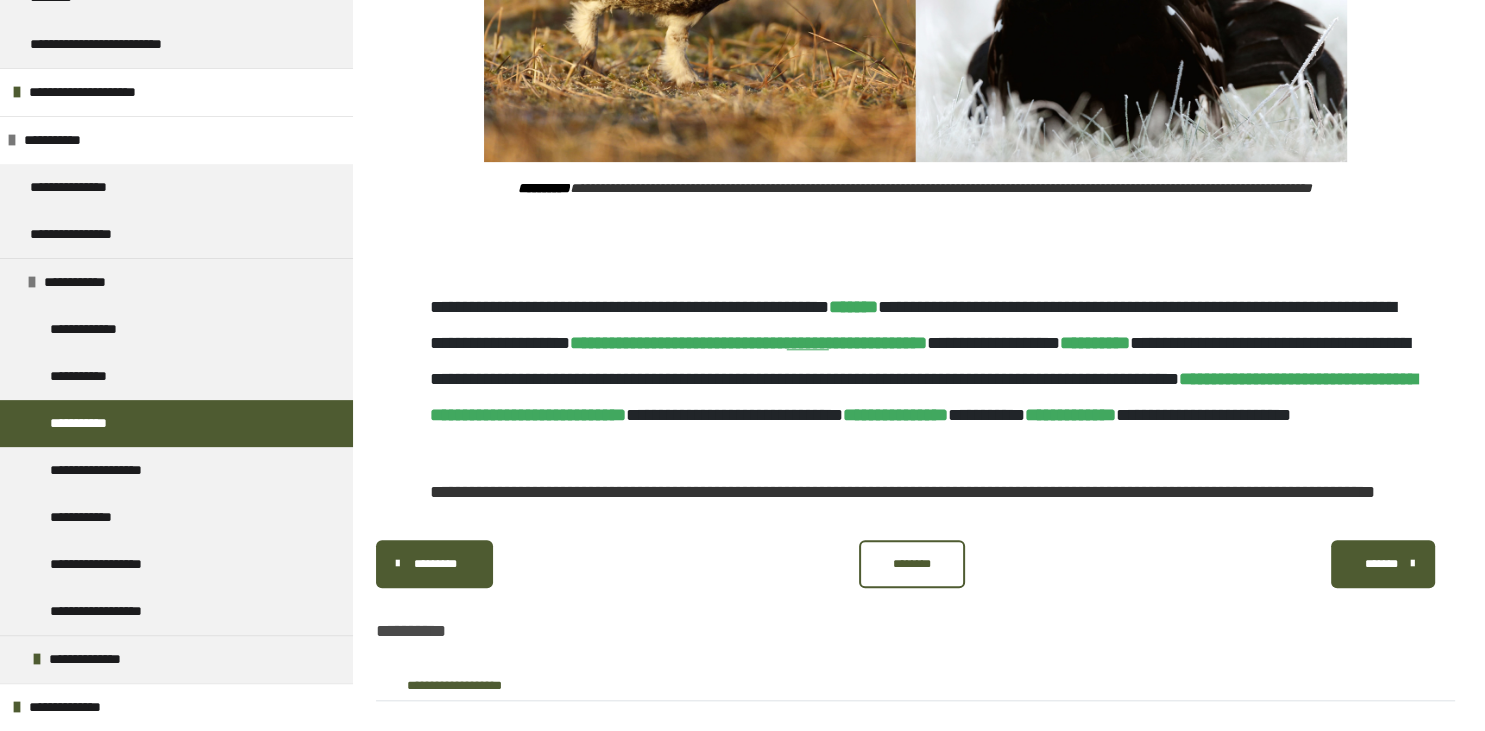 scroll, scrollTop: 1846, scrollLeft: 0, axis: vertical 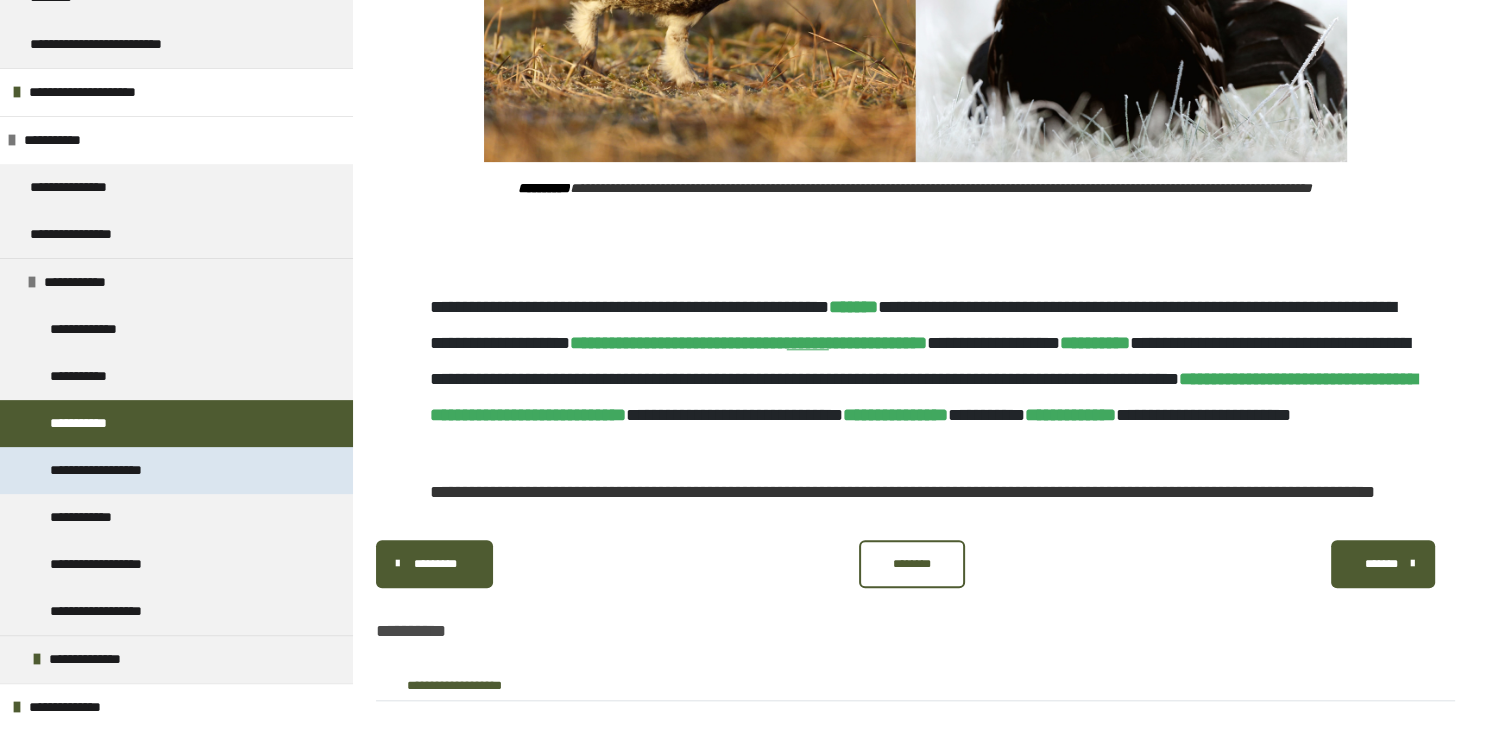 click on "**********" at bounding box center (126, 470) 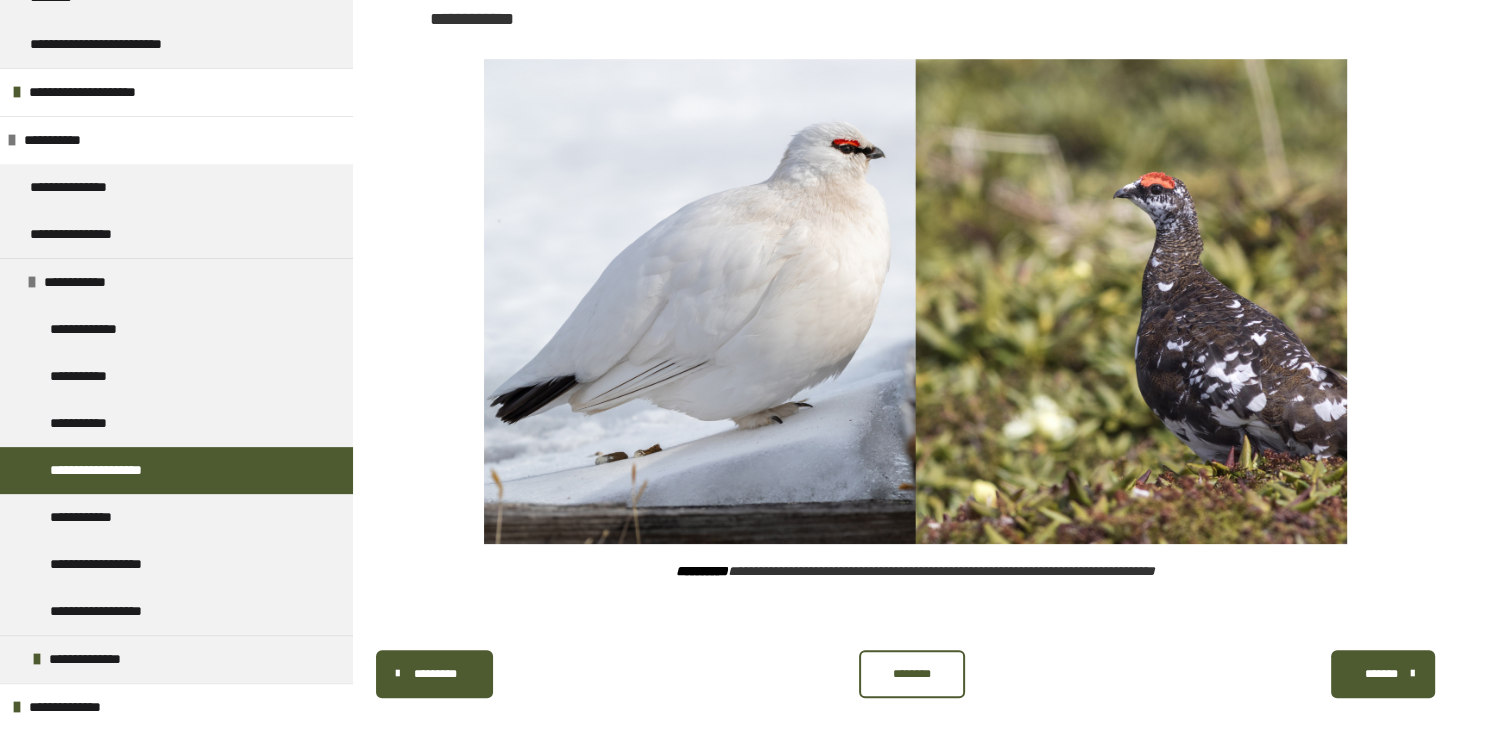 scroll, scrollTop: 1428, scrollLeft: 0, axis: vertical 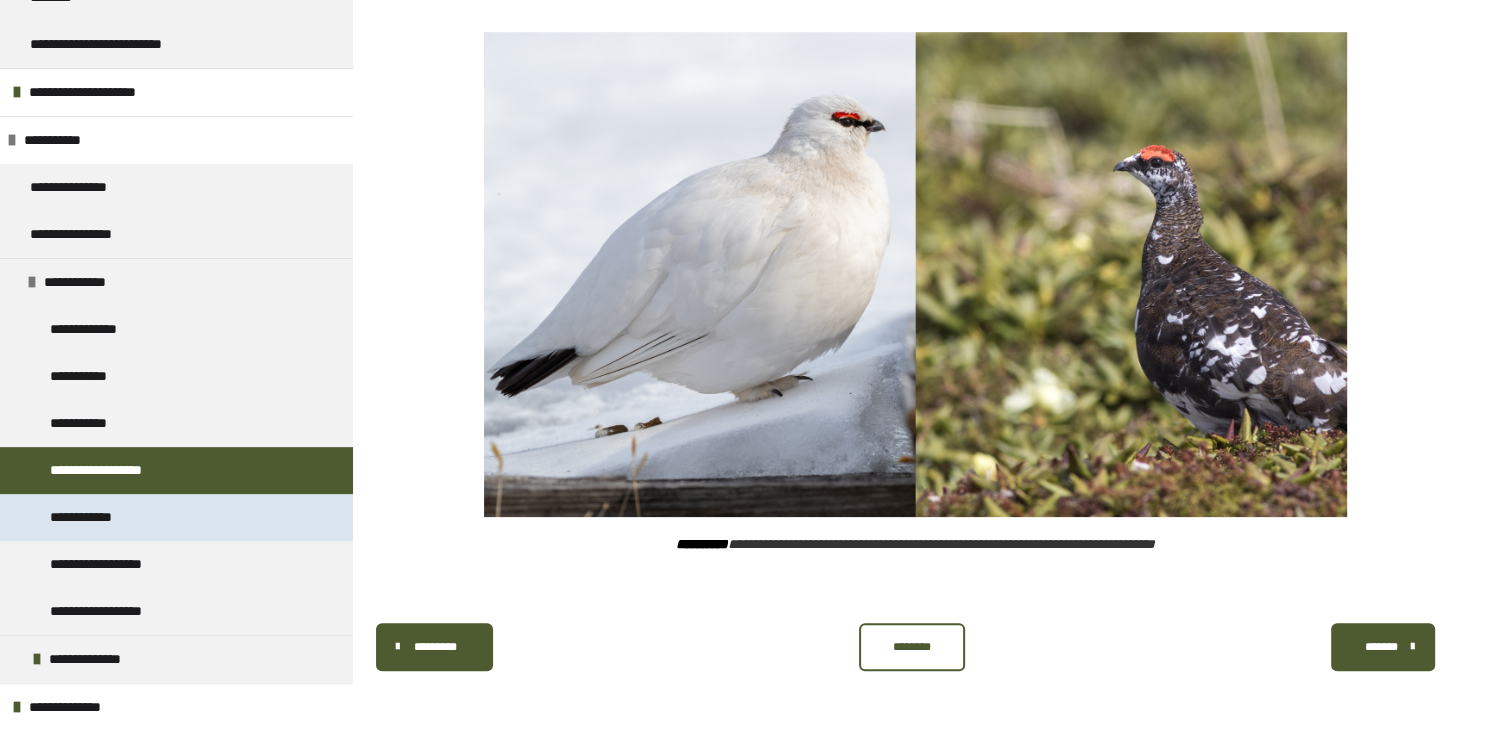 click on "**********" at bounding box center [95, 517] 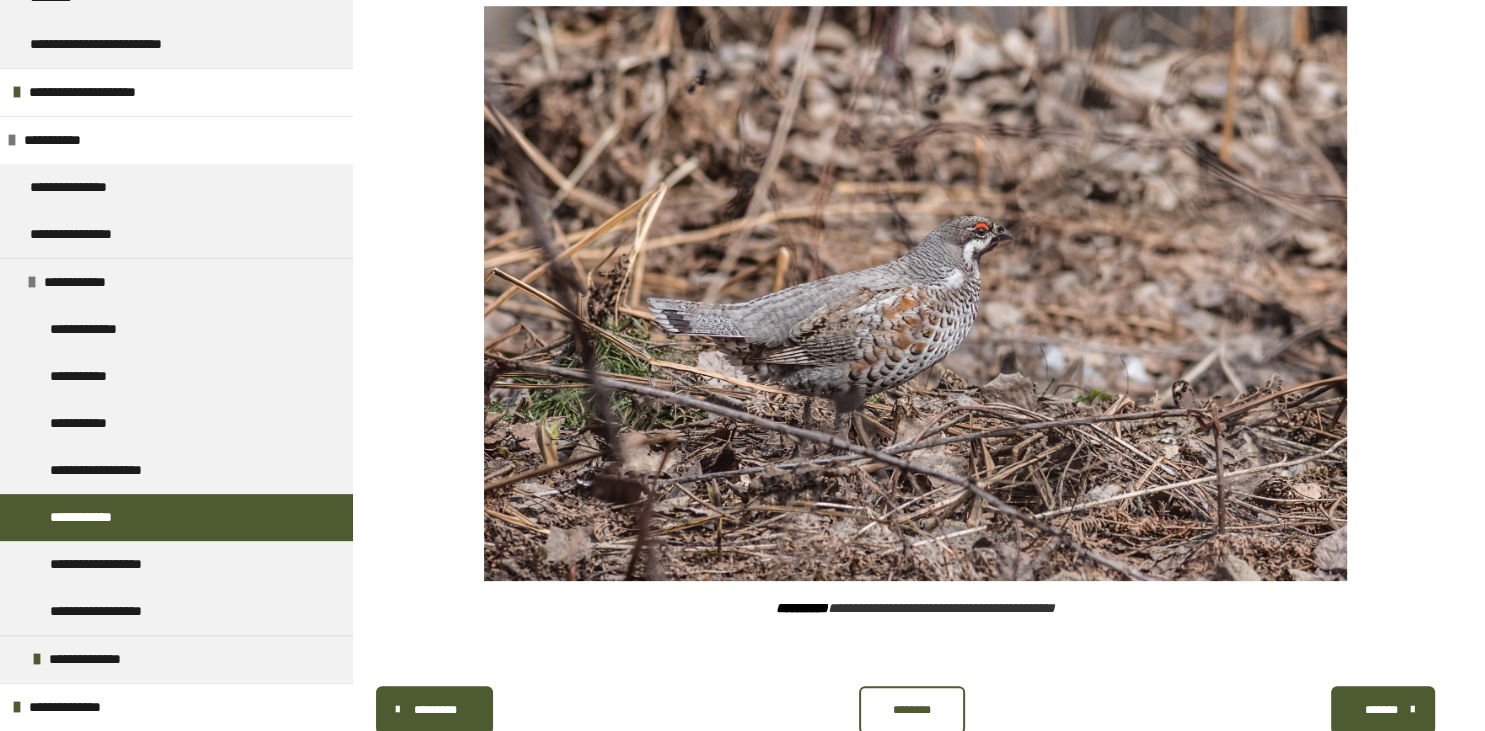 scroll, scrollTop: 1483, scrollLeft: 0, axis: vertical 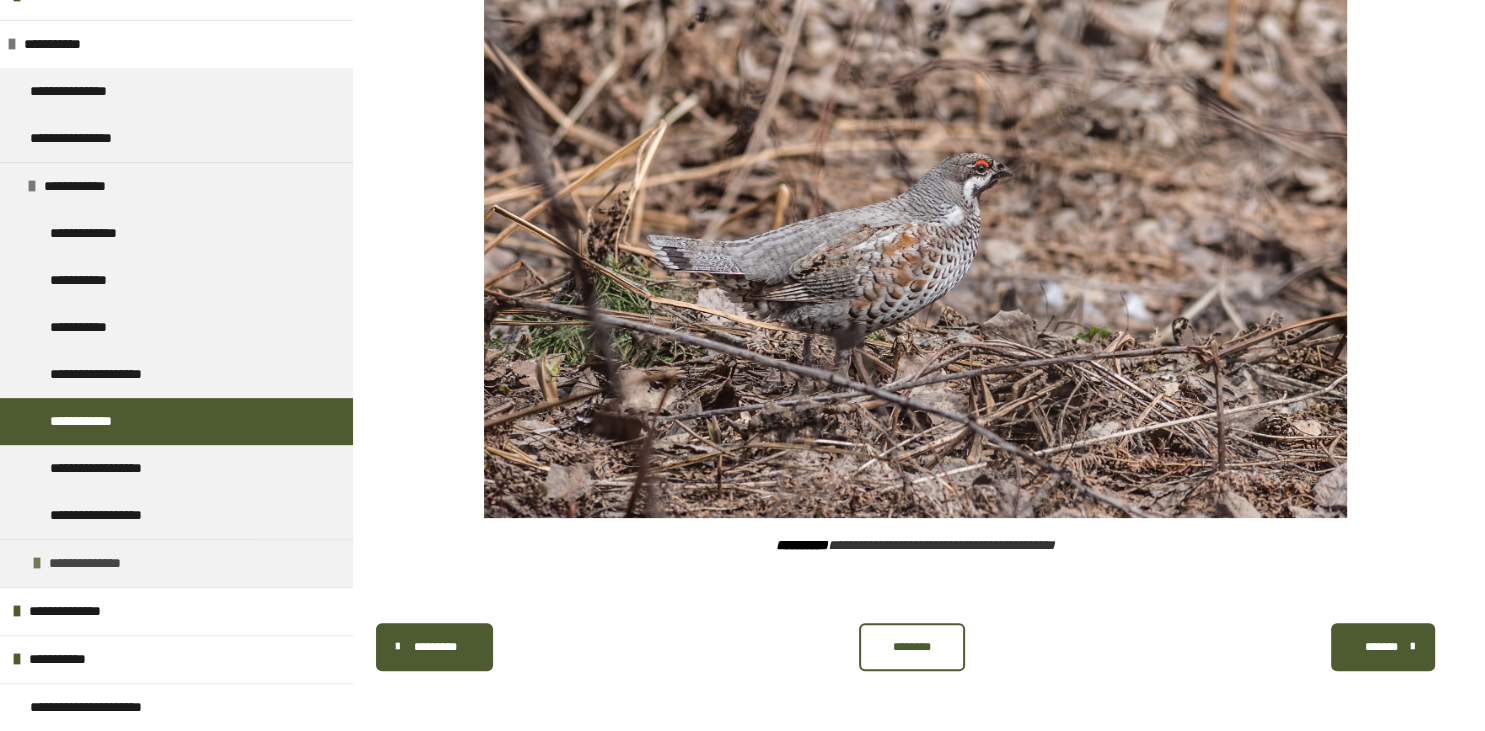 click on "**********" at bounding box center (176, 563) 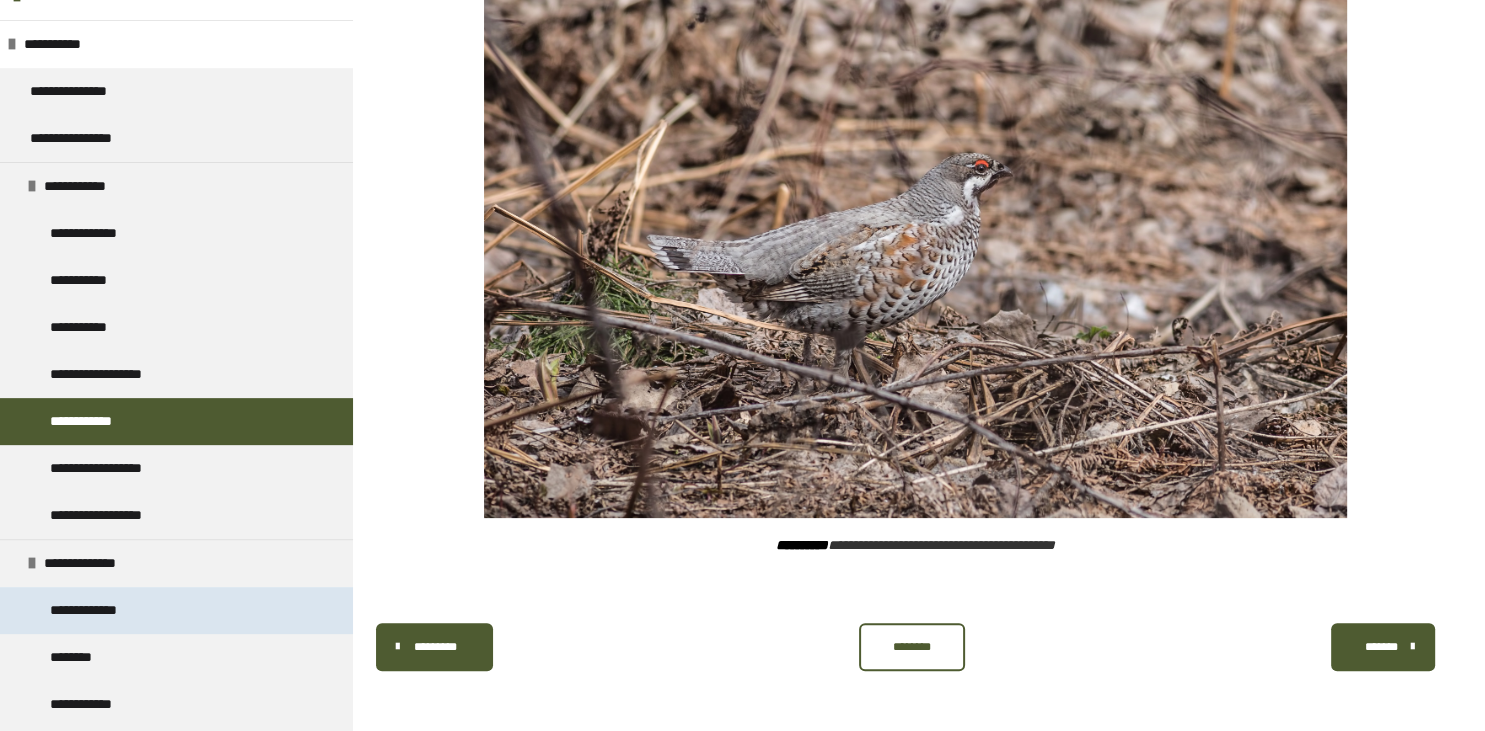 click on "**********" at bounding box center (101, 610) 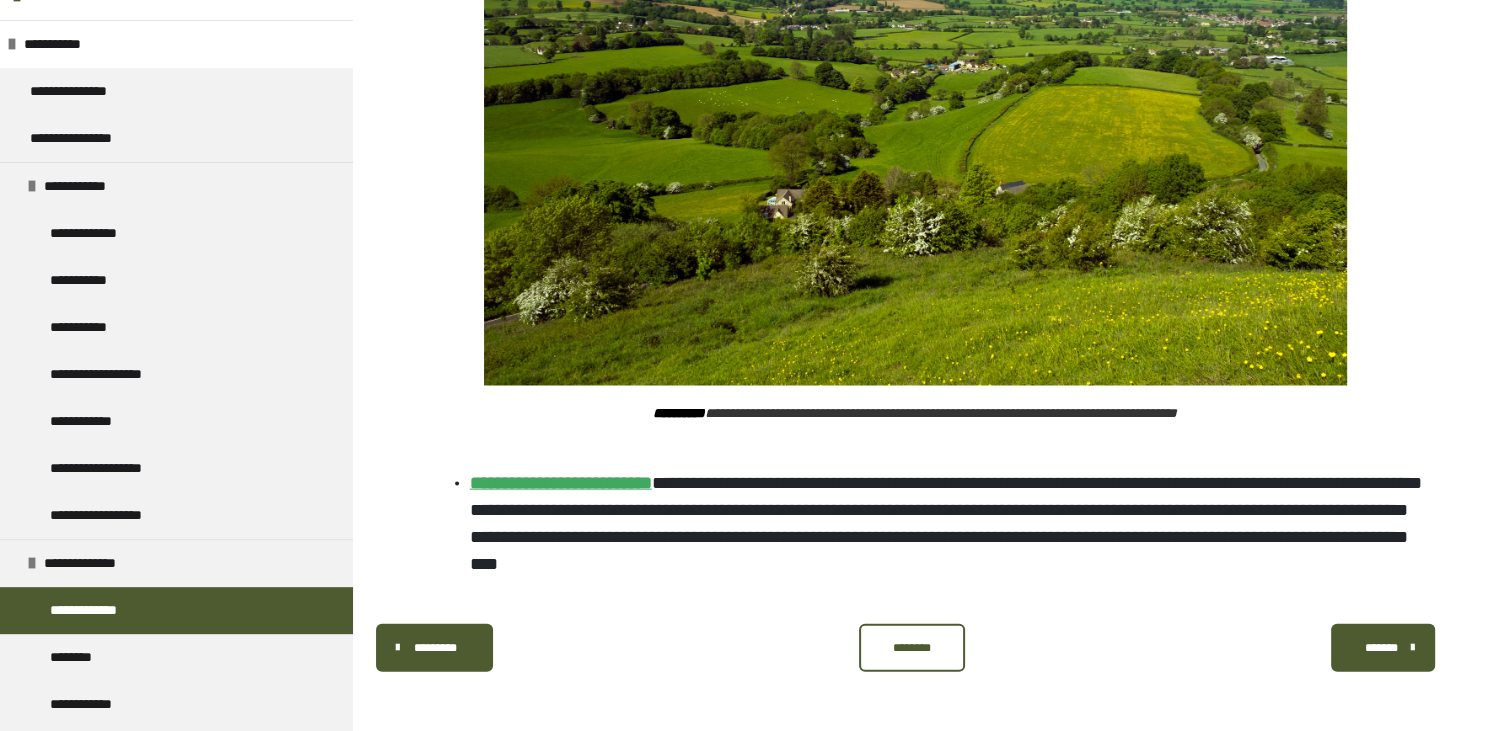 scroll, scrollTop: 4412, scrollLeft: 0, axis: vertical 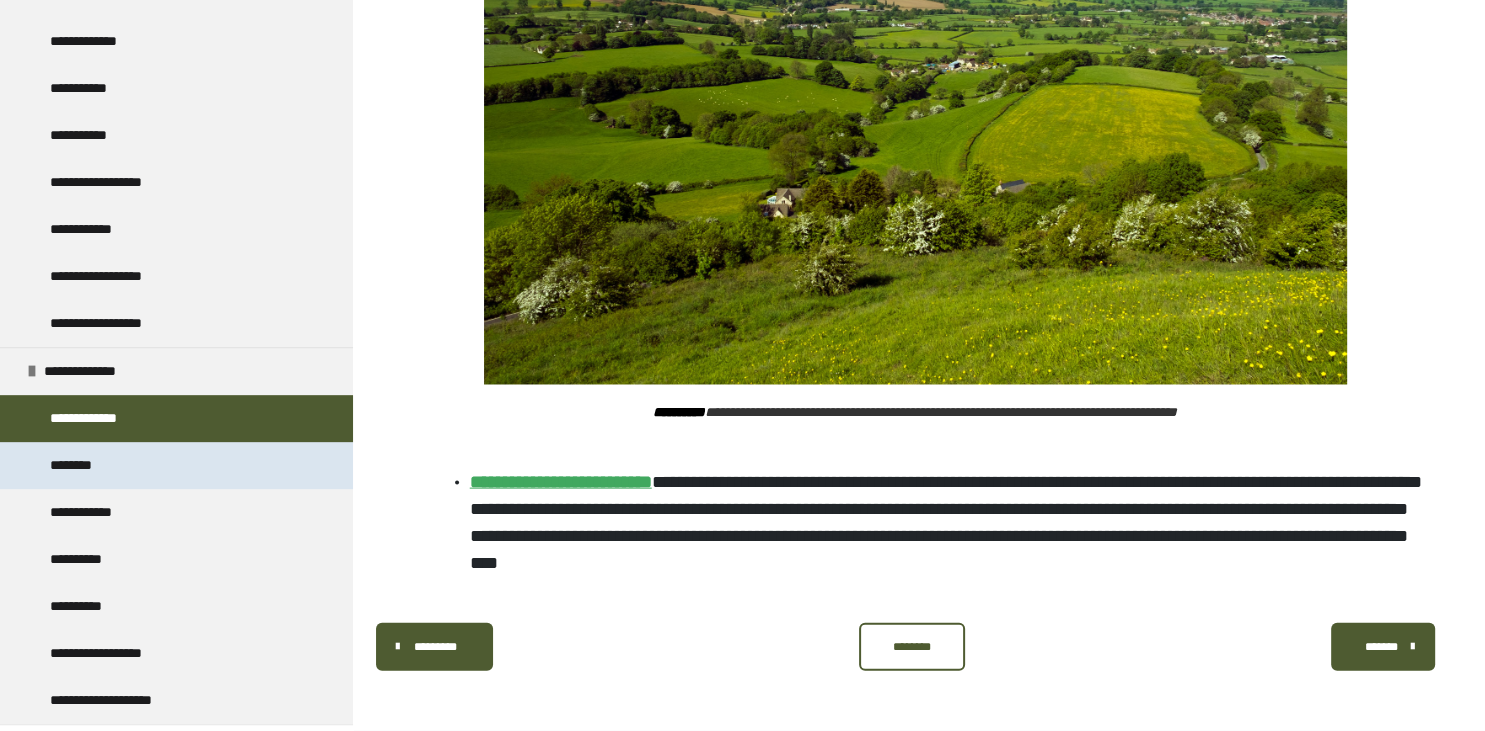 click on "********" at bounding box center (82, 465) 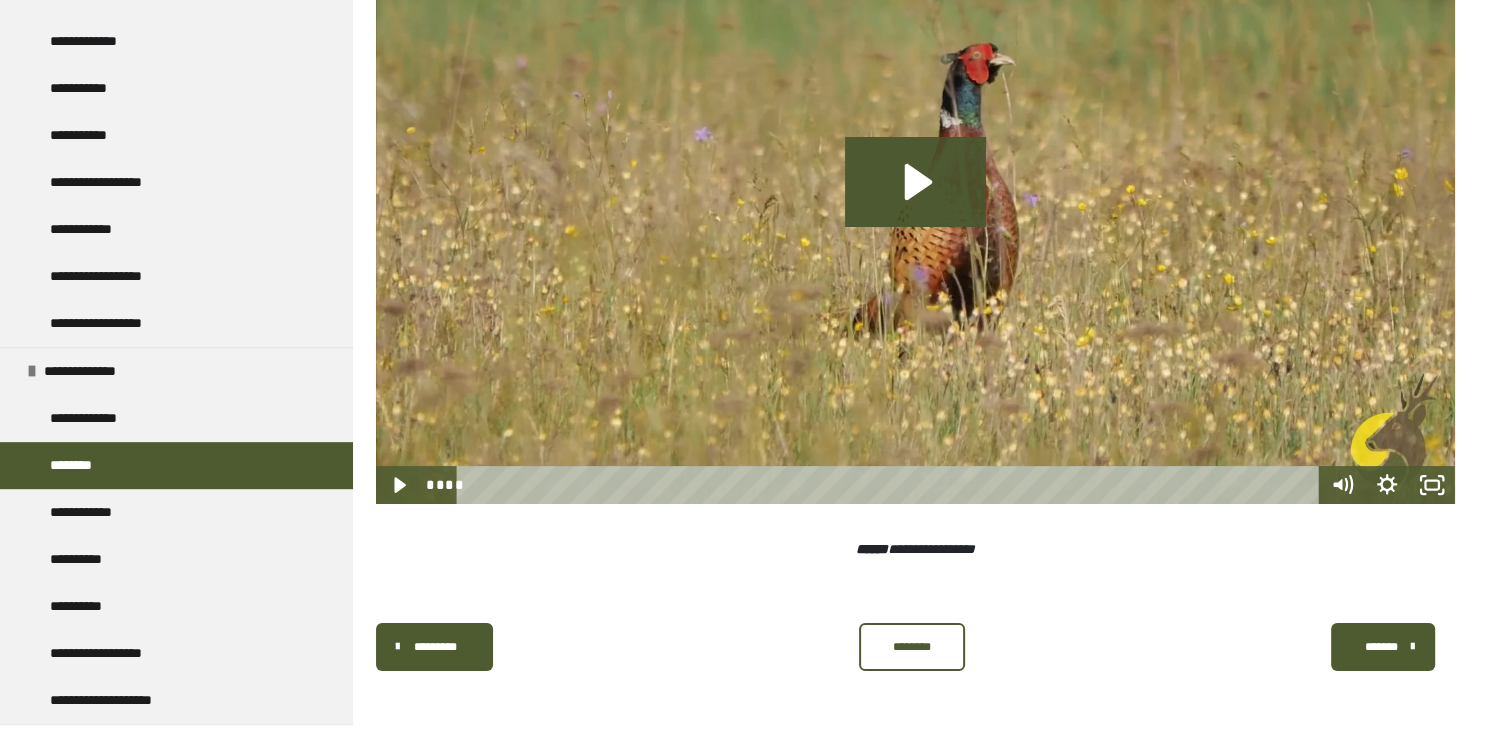 scroll, scrollTop: 7818, scrollLeft: 0, axis: vertical 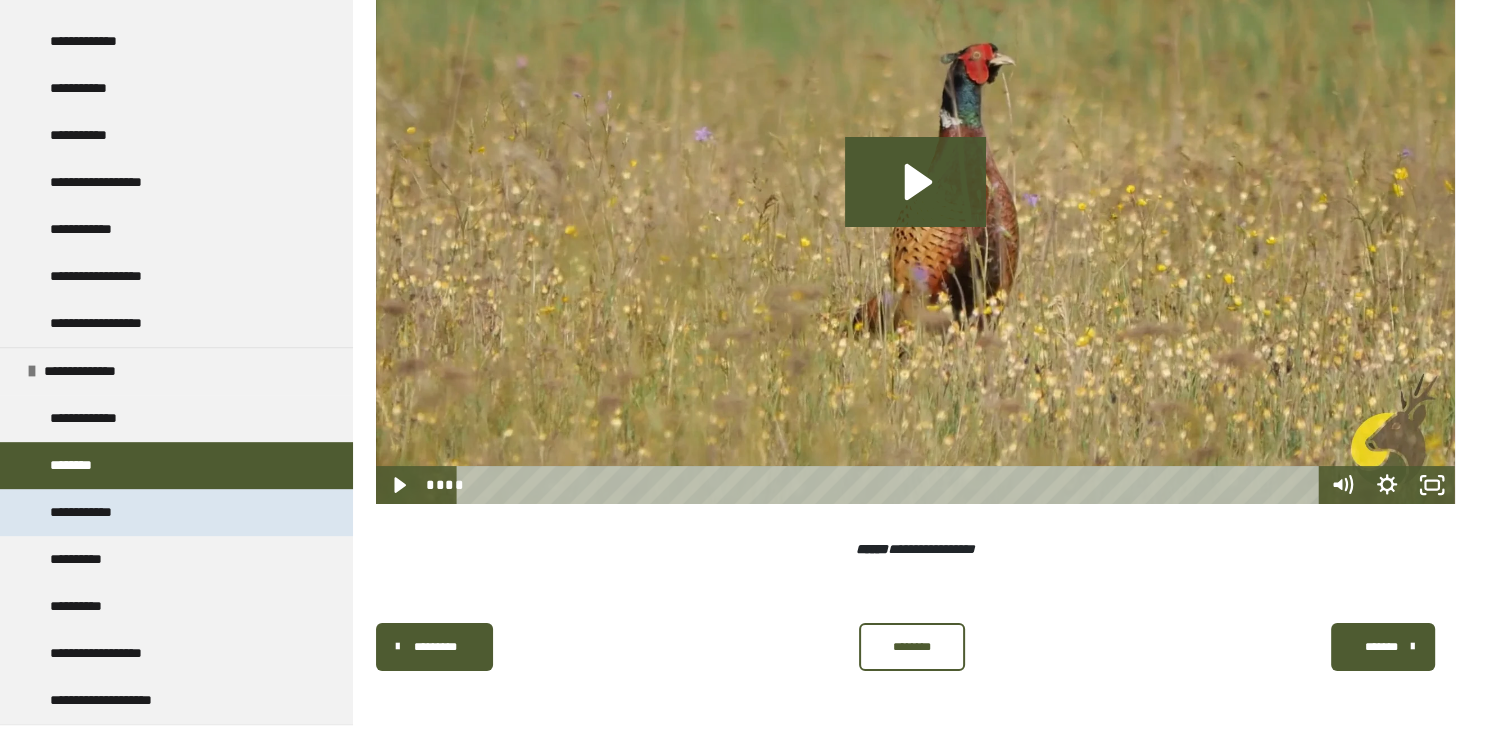 click on "**********" at bounding box center [98, 512] 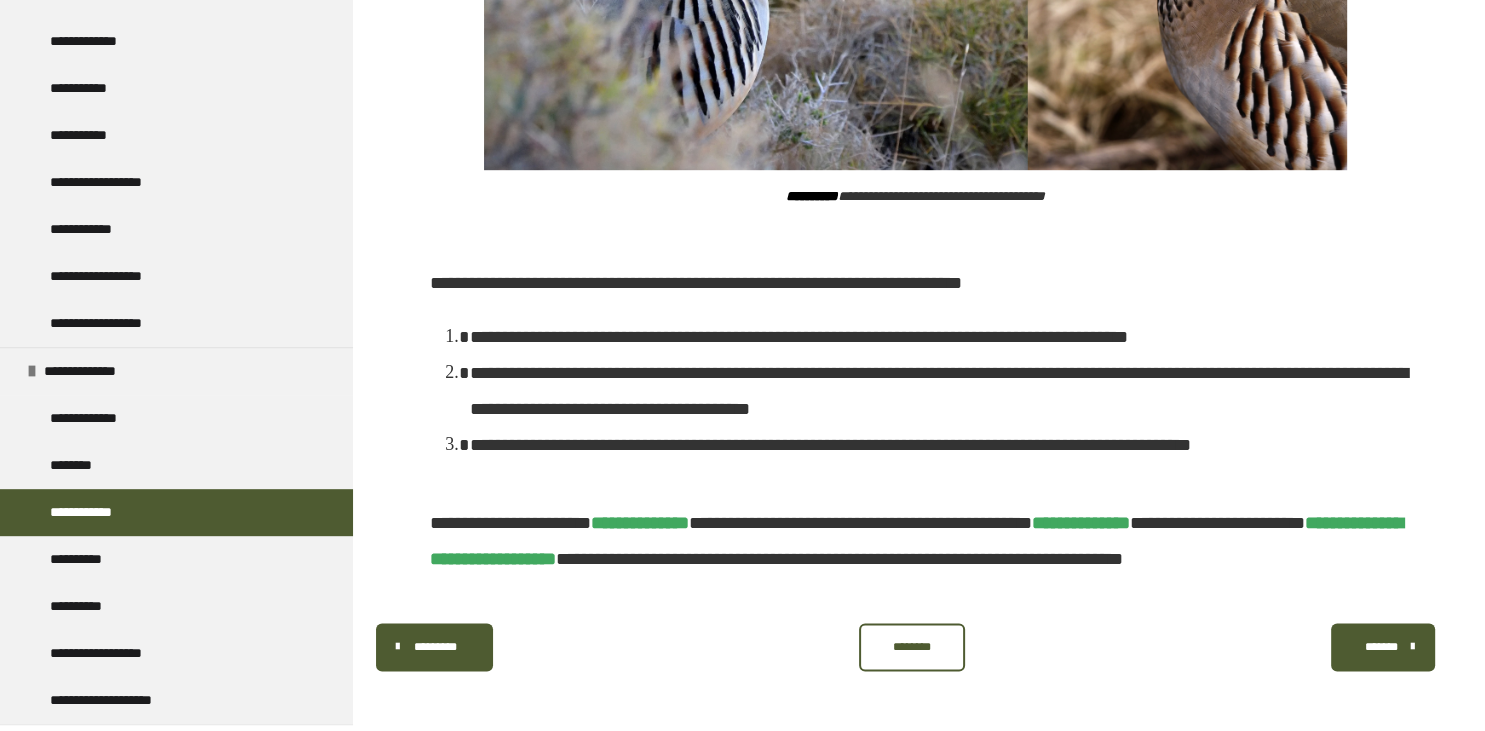 scroll, scrollTop: 2676, scrollLeft: 0, axis: vertical 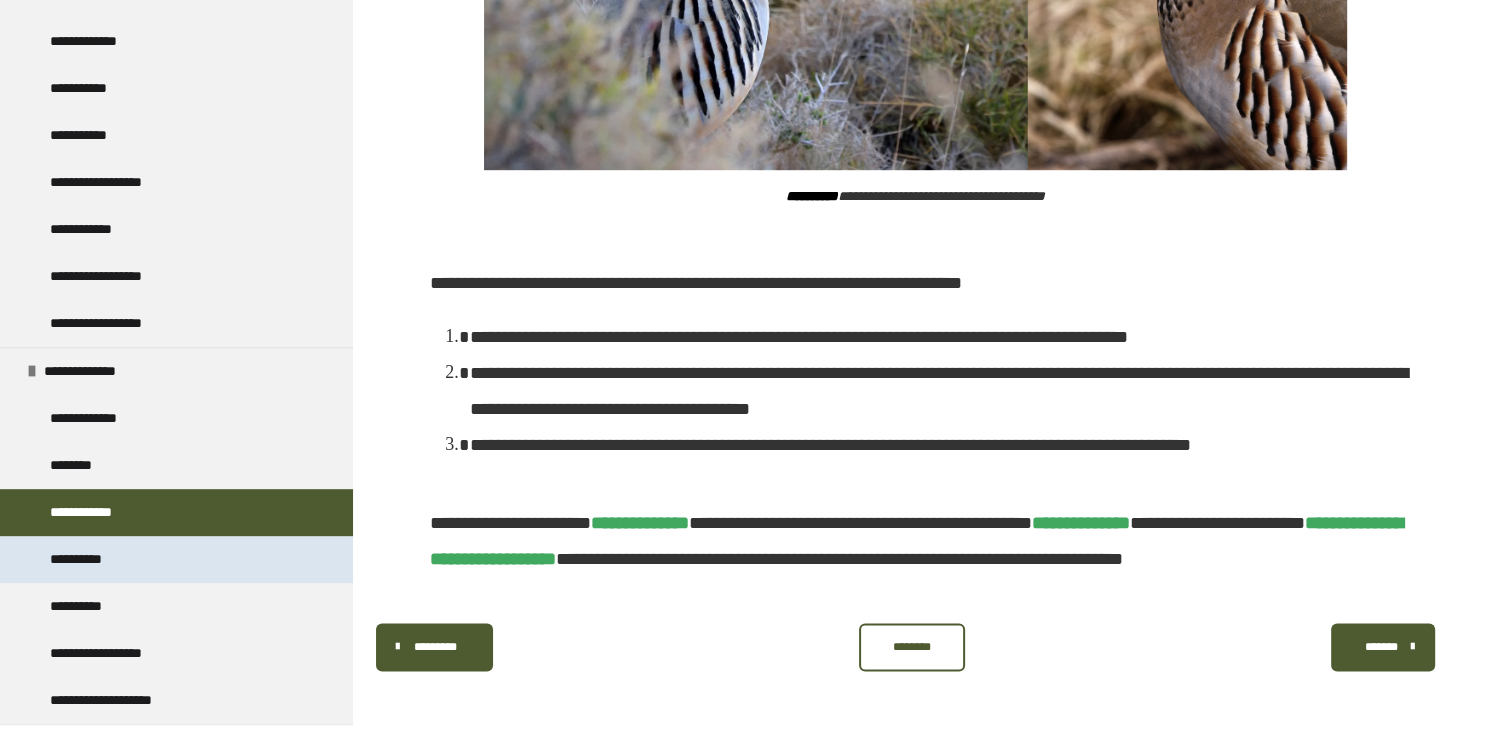 click on "**********" at bounding box center (94, 559) 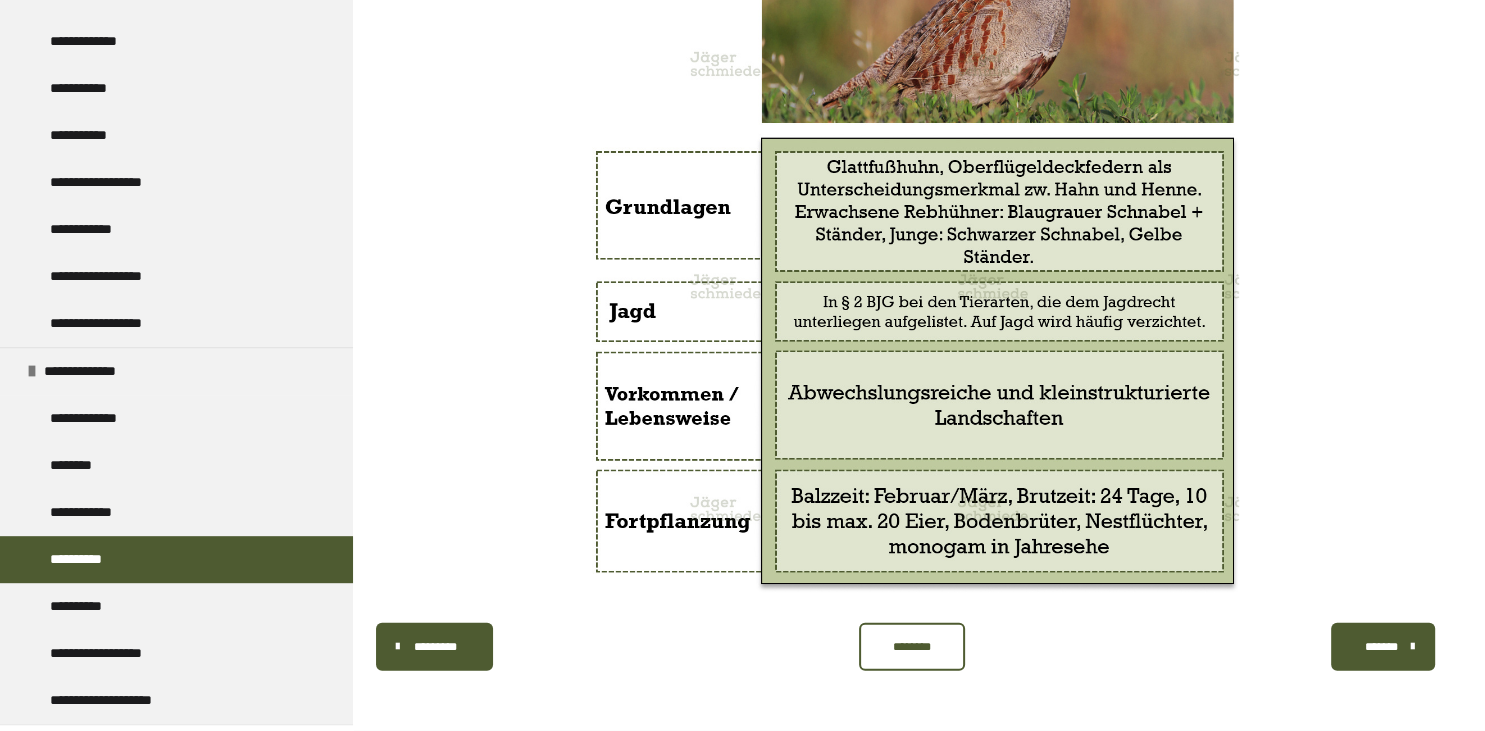 scroll, scrollTop: 4574, scrollLeft: 0, axis: vertical 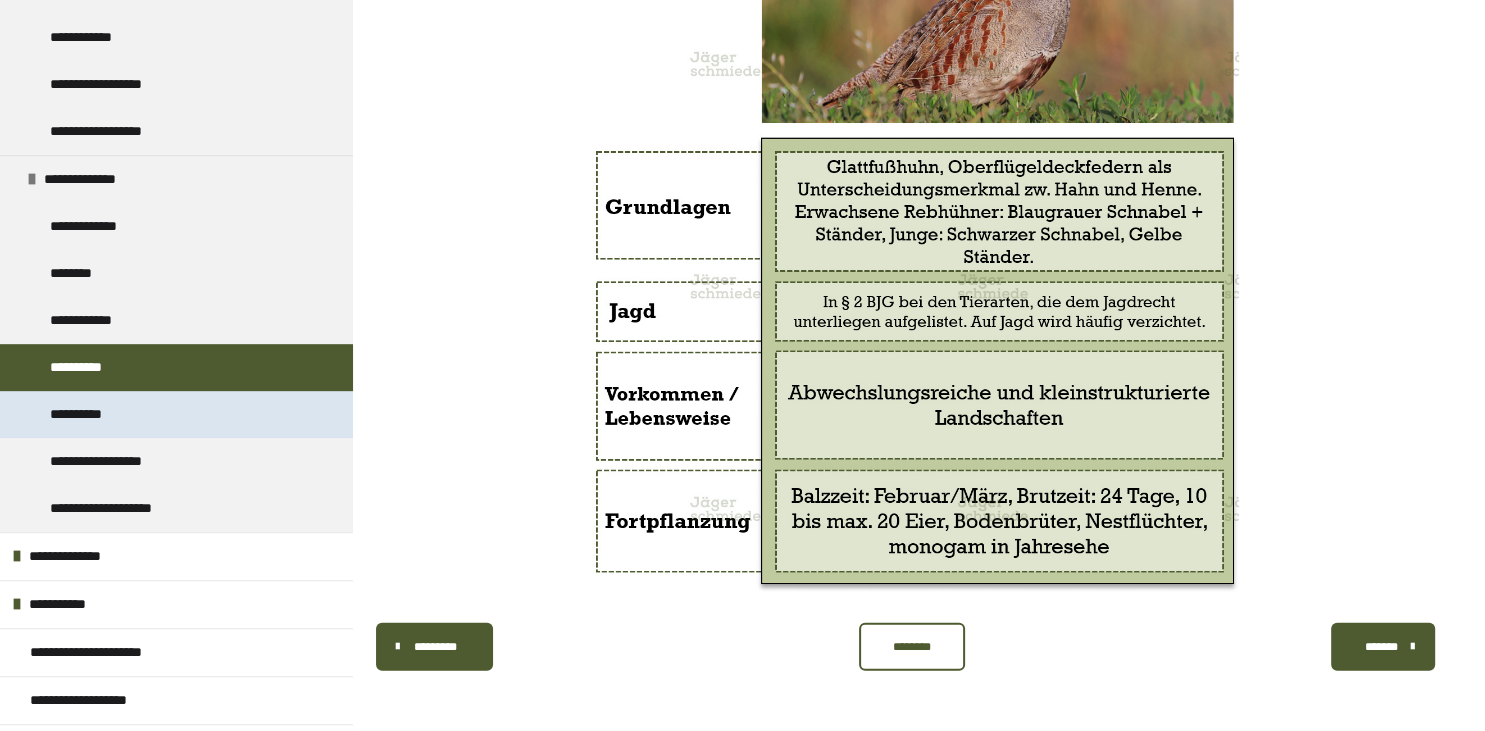 click on "**********" at bounding box center (90, 414) 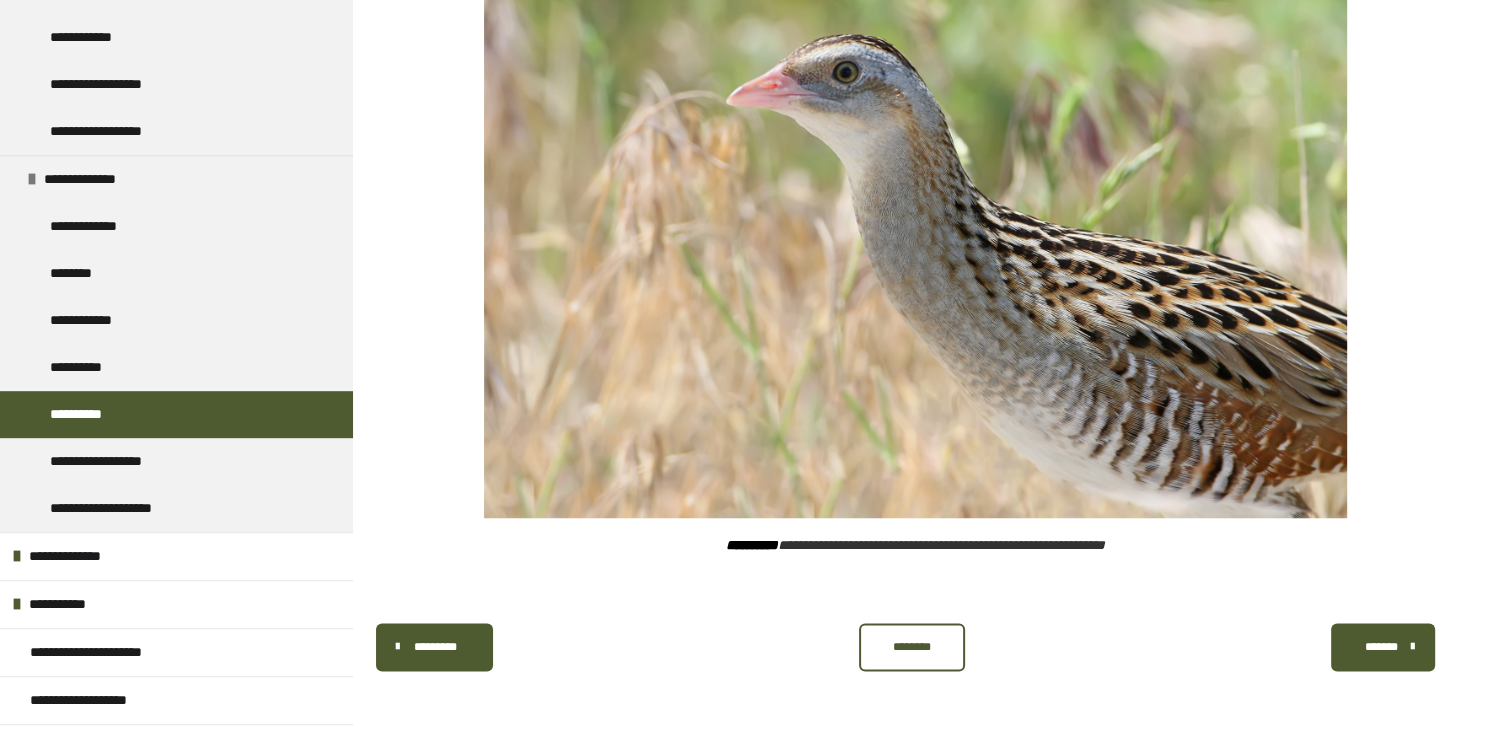 scroll, scrollTop: 2542, scrollLeft: 0, axis: vertical 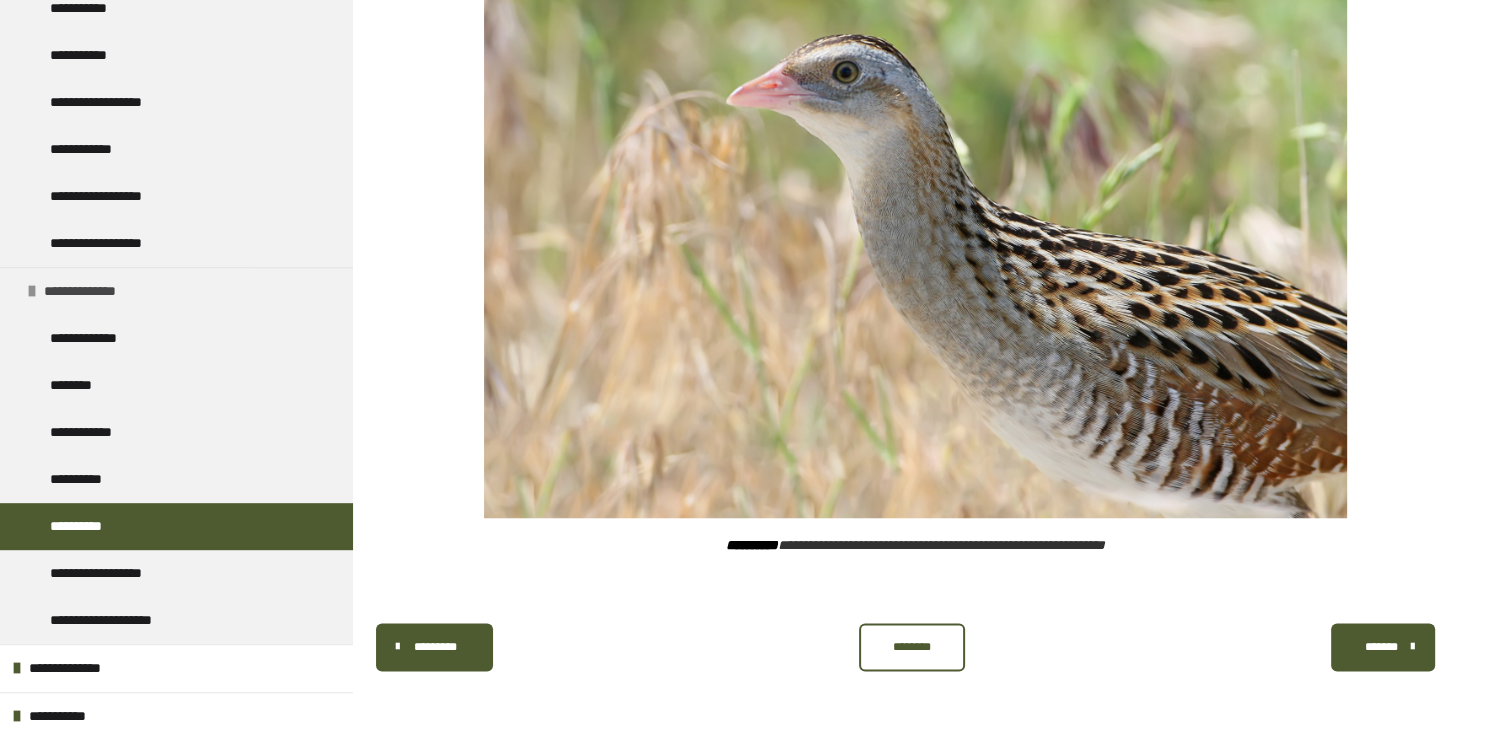 click at bounding box center (32, 291) 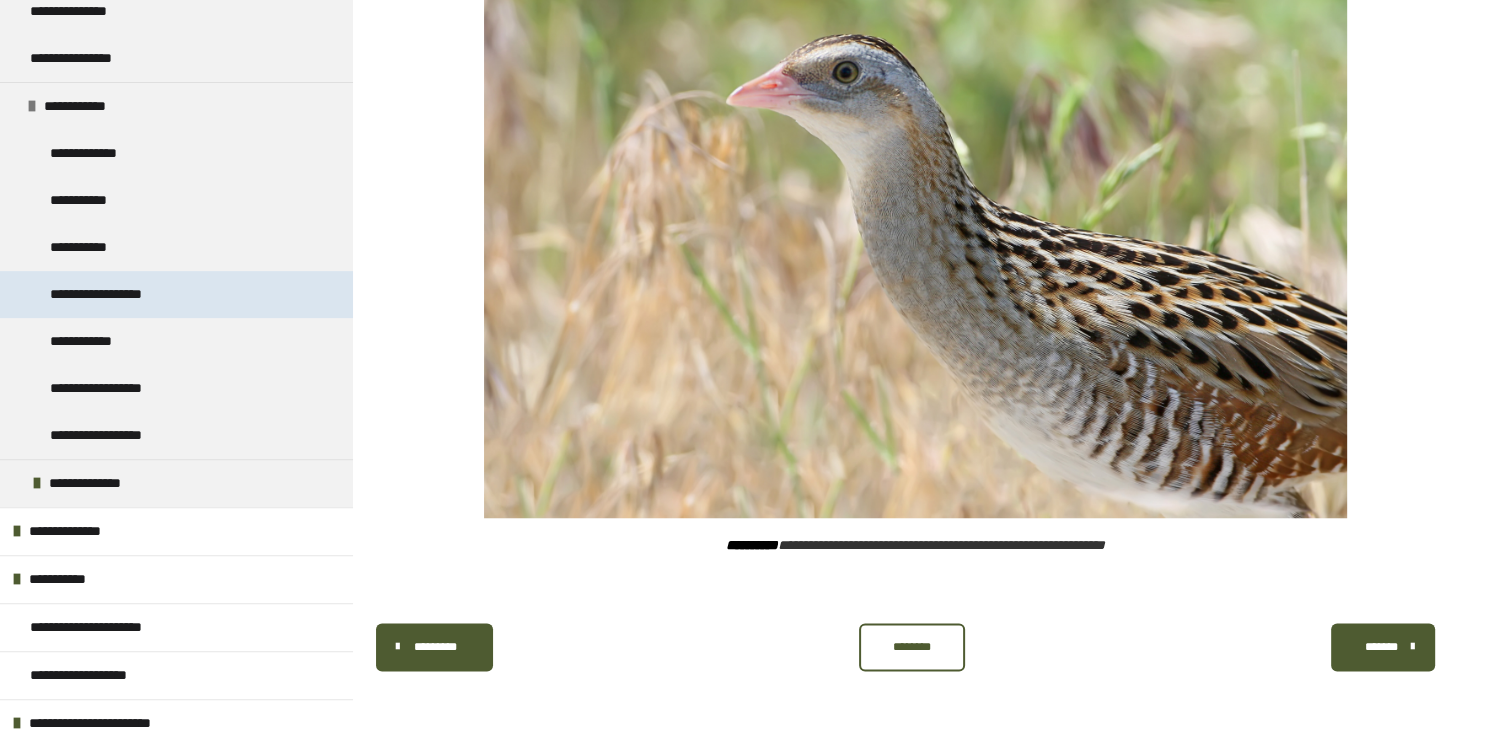 scroll, scrollTop: 637, scrollLeft: 0, axis: vertical 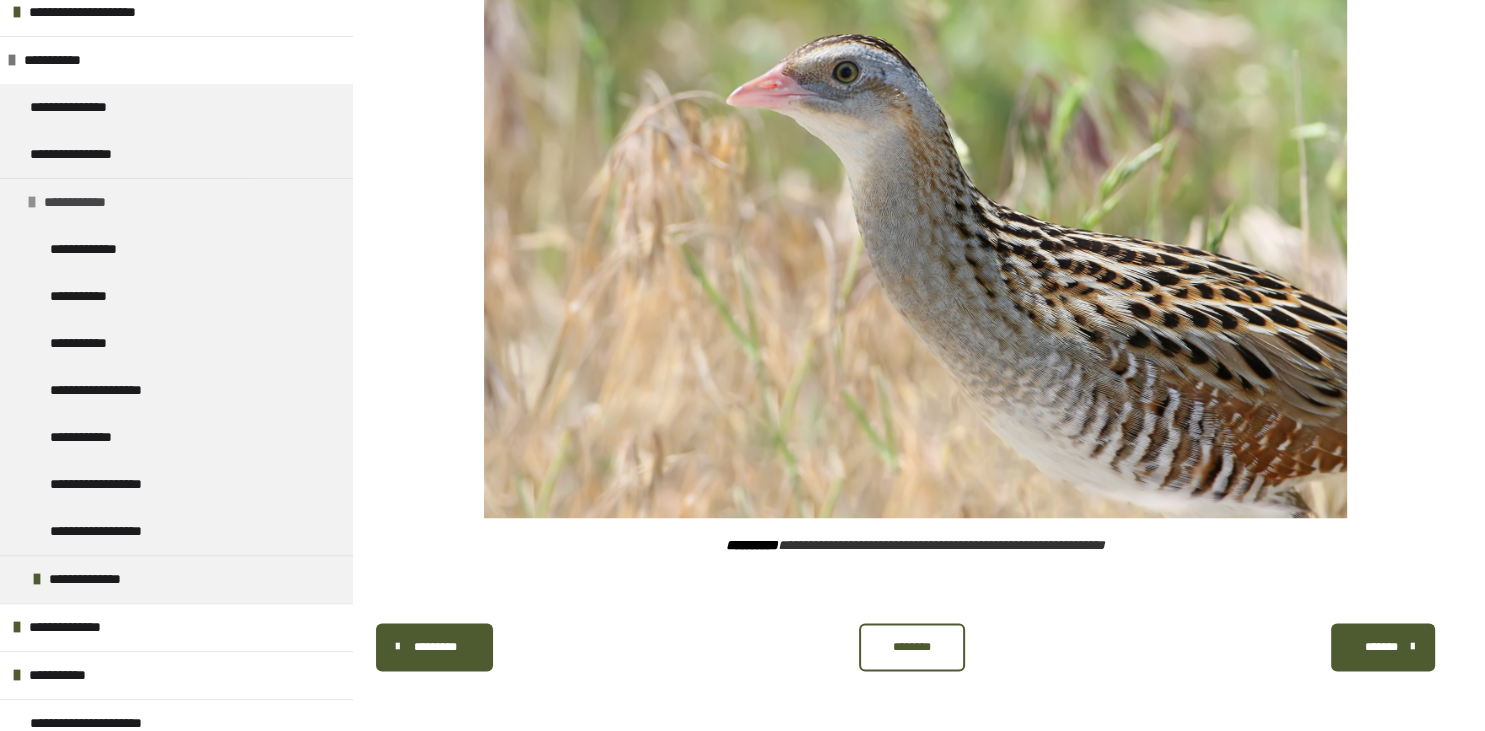 click at bounding box center [32, 202] 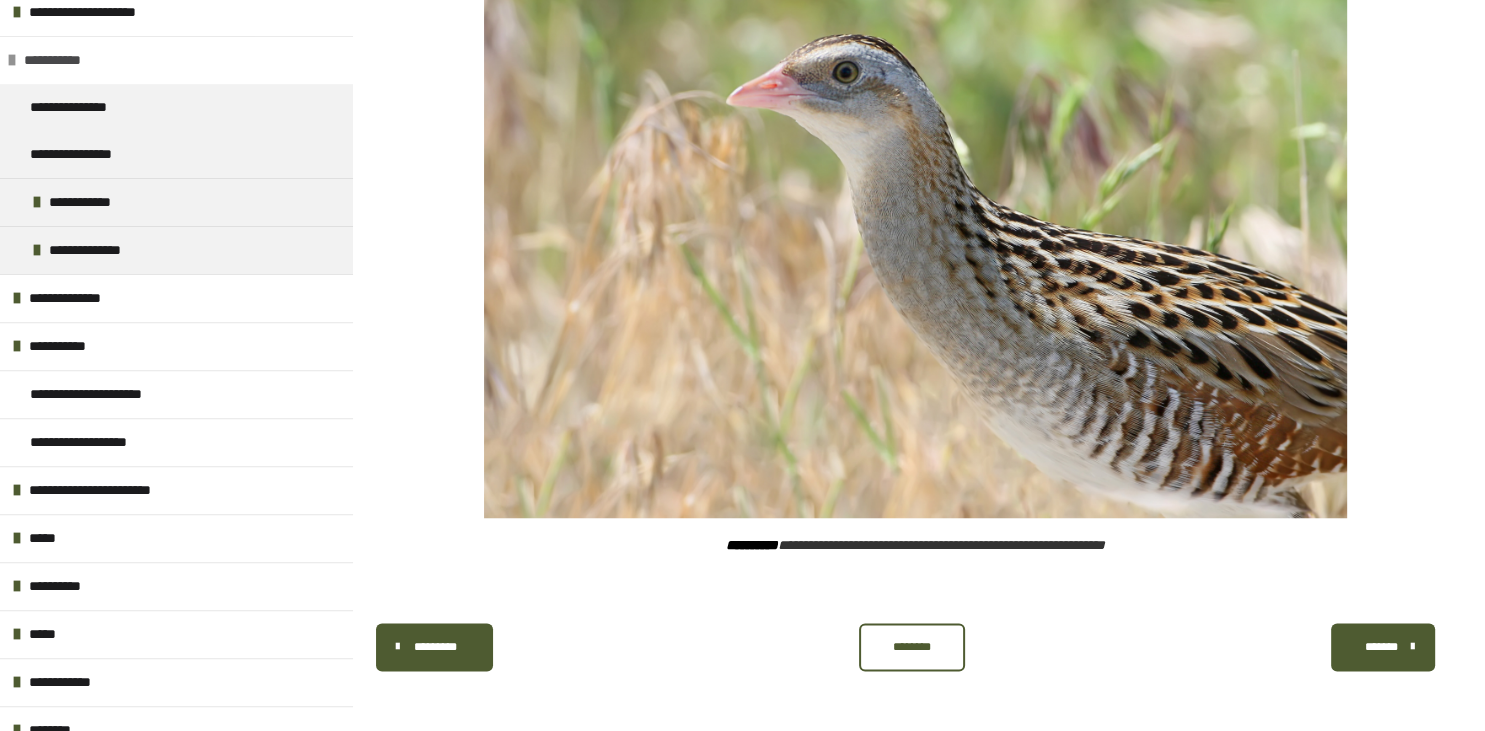 click on "**********" at bounding box center [176, 60] 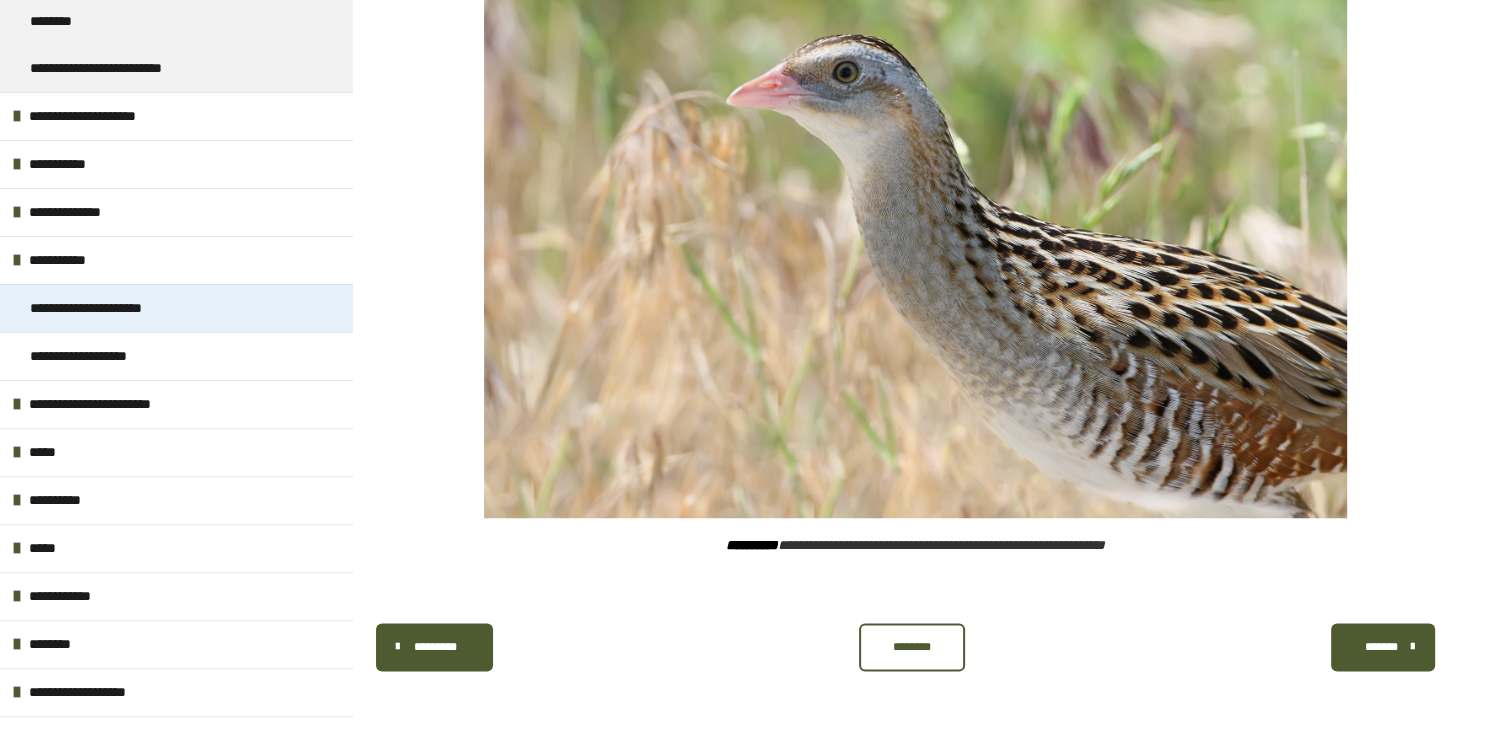 scroll, scrollTop: 557, scrollLeft: 0, axis: vertical 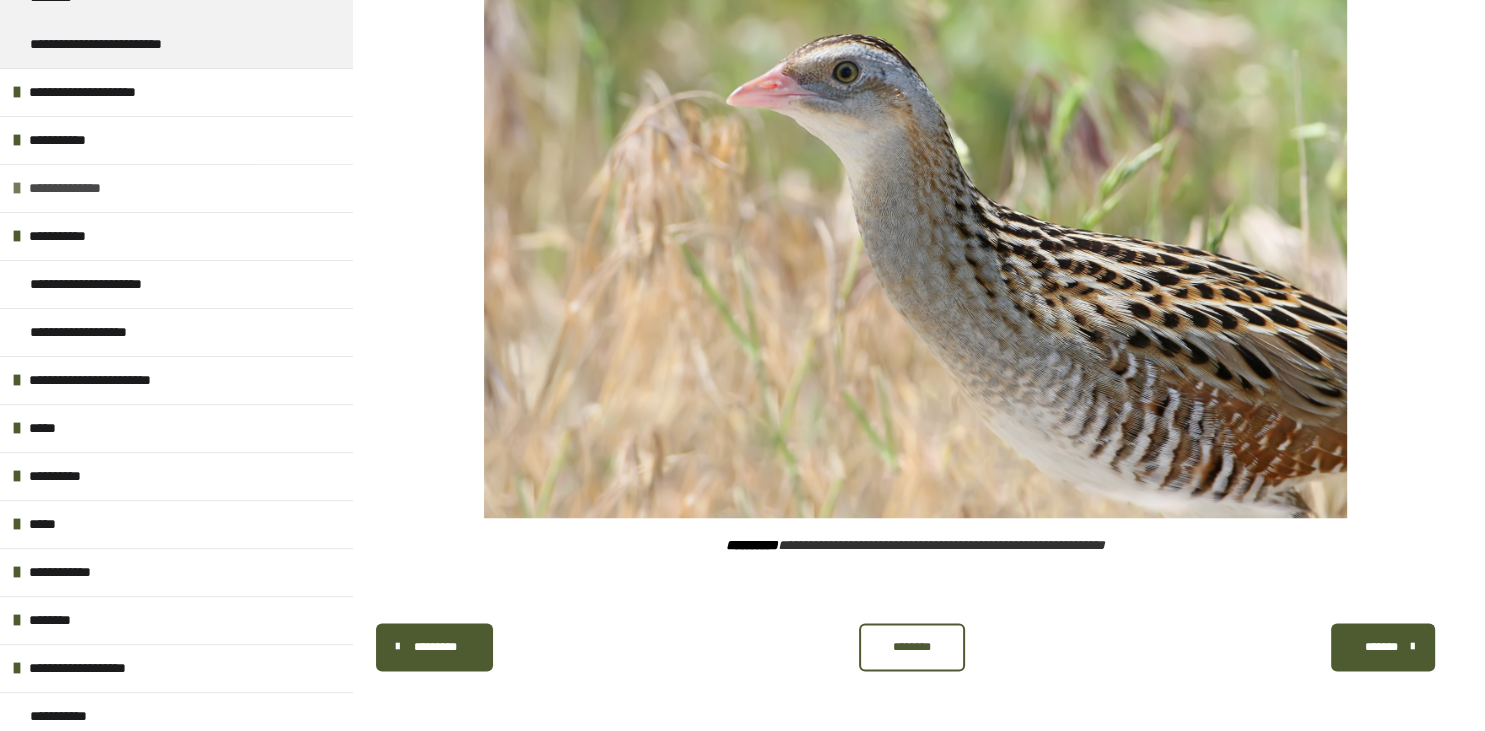 click at bounding box center [17, 188] 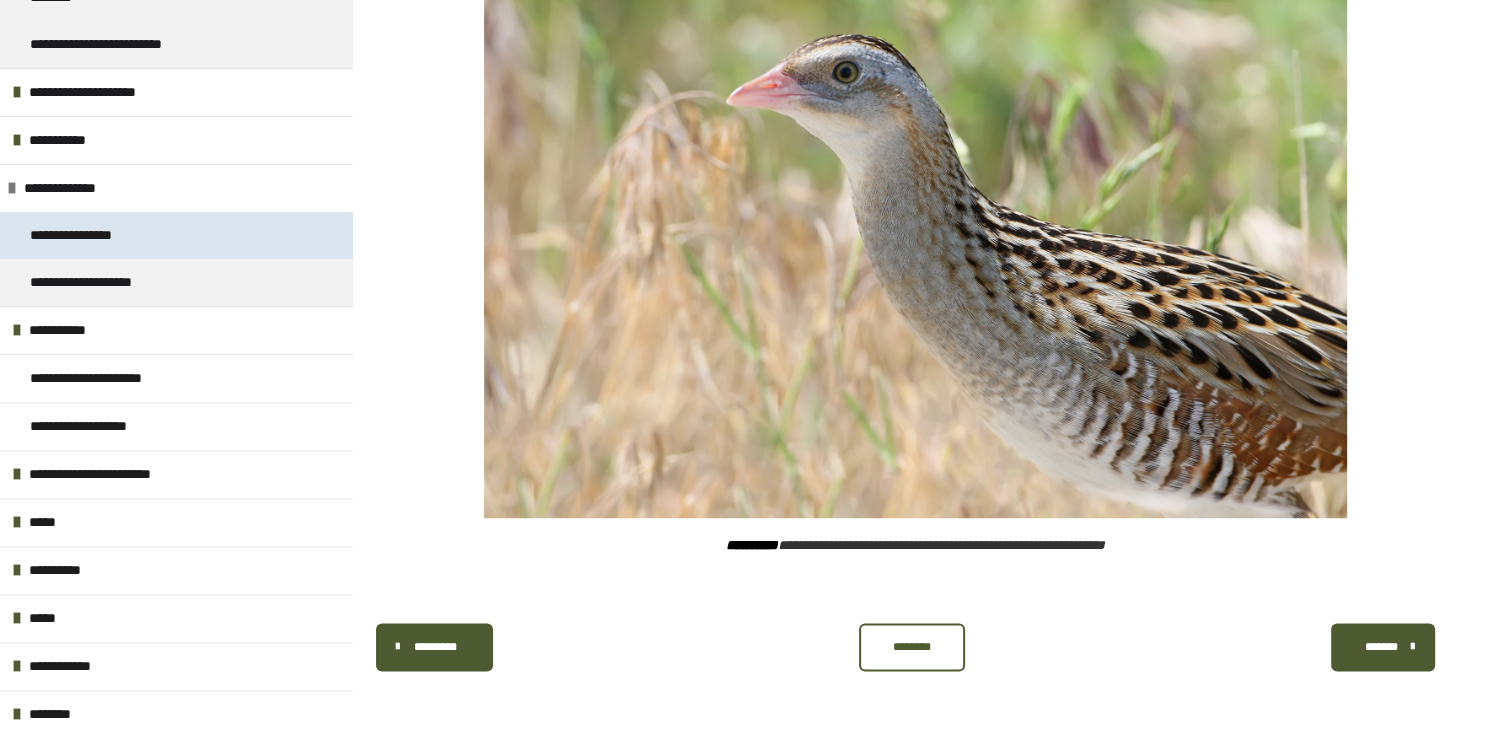 click on "**********" at bounding box center [92, 235] 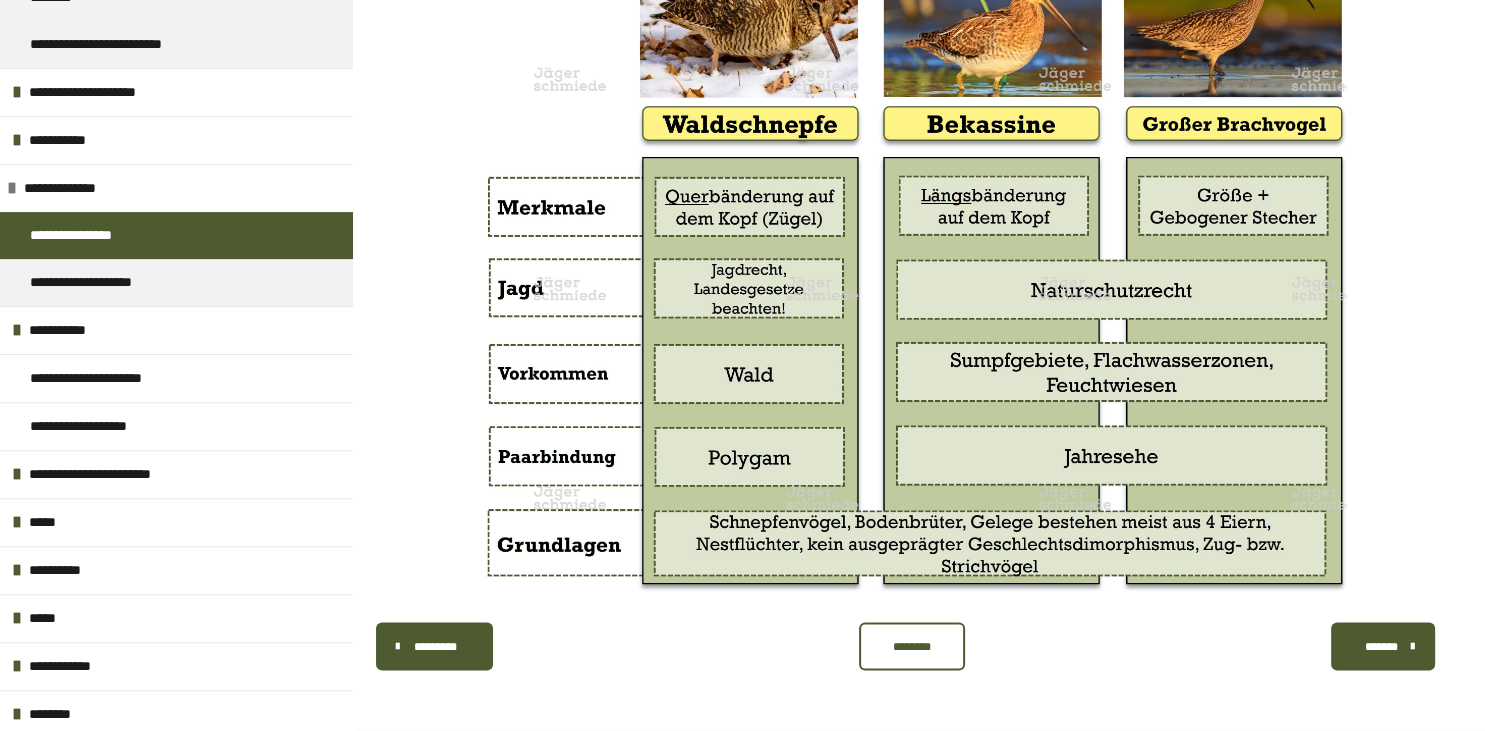 scroll, scrollTop: 11659, scrollLeft: 0, axis: vertical 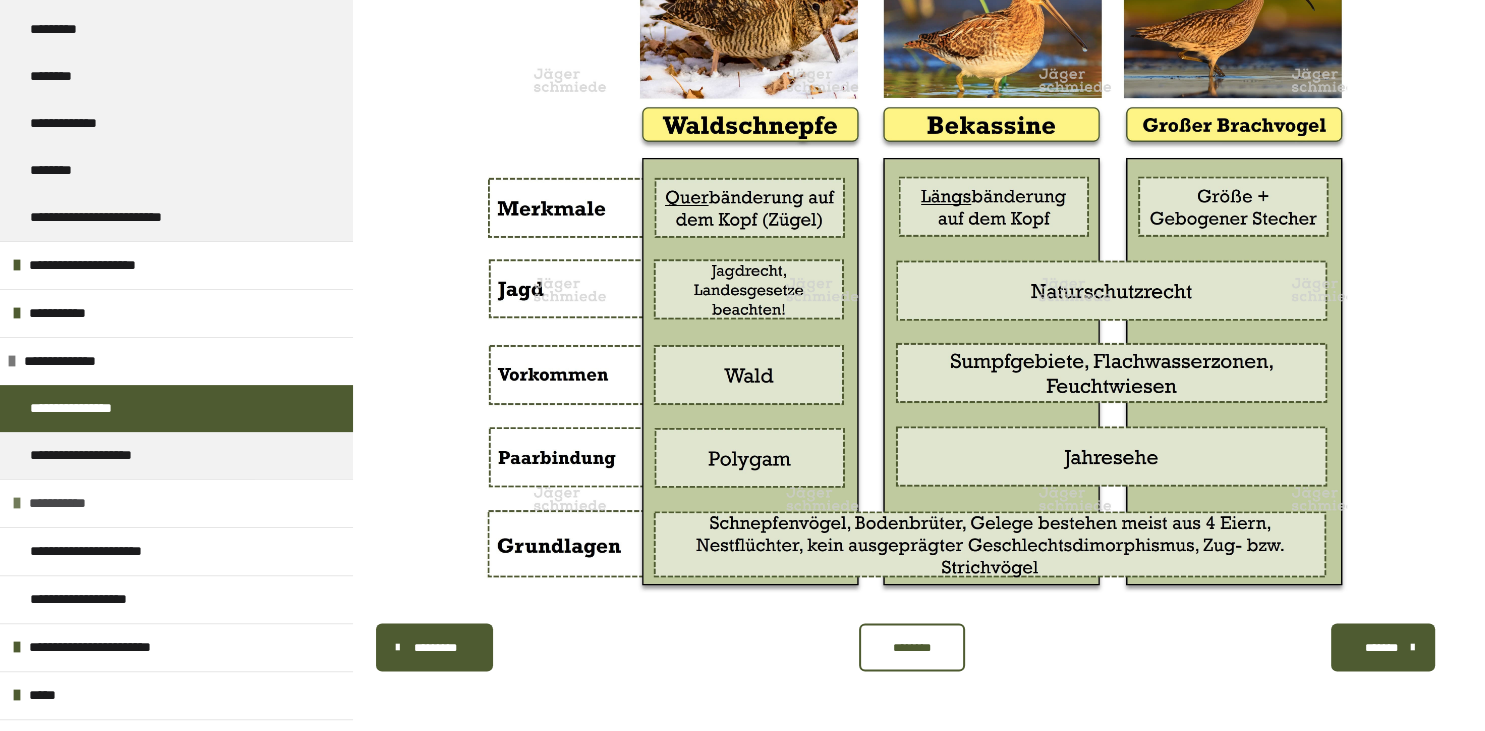 click at bounding box center [17, 503] 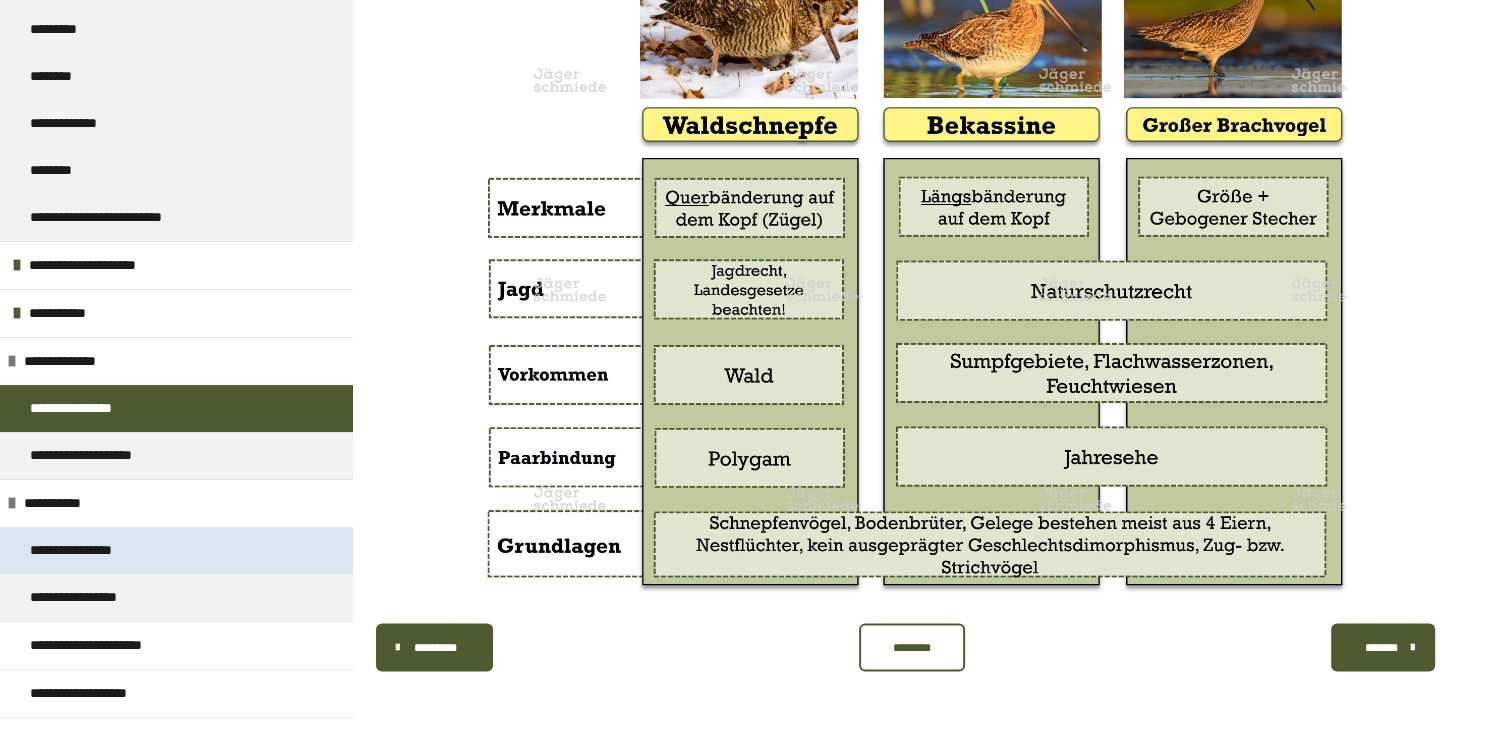 click on "**********" at bounding box center [92, 550] 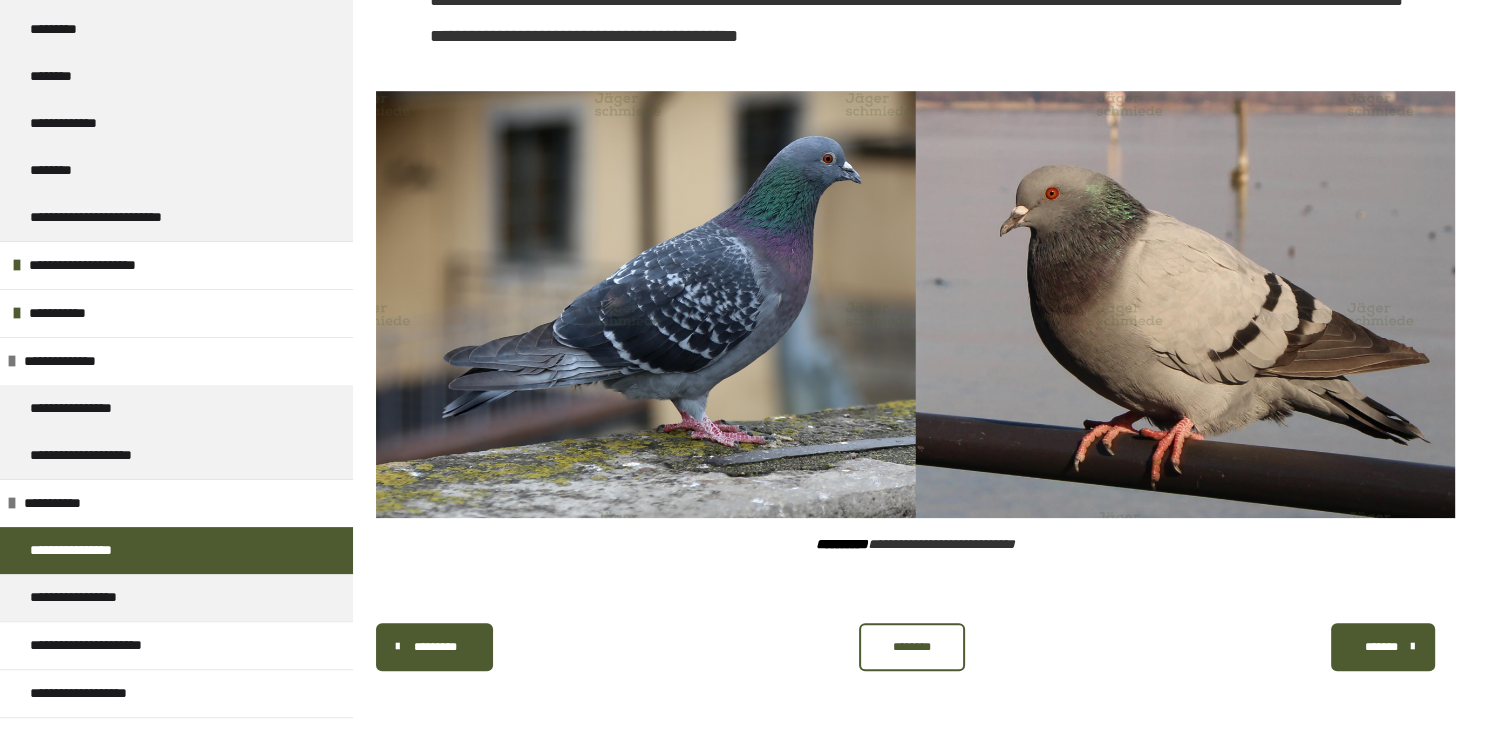 scroll, scrollTop: 9044, scrollLeft: 0, axis: vertical 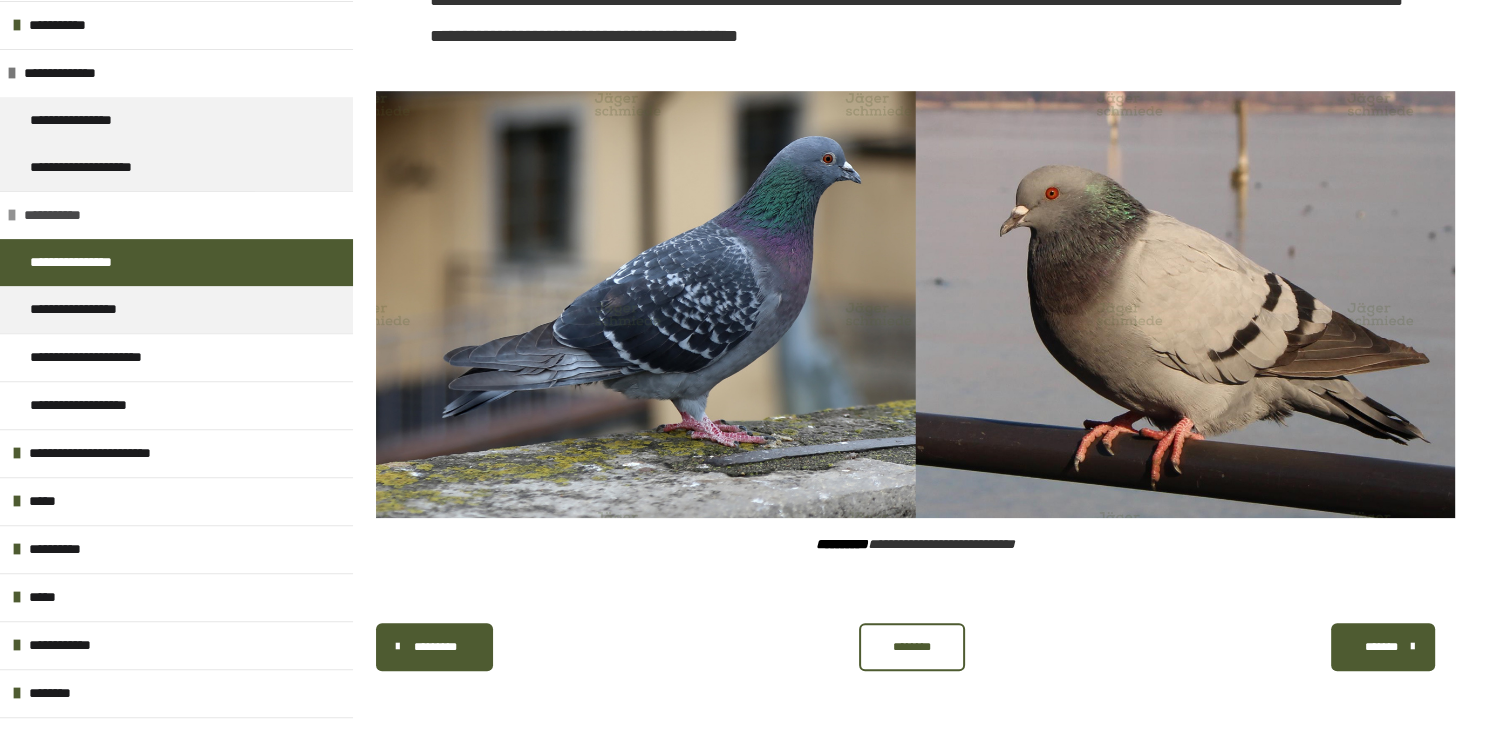 click at bounding box center (12, 215) 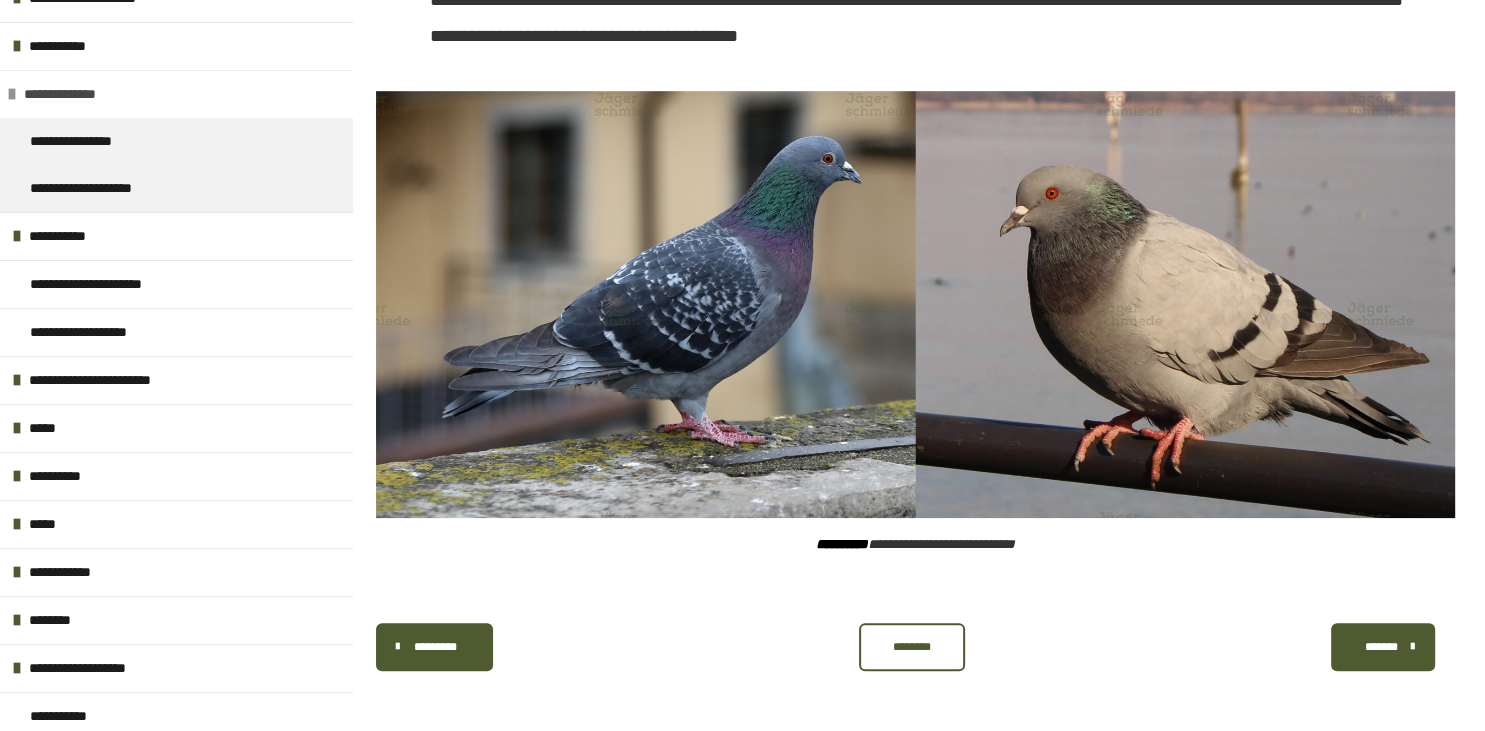 click at bounding box center (12, 94) 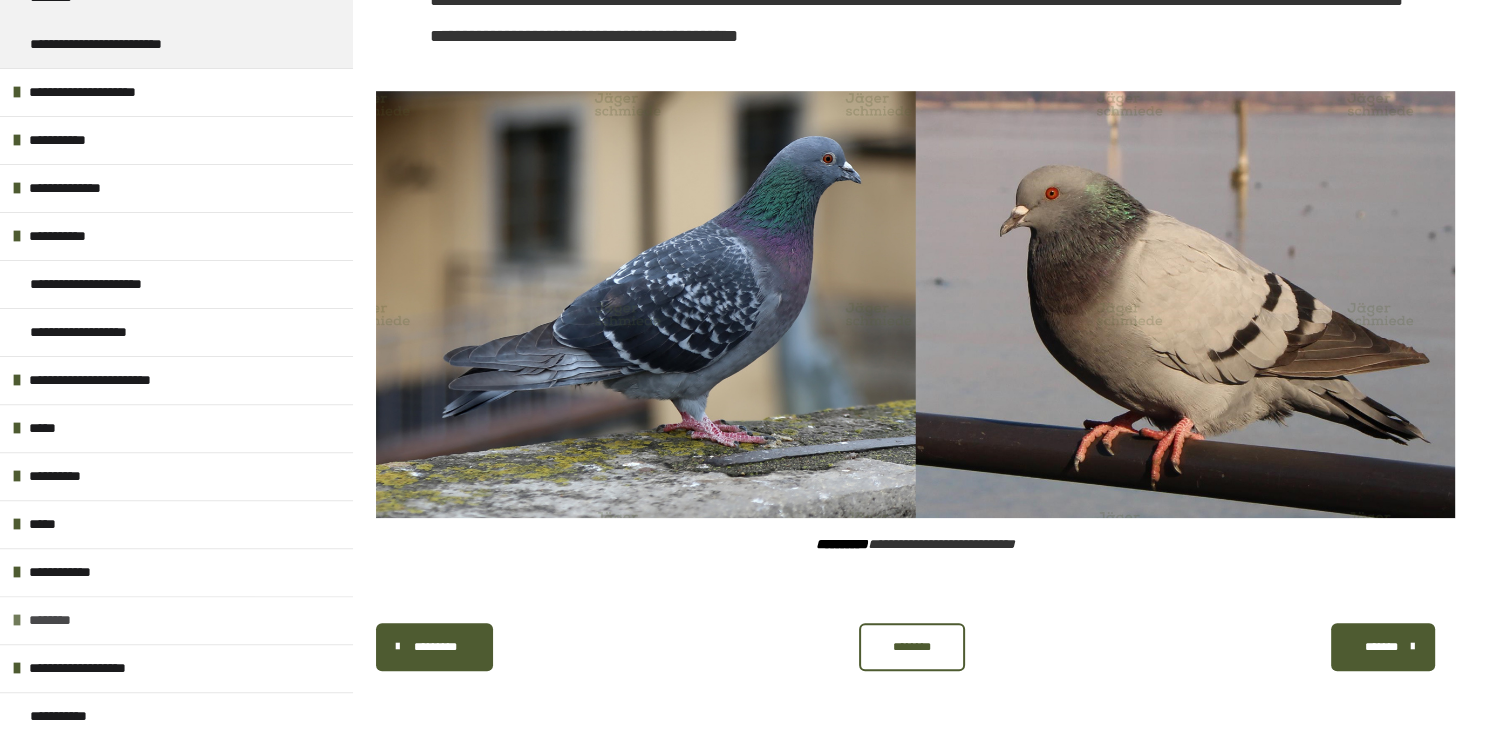 click at bounding box center (17, 620) 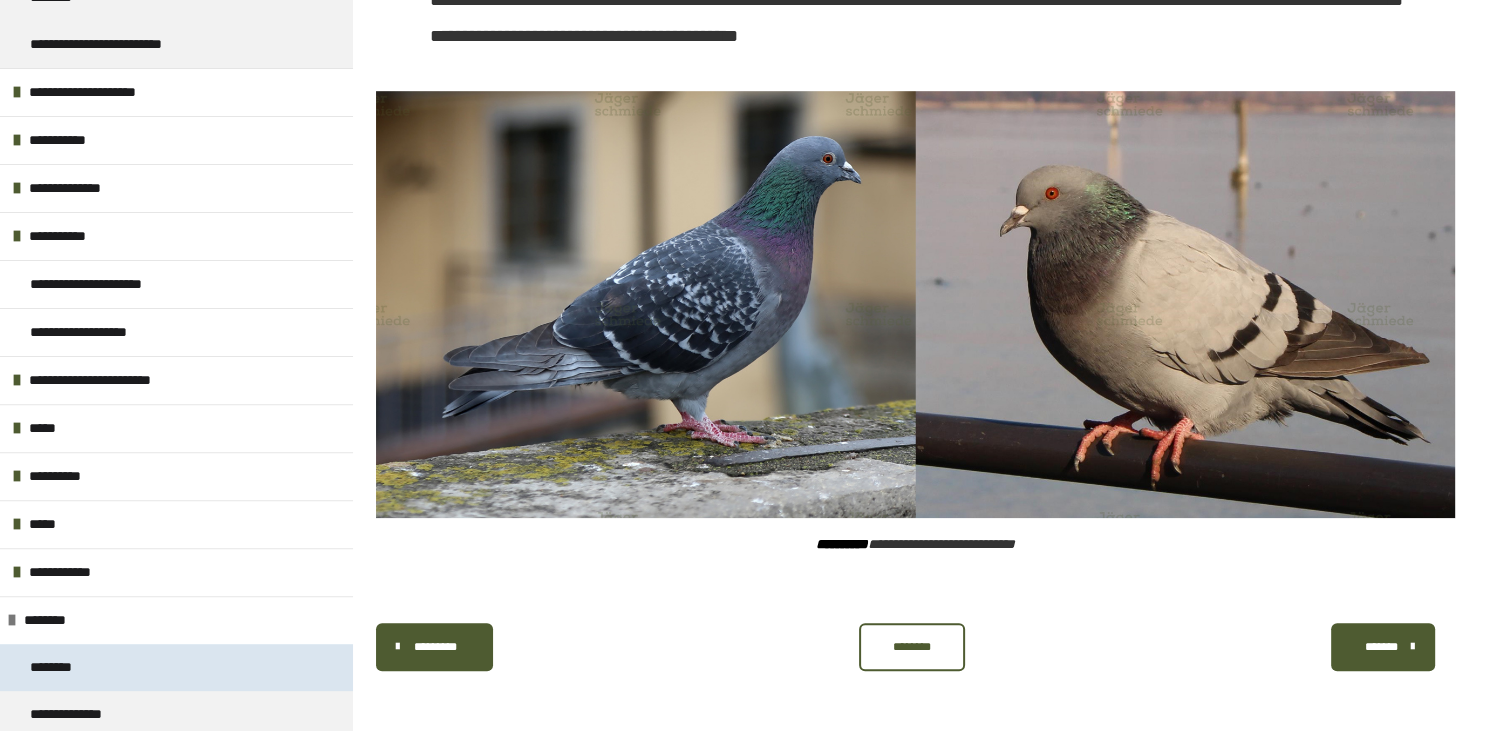 click on "********" at bounding box center (65, 667) 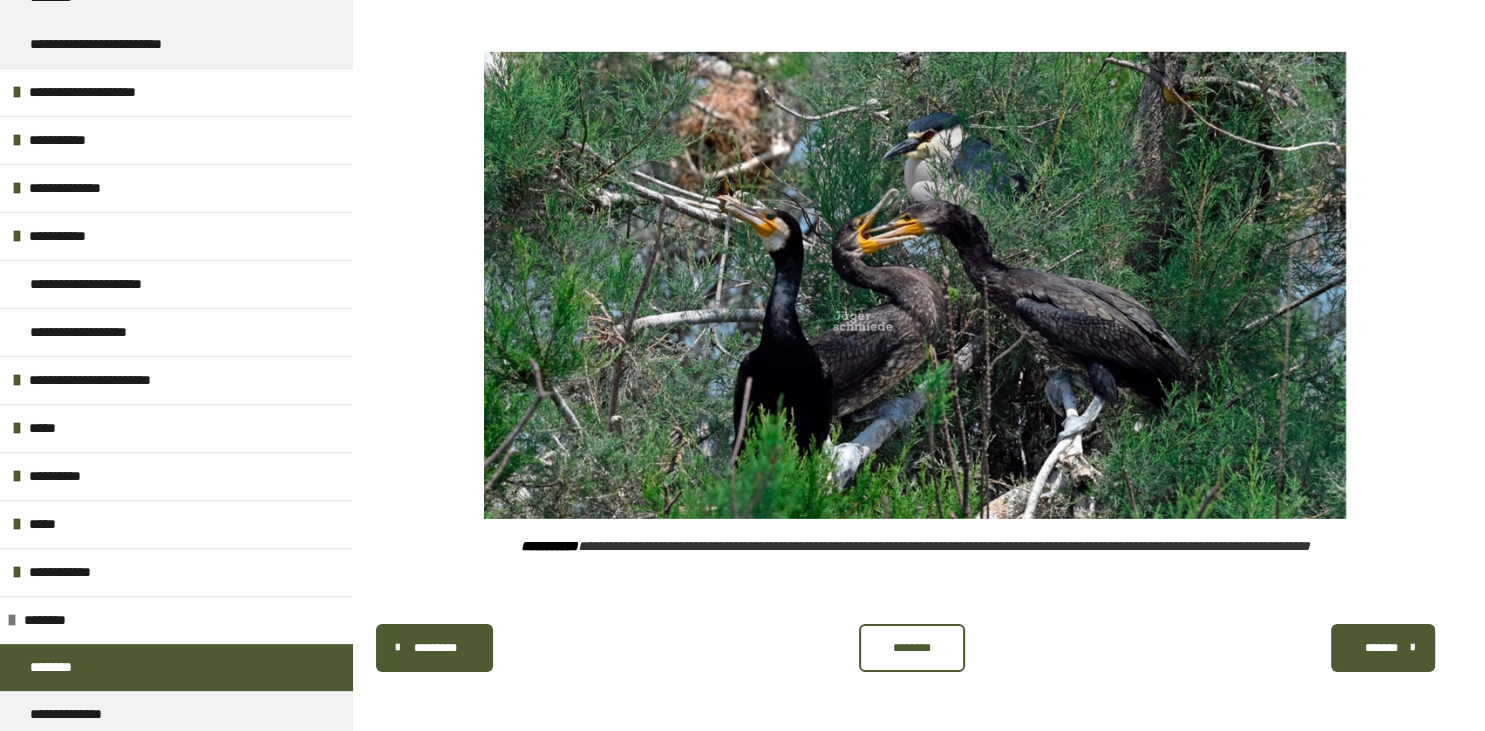scroll, scrollTop: 6285, scrollLeft: 0, axis: vertical 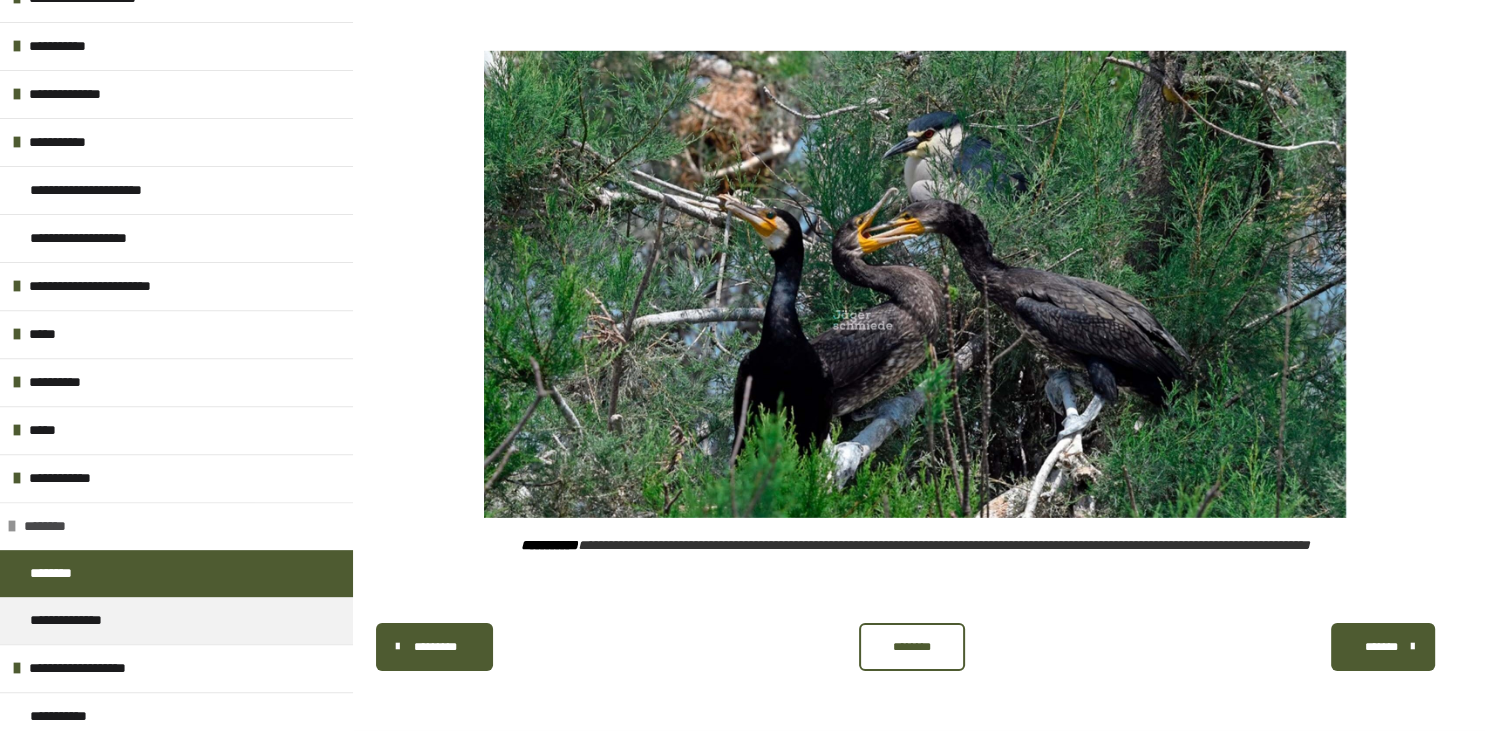 click on "********" at bounding box center [176, 526] 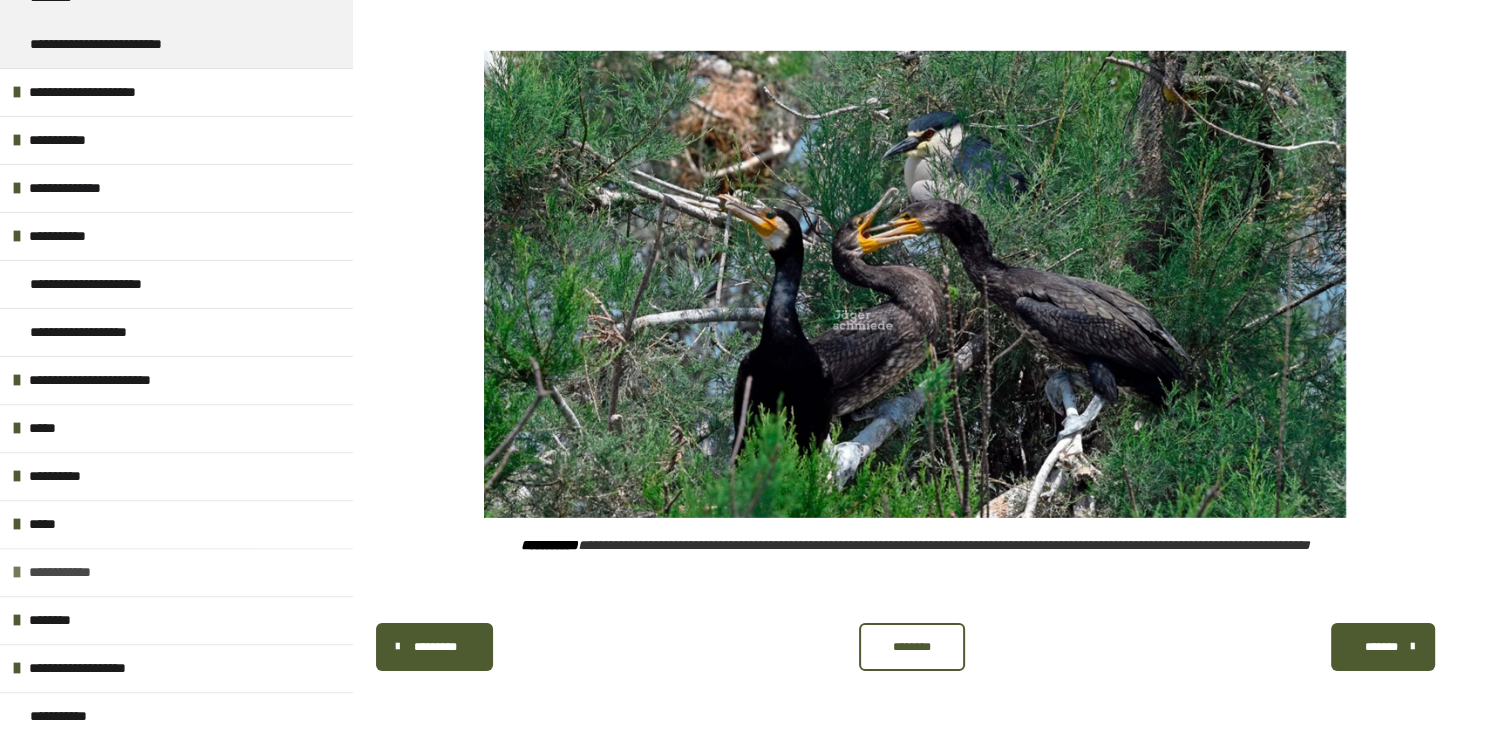 click at bounding box center [17, 572] 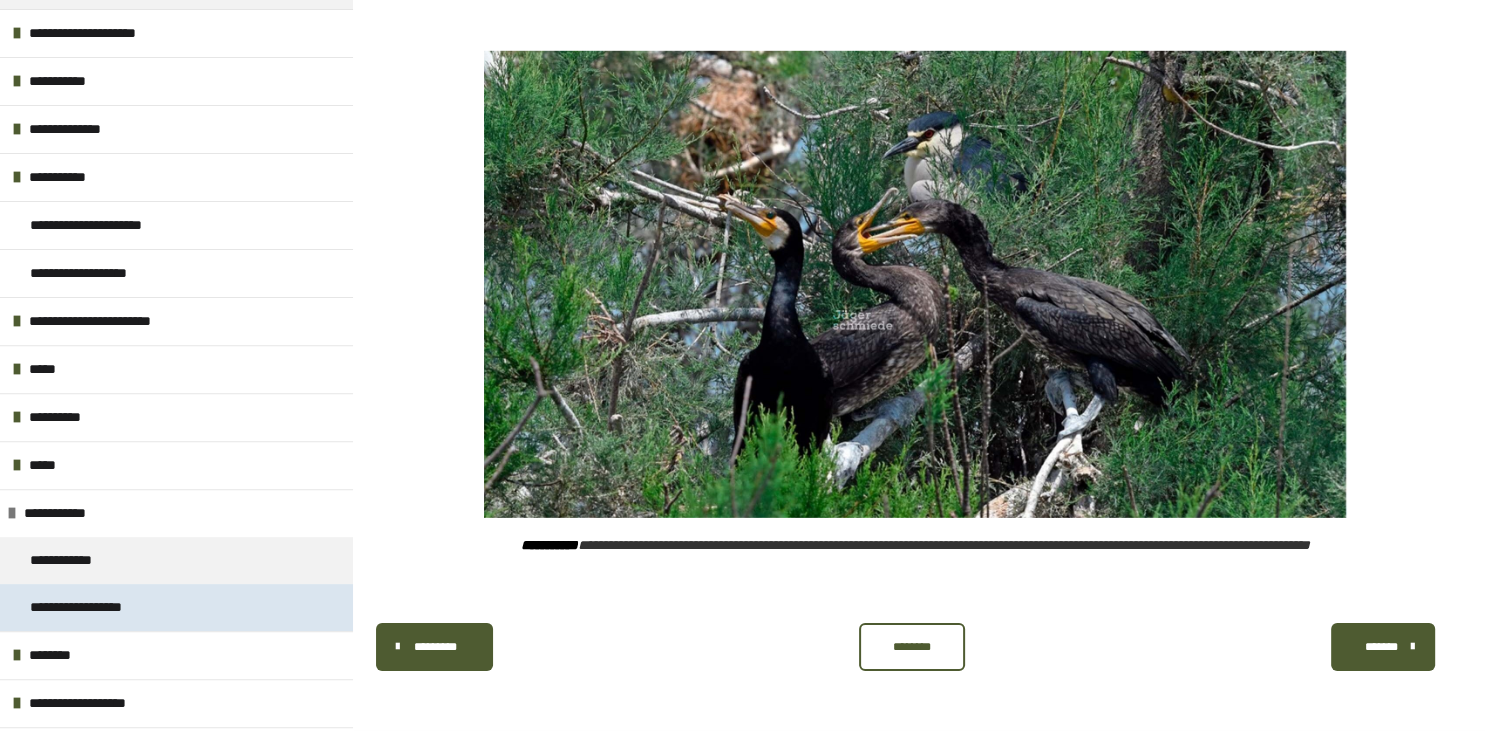 scroll, scrollTop: 651, scrollLeft: 0, axis: vertical 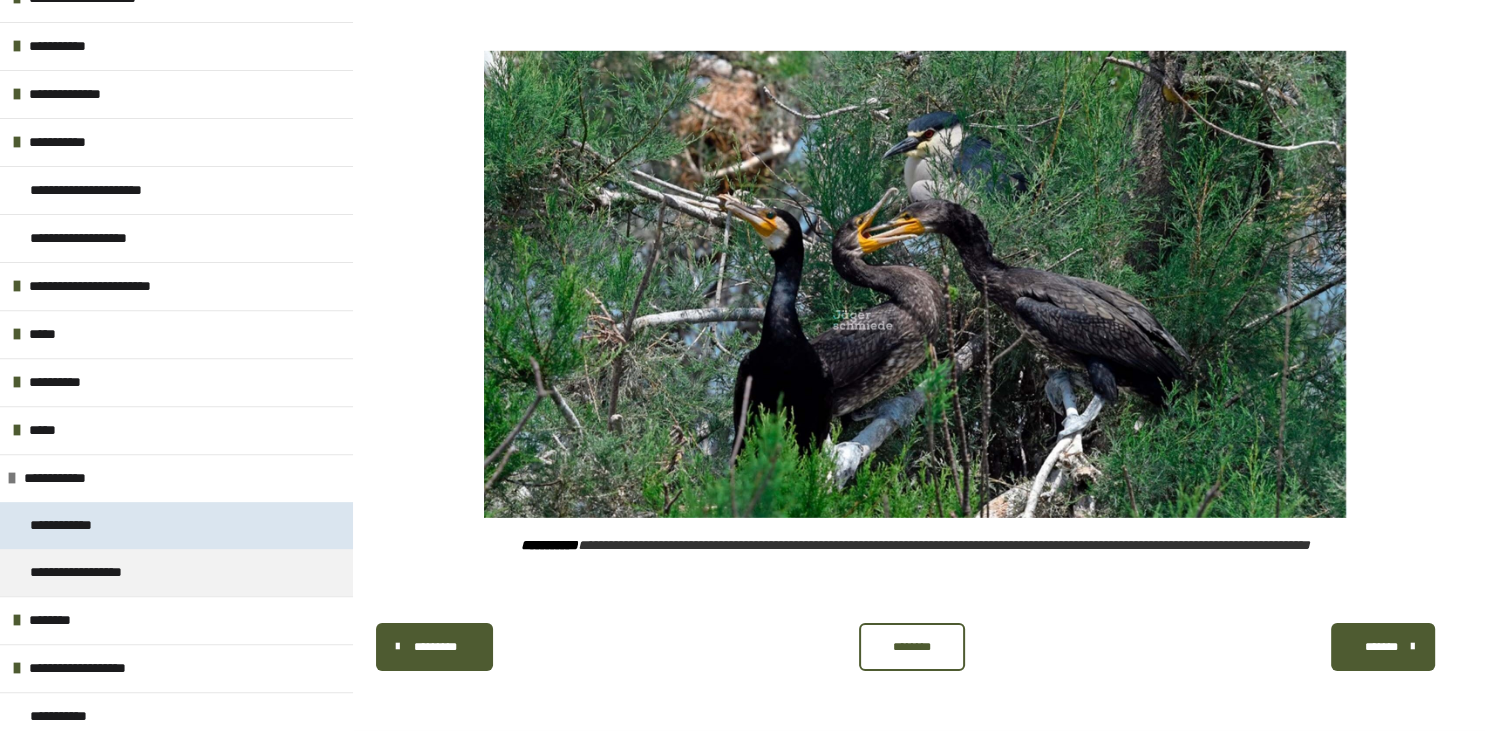 click on "**********" at bounding box center [75, 525] 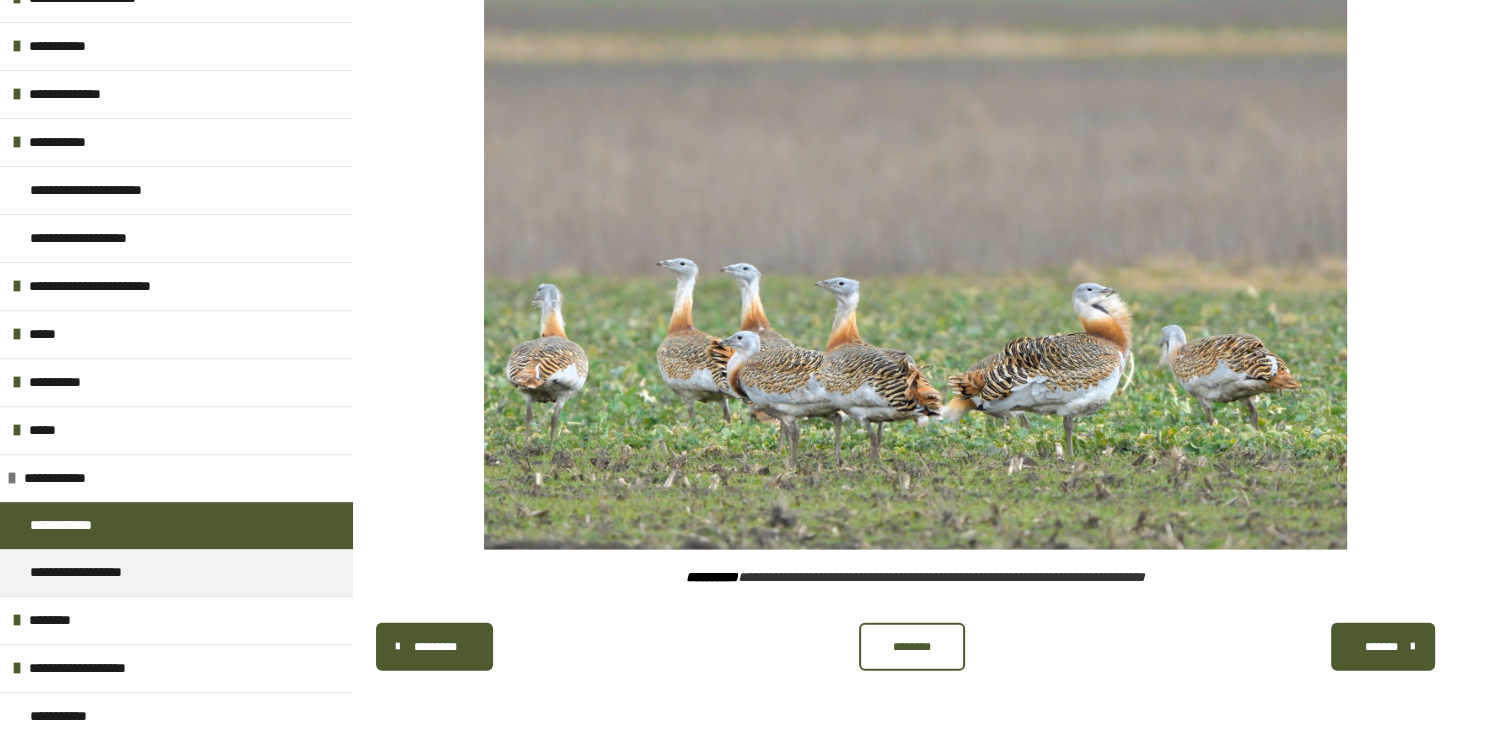 scroll, scrollTop: 12158, scrollLeft: 0, axis: vertical 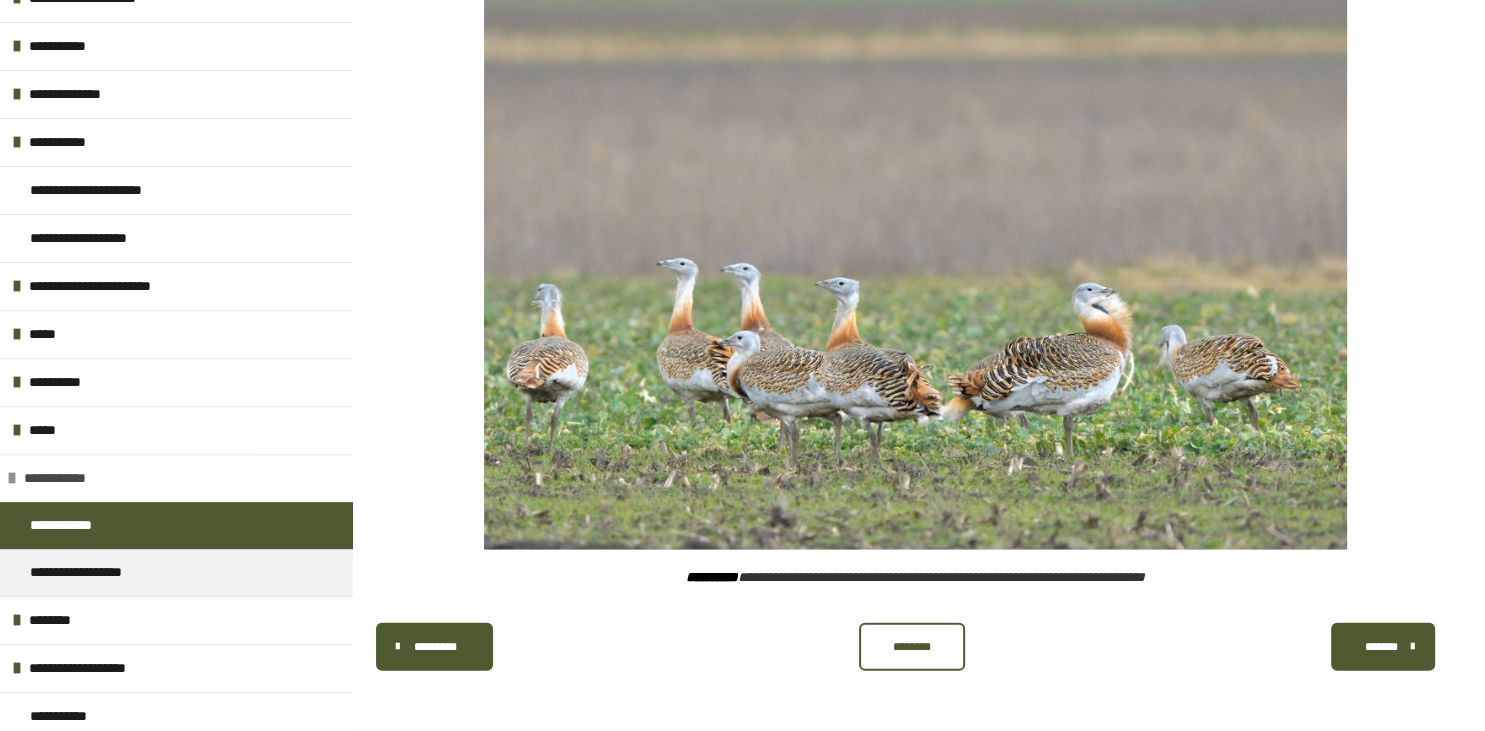 click at bounding box center [12, 478] 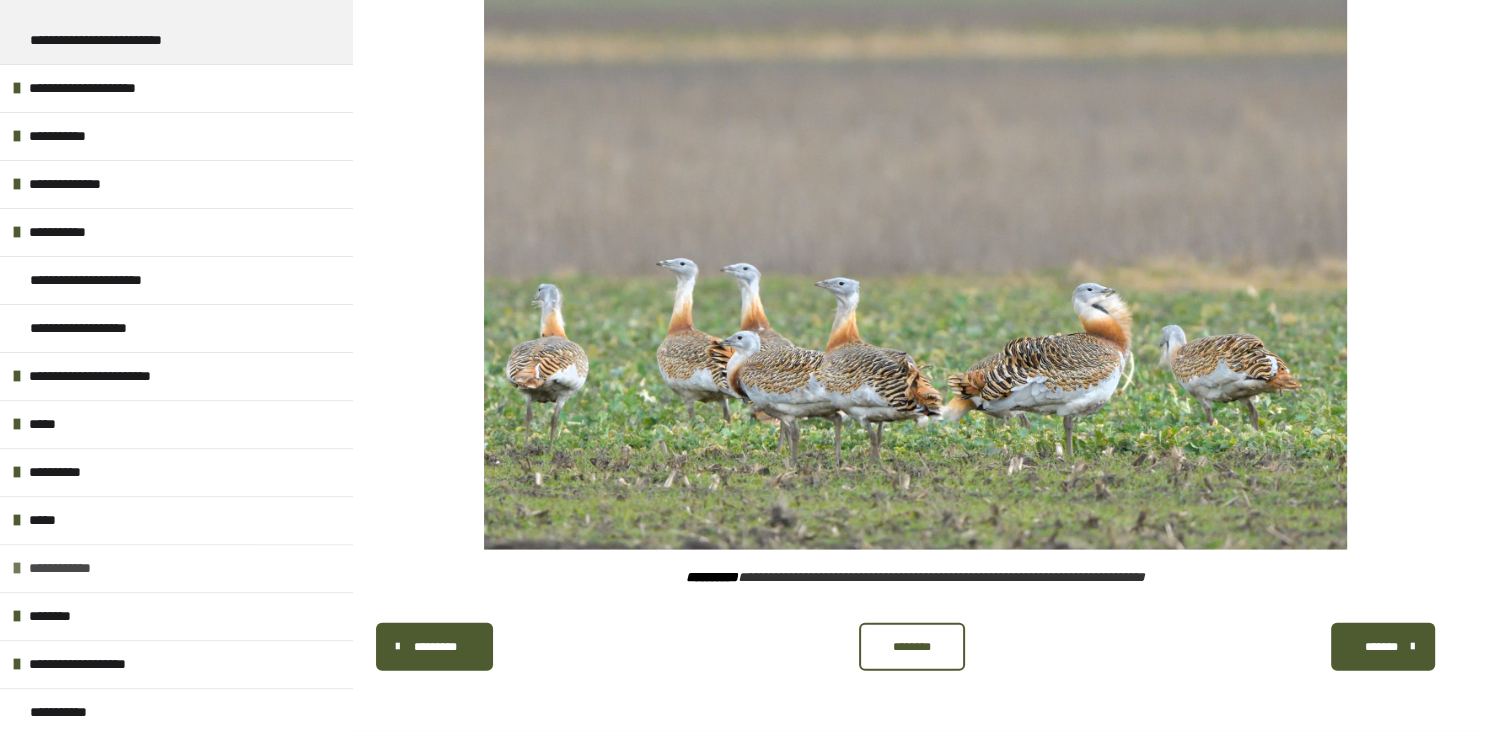 scroll, scrollTop: 557, scrollLeft: 0, axis: vertical 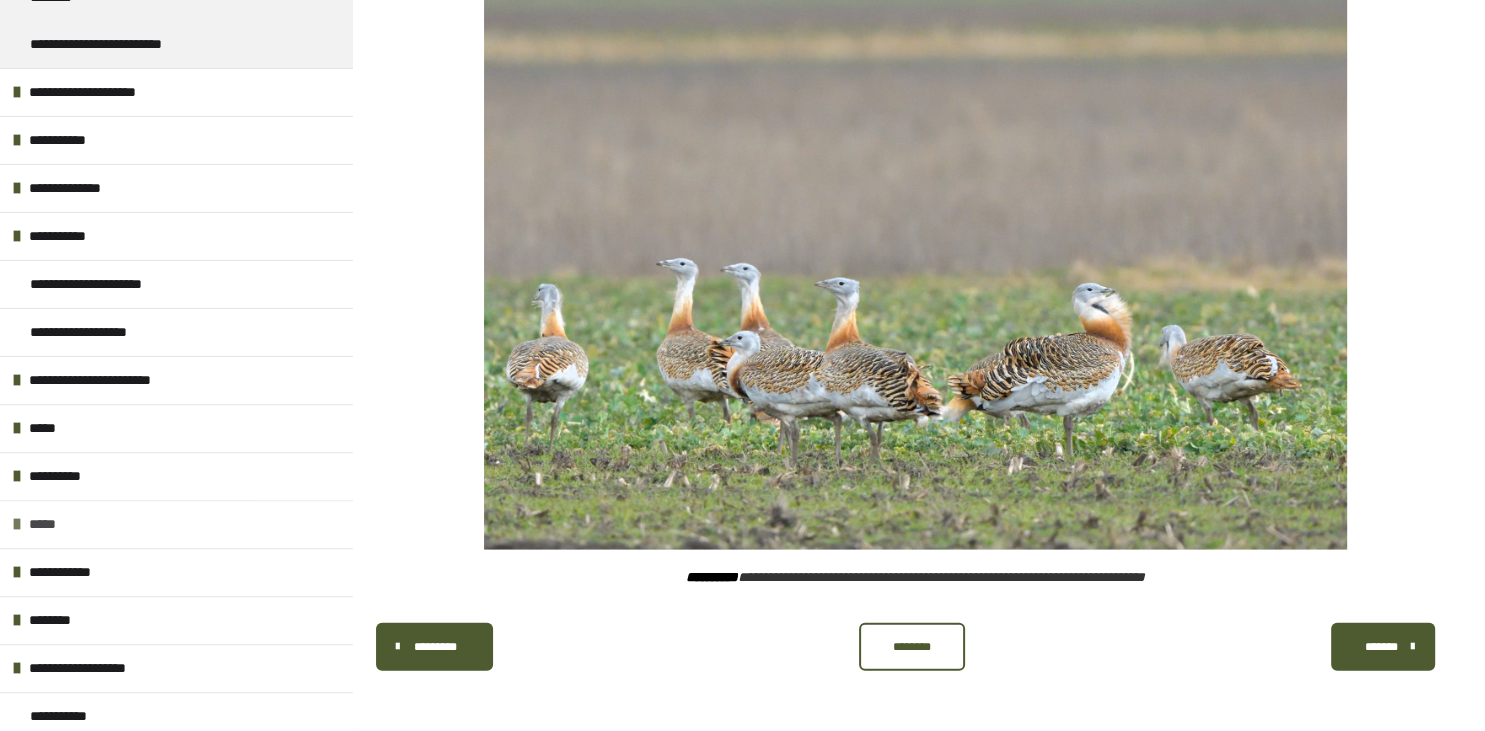click at bounding box center [17, 524] 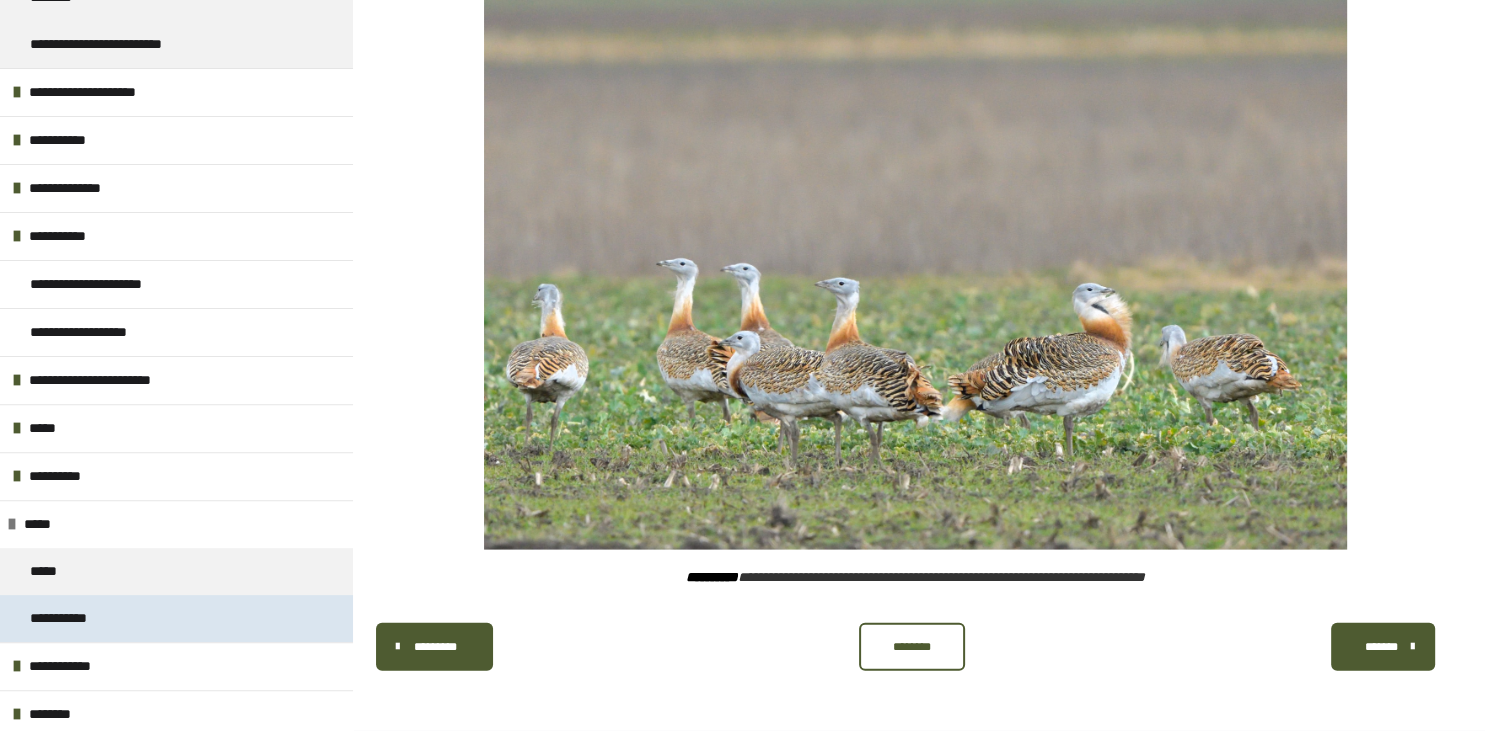 click on "**********" at bounding box center (75, 618) 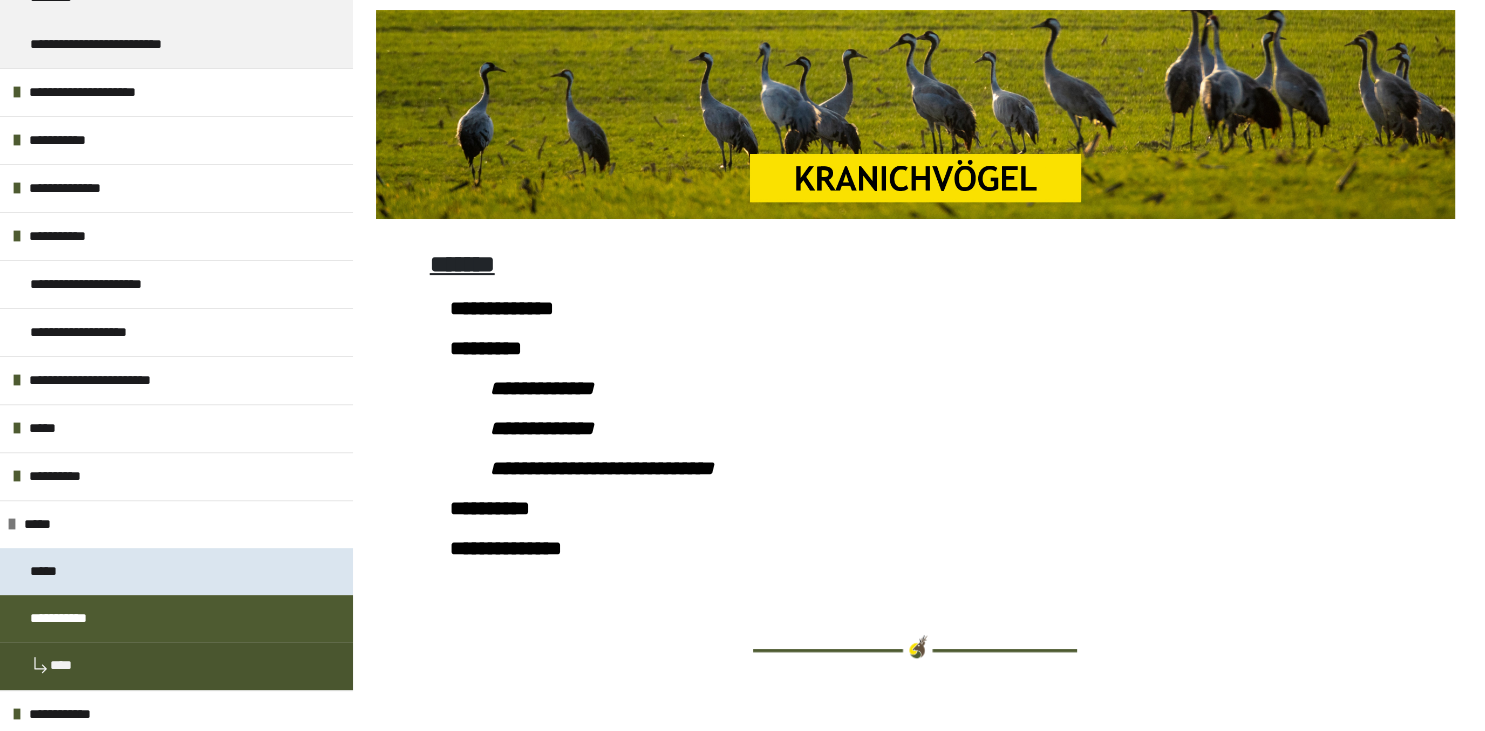 click on "*****" at bounding box center (56, 571) 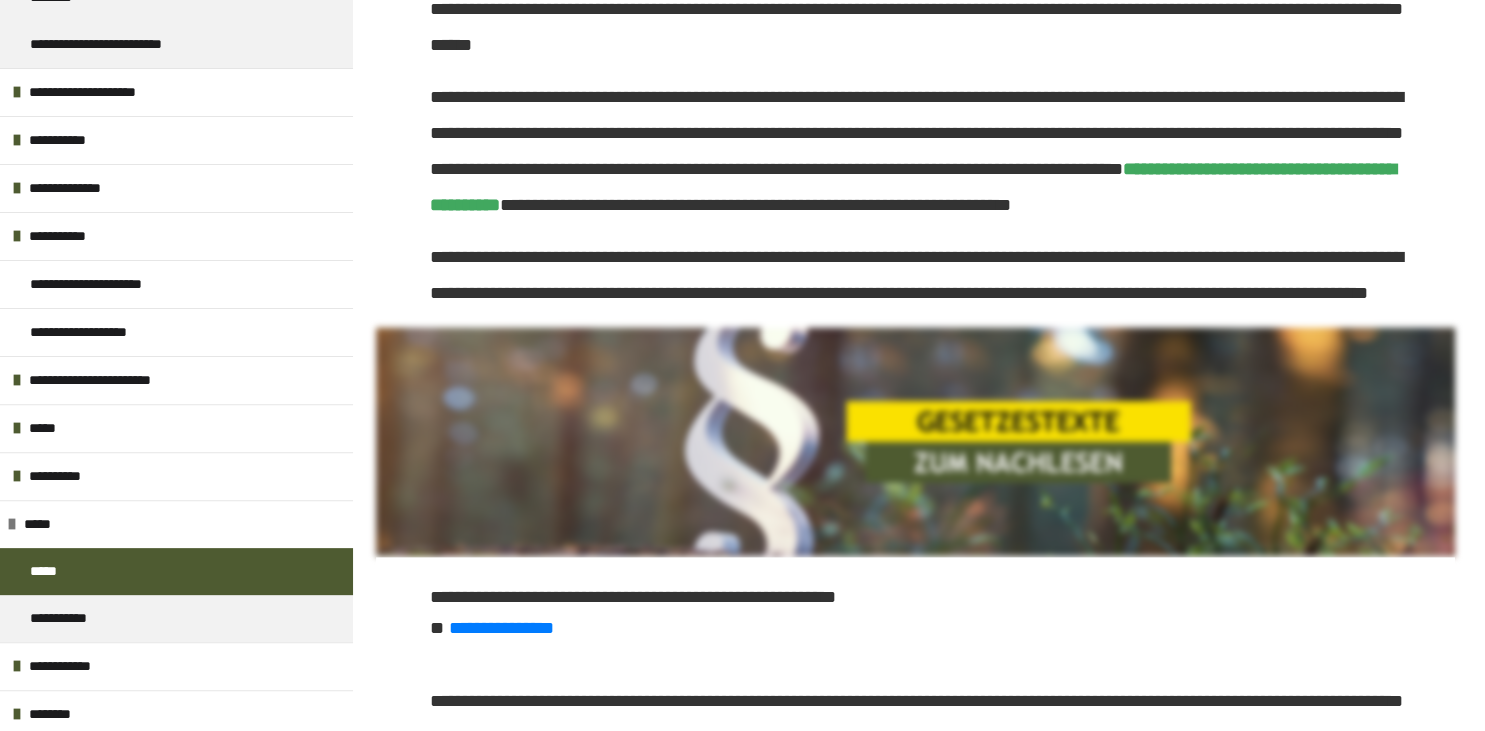 scroll, scrollTop: 8698, scrollLeft: 0, axis: vertical 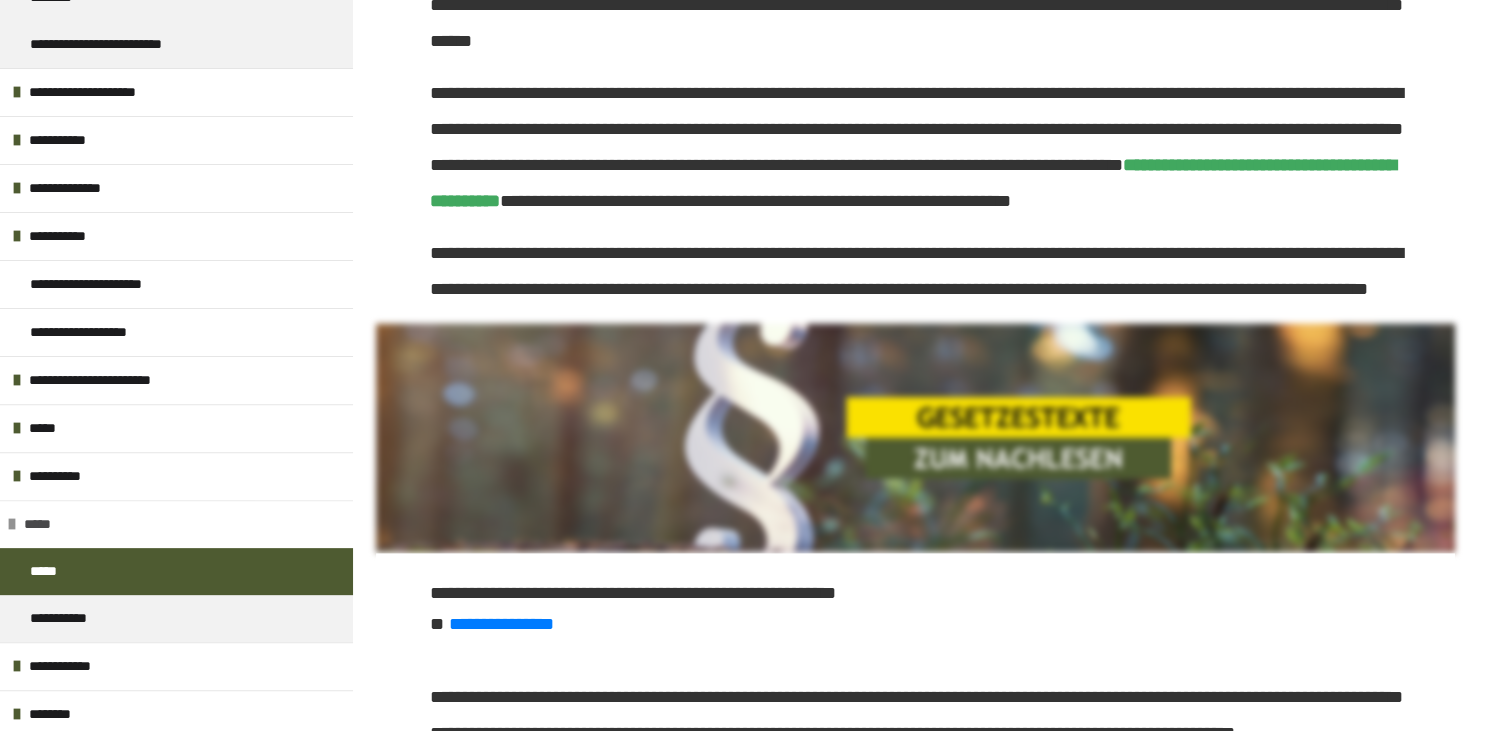 click at bounding box center (12, 524) 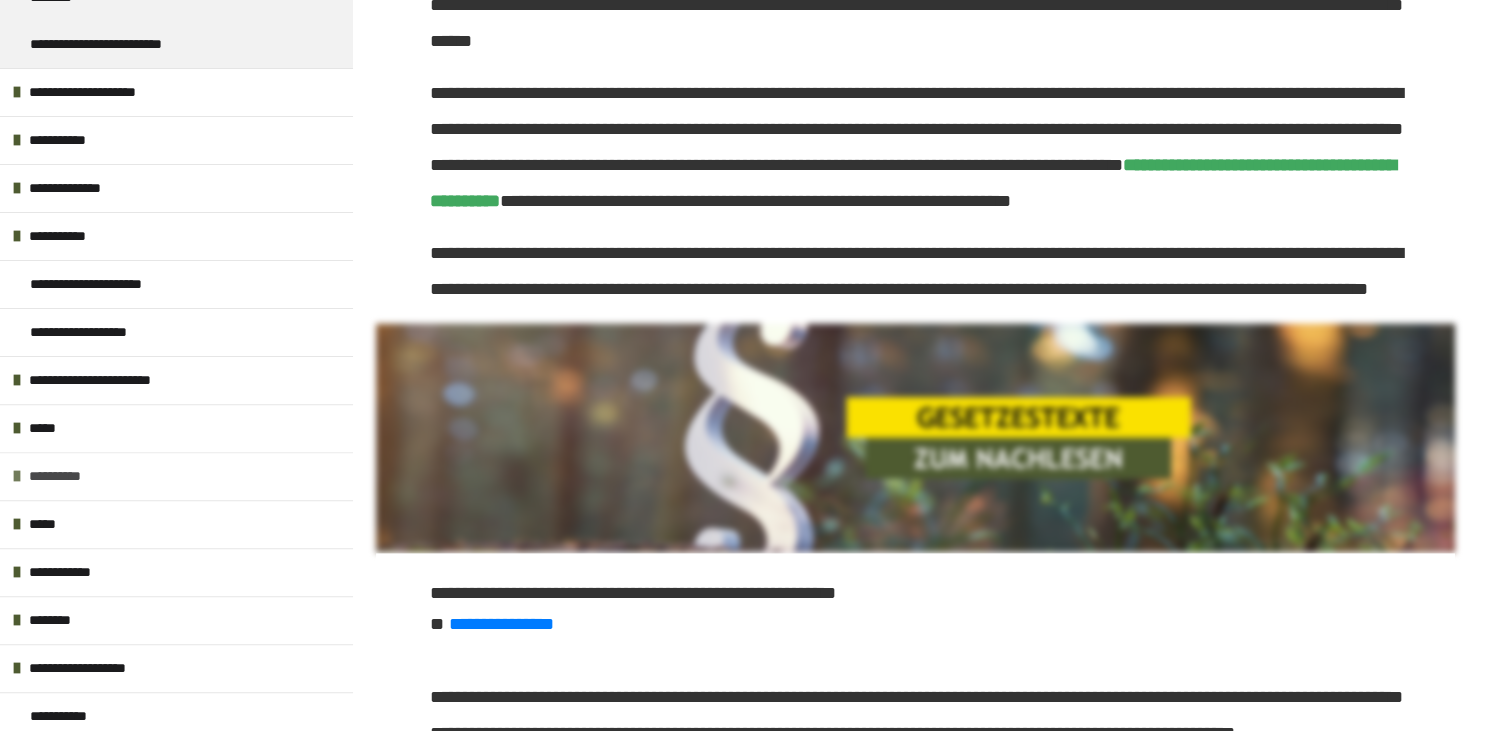 click at bounding box center [17, 476] 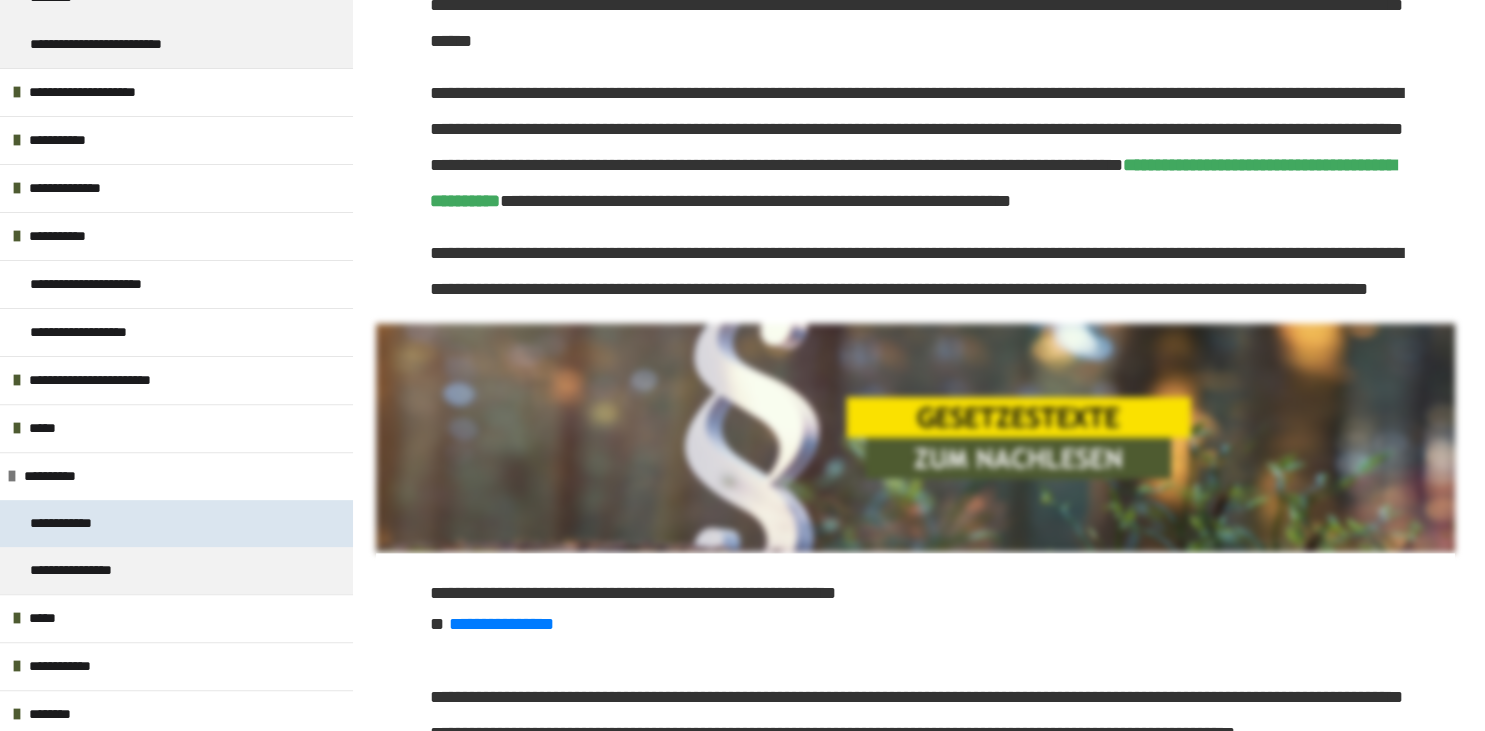 click on "**********" at bounding box center (77, 523) 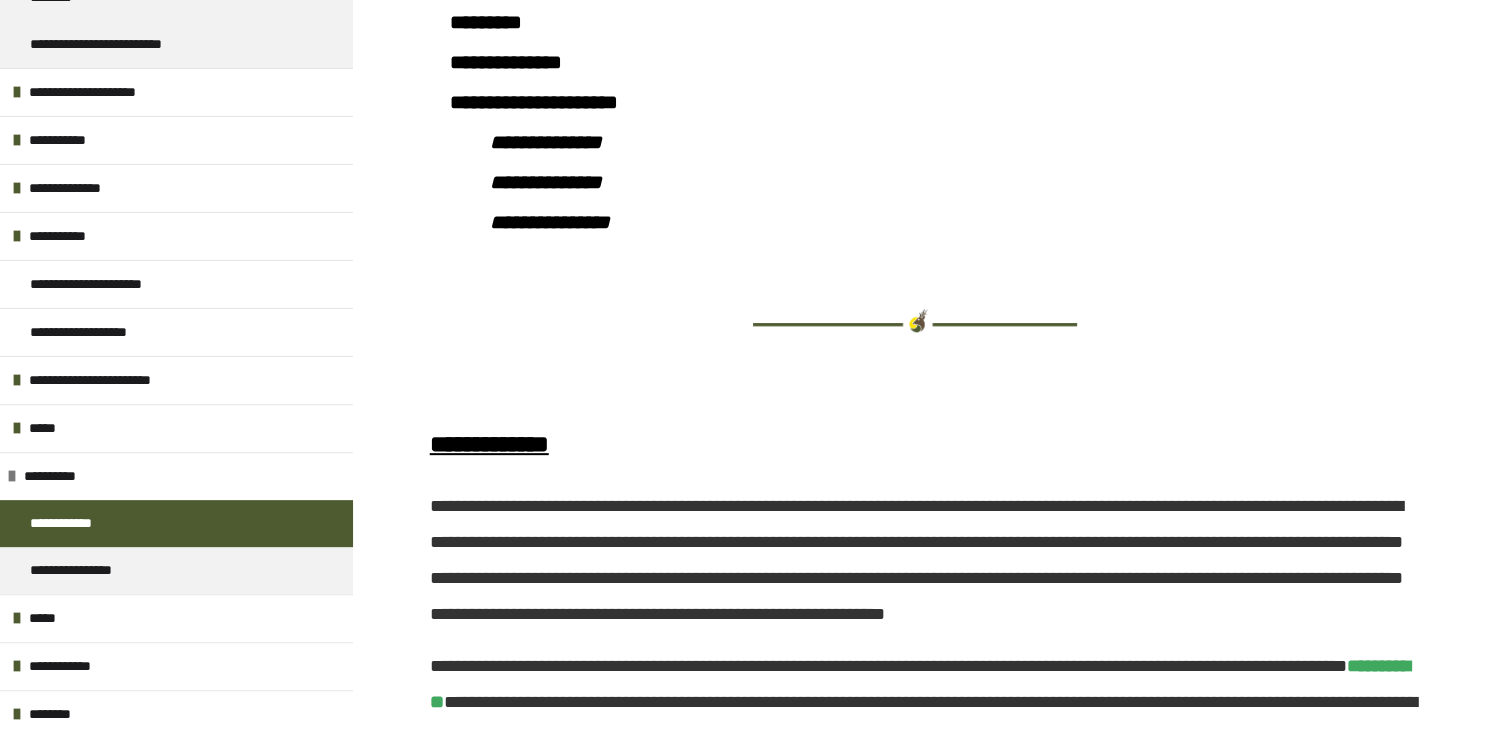 click on "**********" at bounding box center [176, 523] 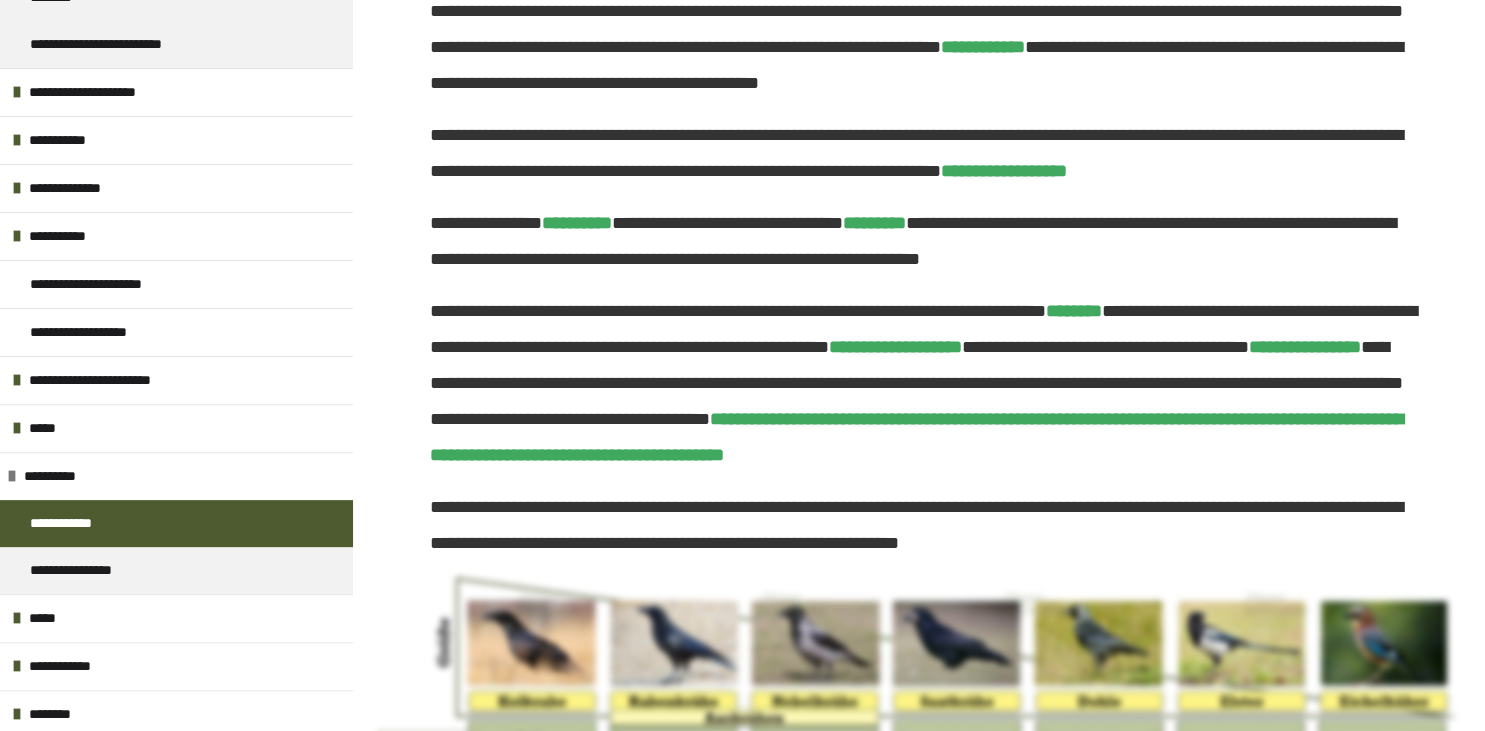 scroll, scrollTop: 1646, scrollLeft: 0, axis: vertical 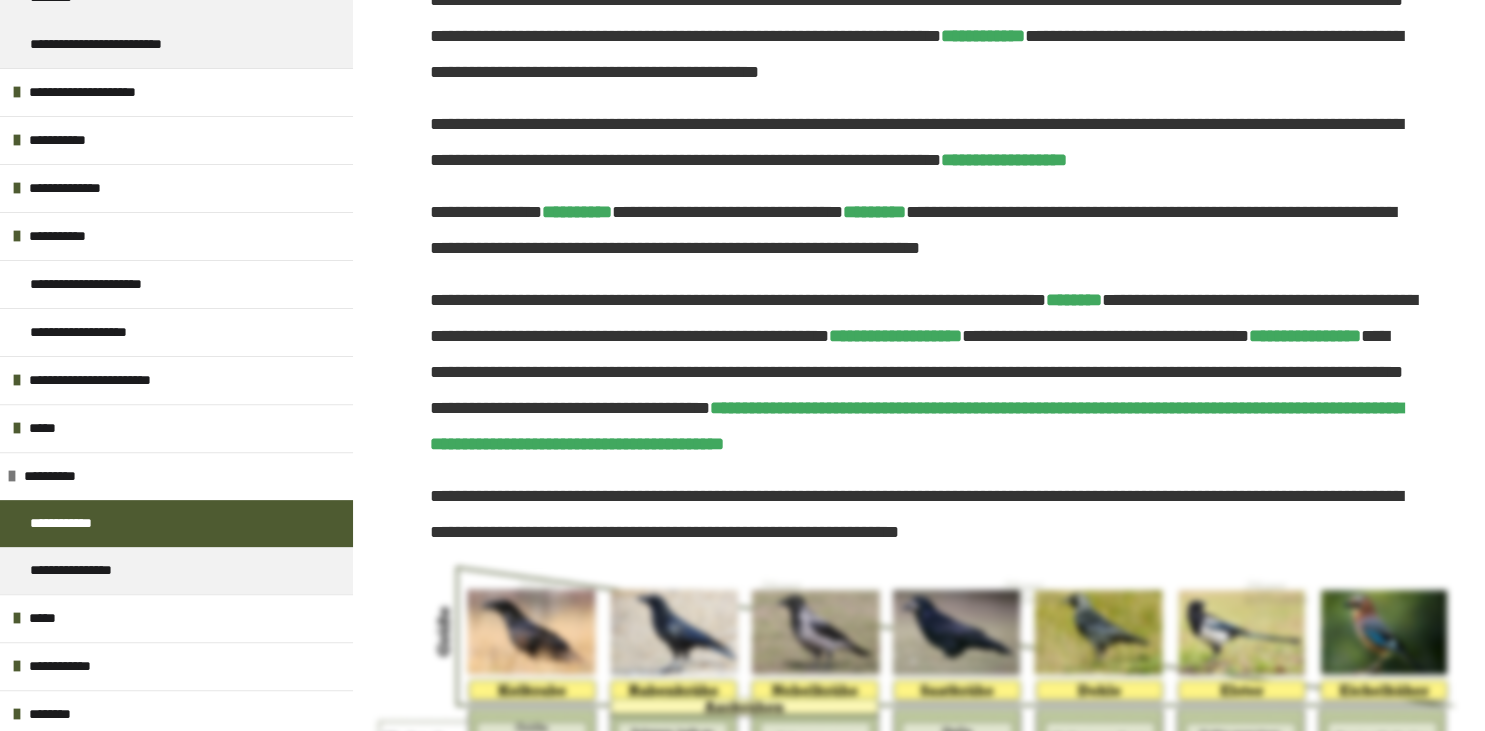 drag, startPoint x: 1237, startPoint y: 339, endPoint x: 1005, endPoint y: 331, distance: 232.1379 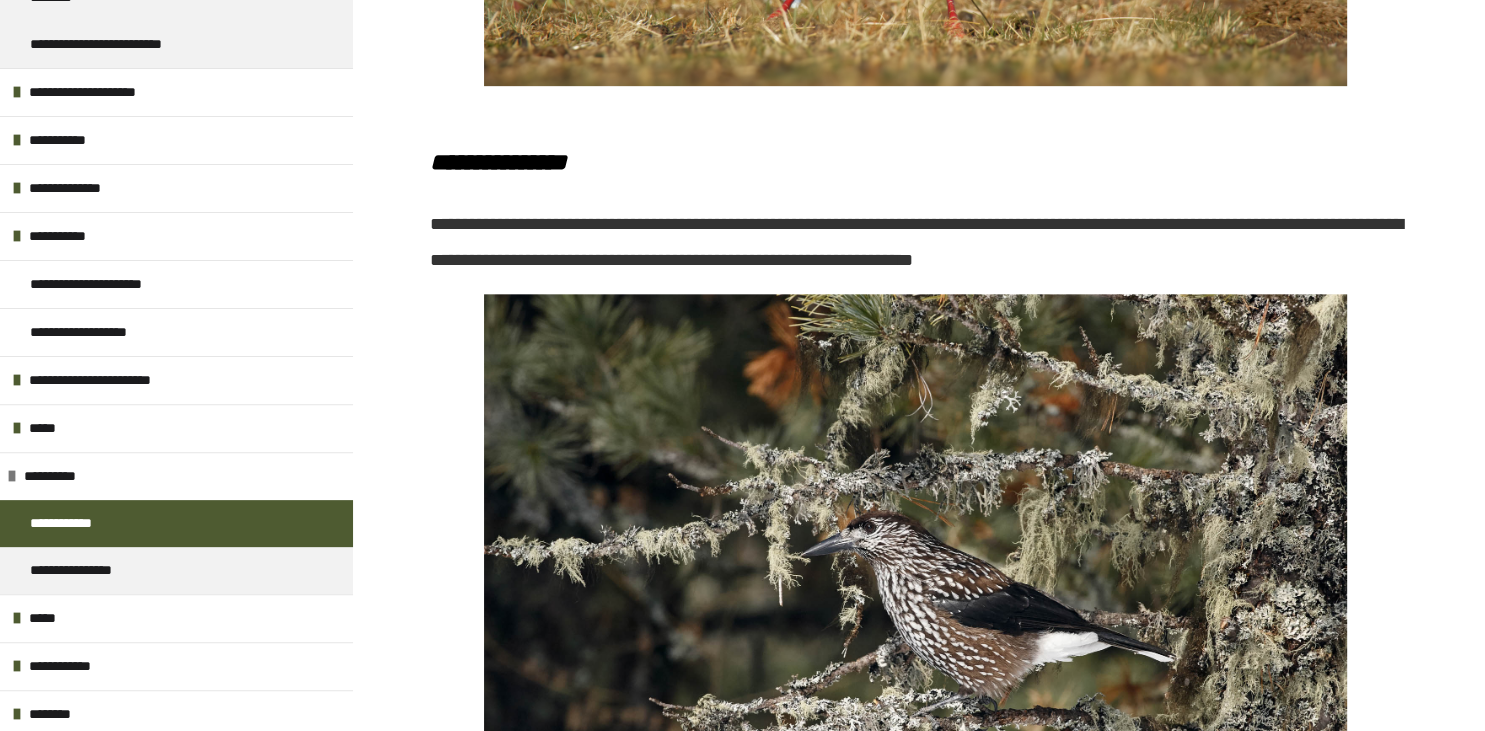 scroll, scrollTop: 16972, scrollLeft: 0, axis: vertical 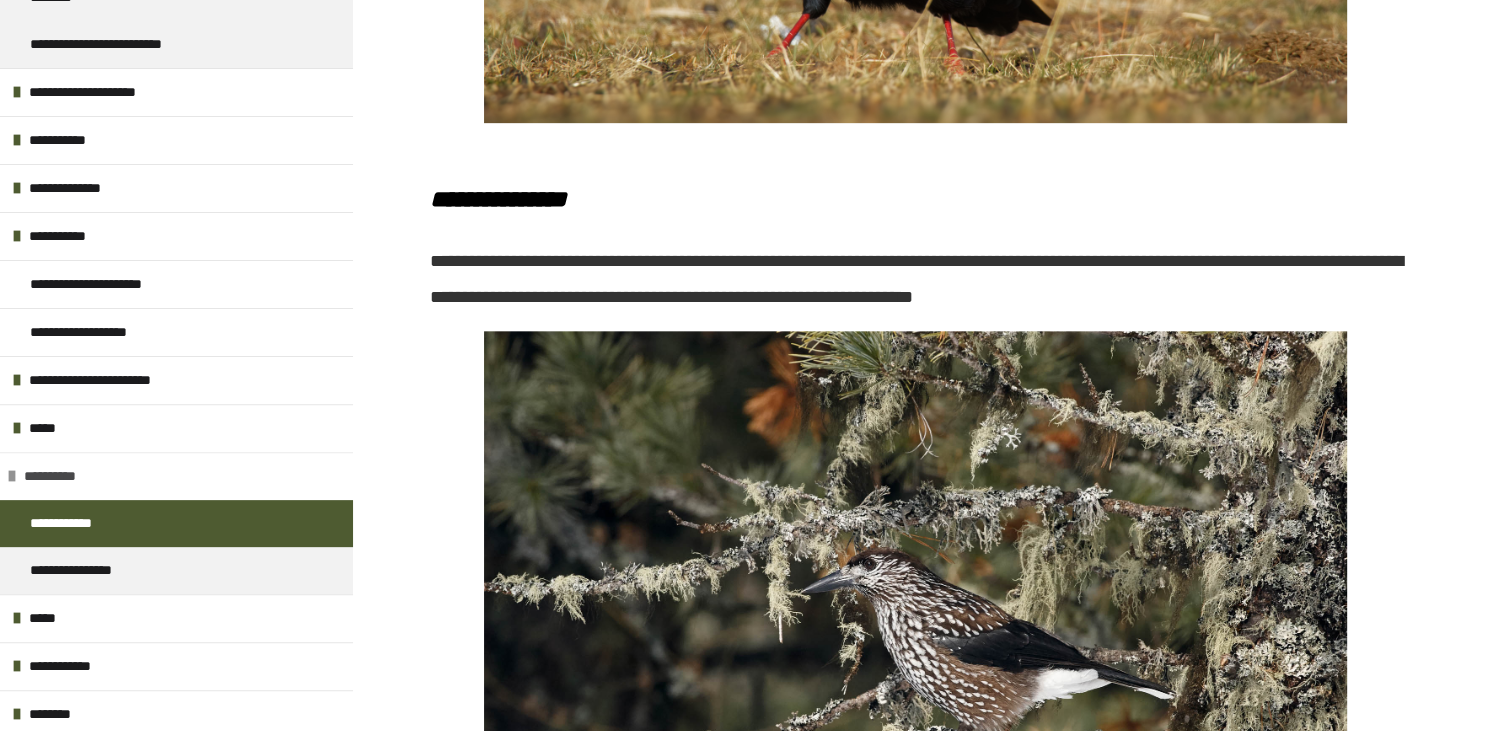 click at bounding box center (12, 476) 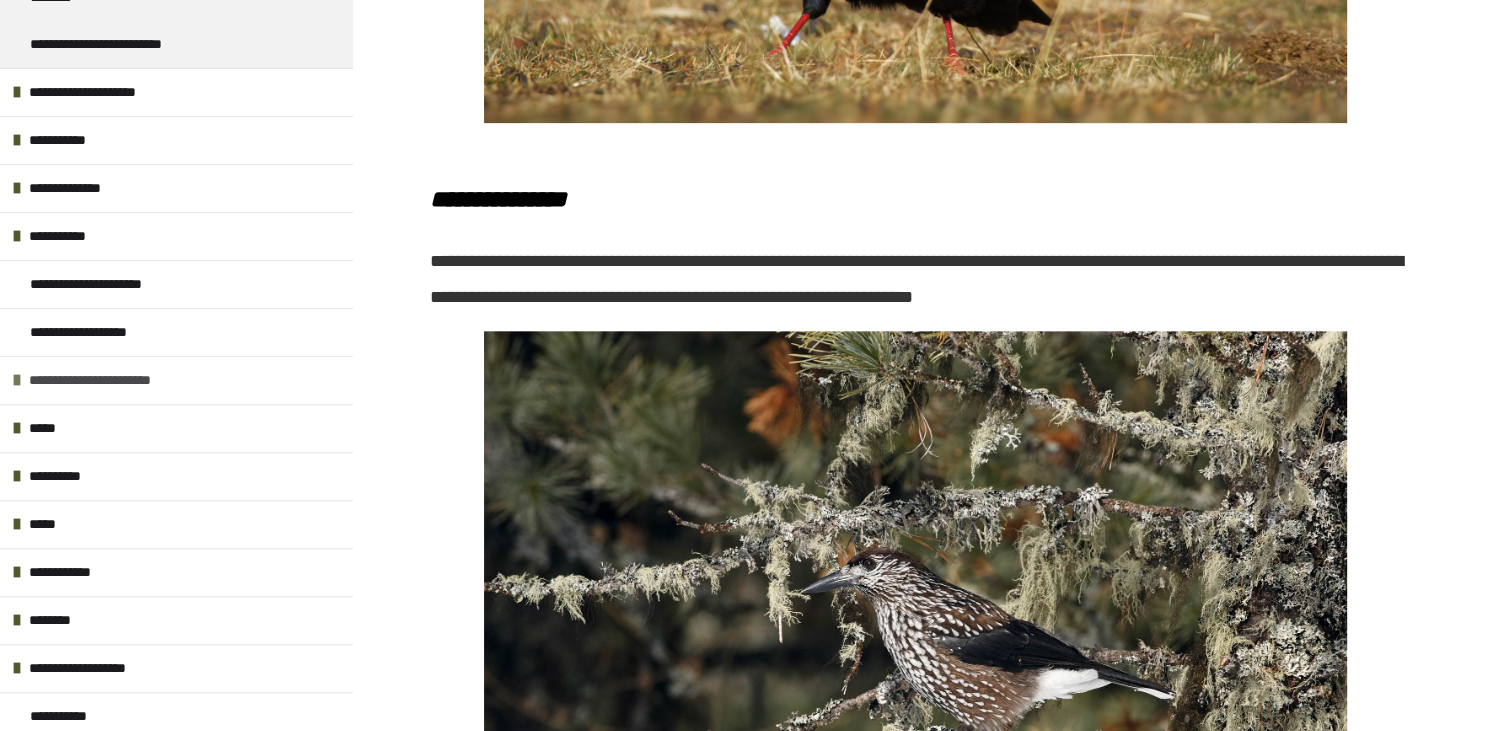 click at bounding box center (17, 380) 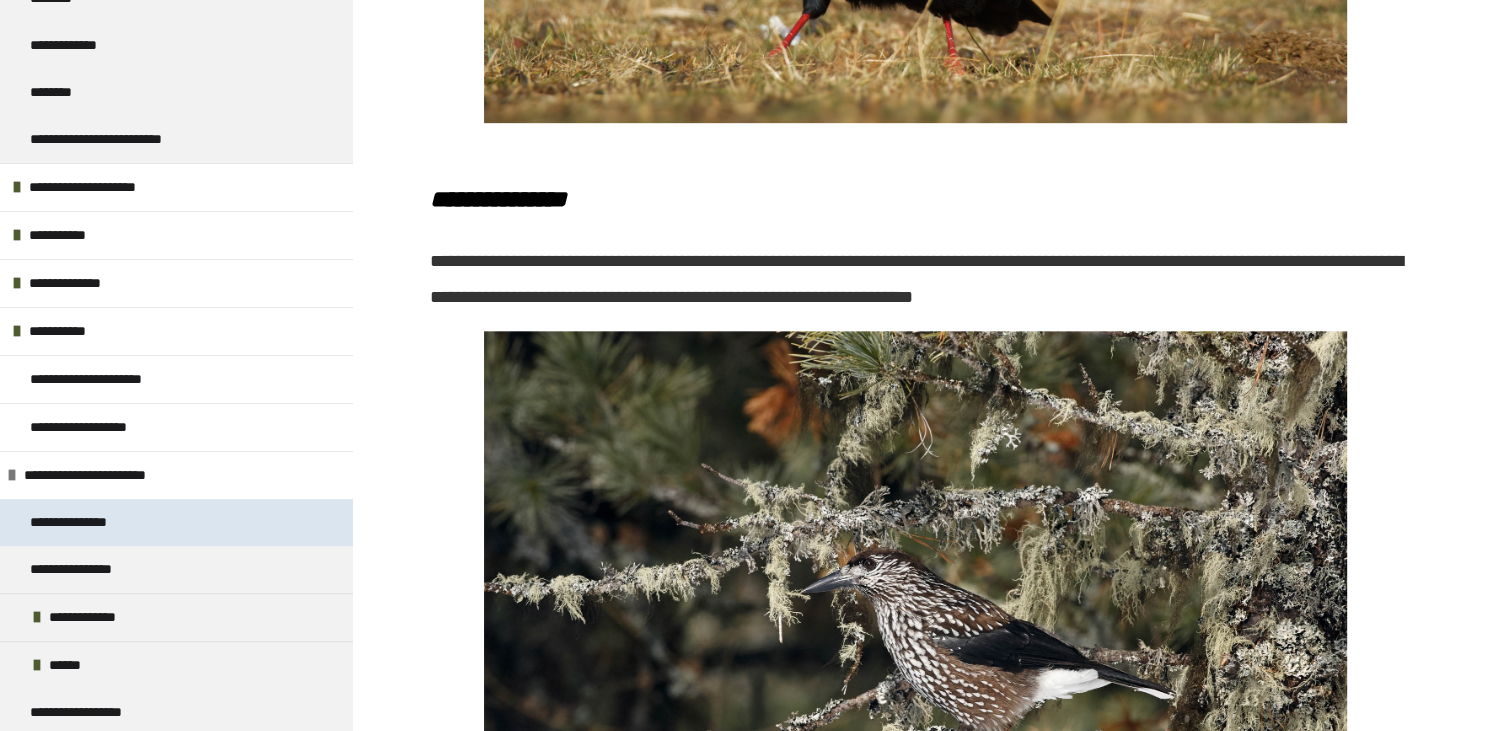 scroll, scrollTop: 506, scrollLeft: 0, axis: vertical 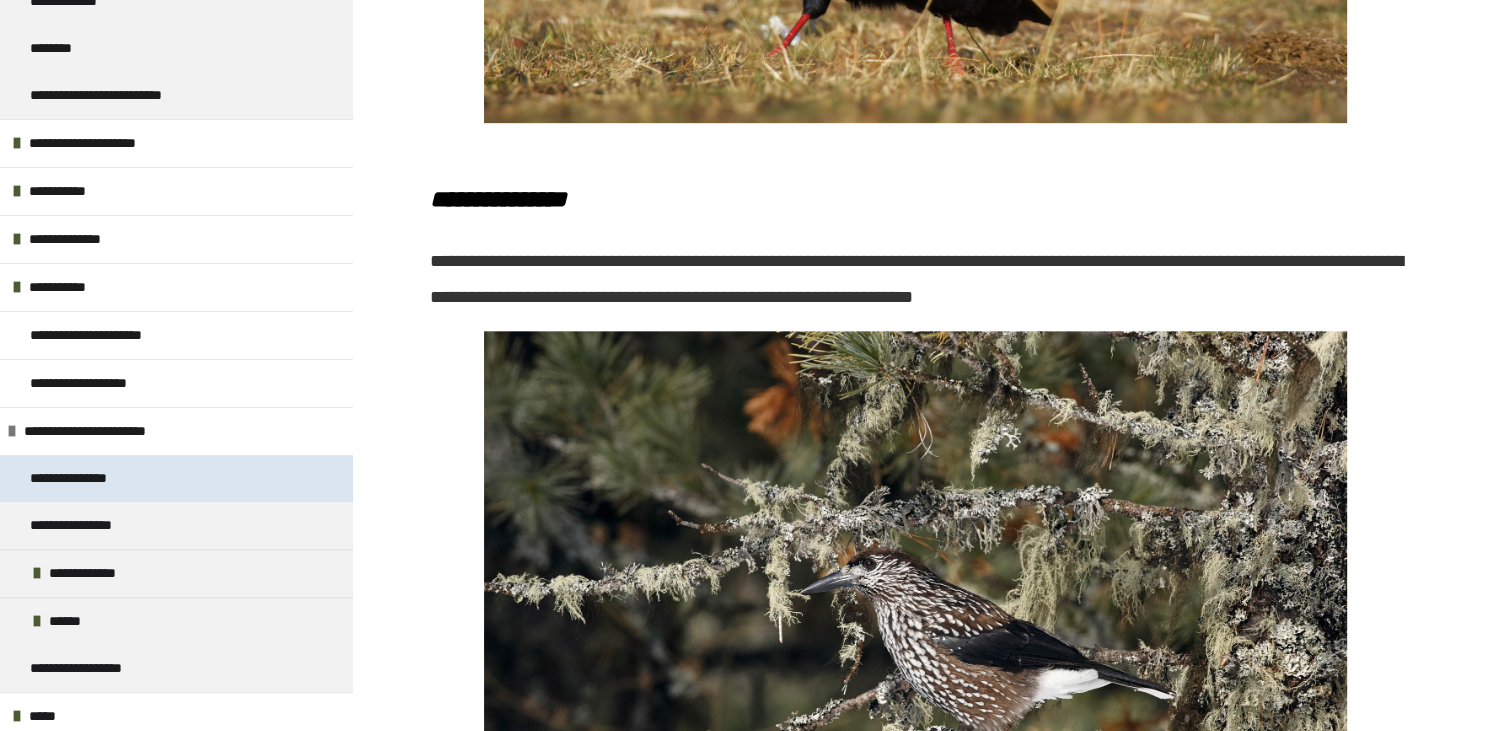 click on "**********" at bounding box center [87, 478] 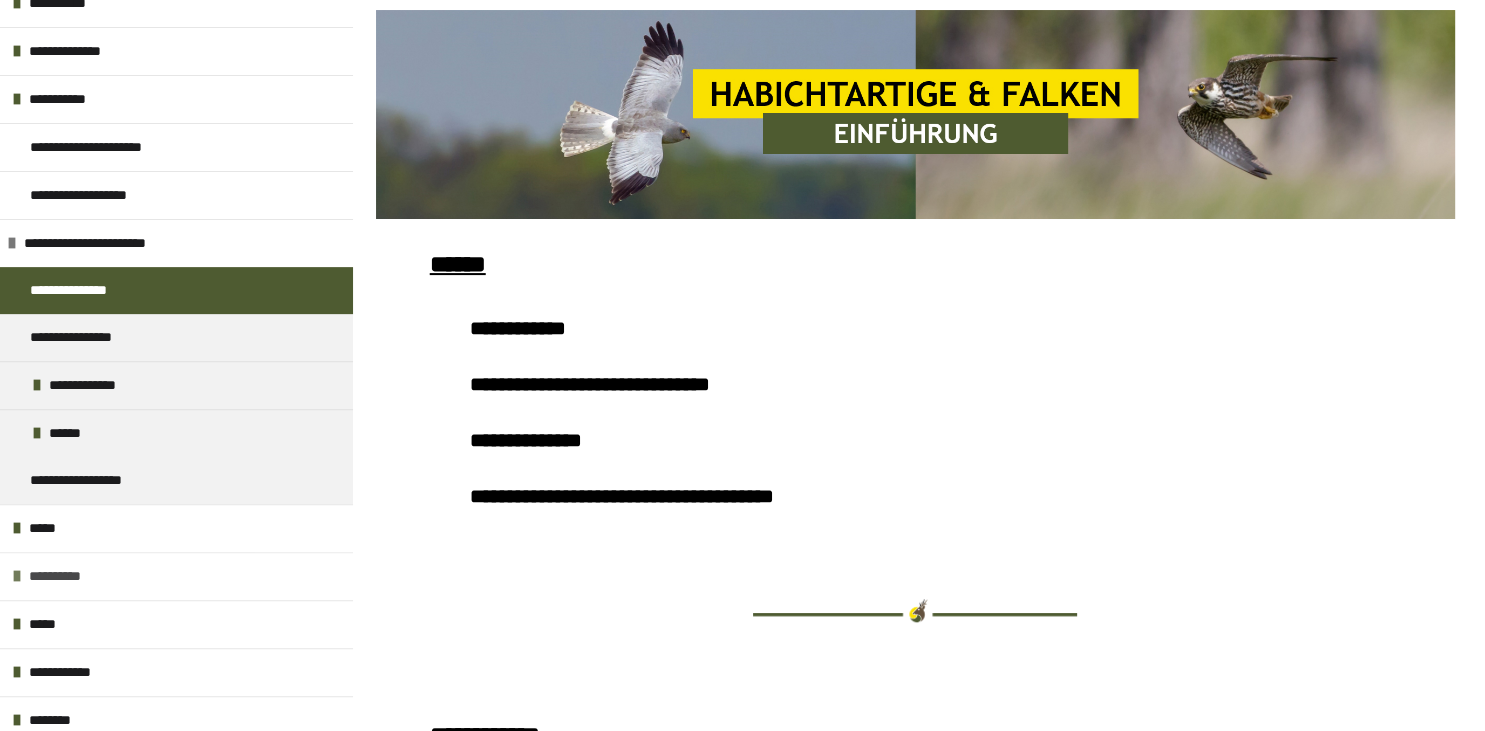 scroll, scrollTop: 698, scrollLeft: 0, axis: vertical 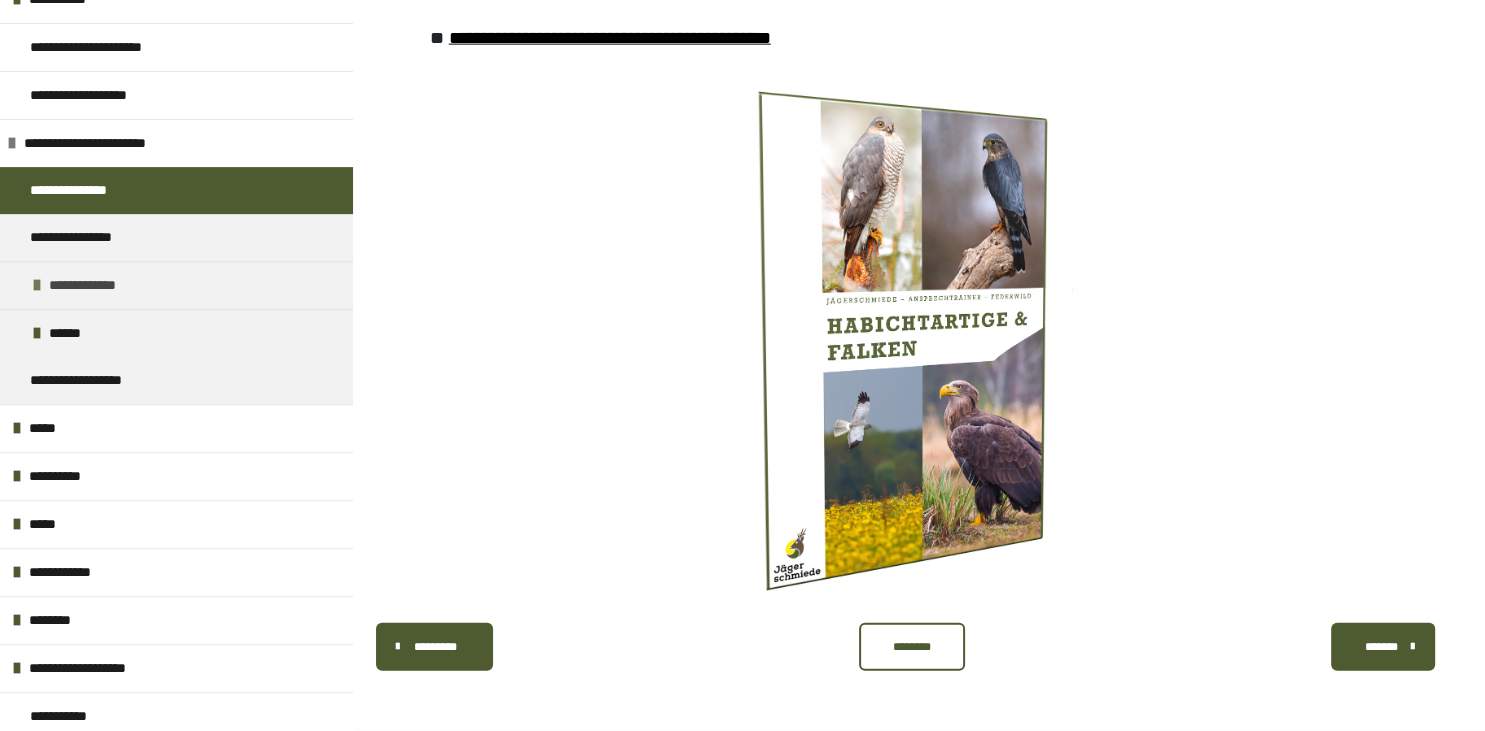 click on "**********" at bounding box center (176, 285) 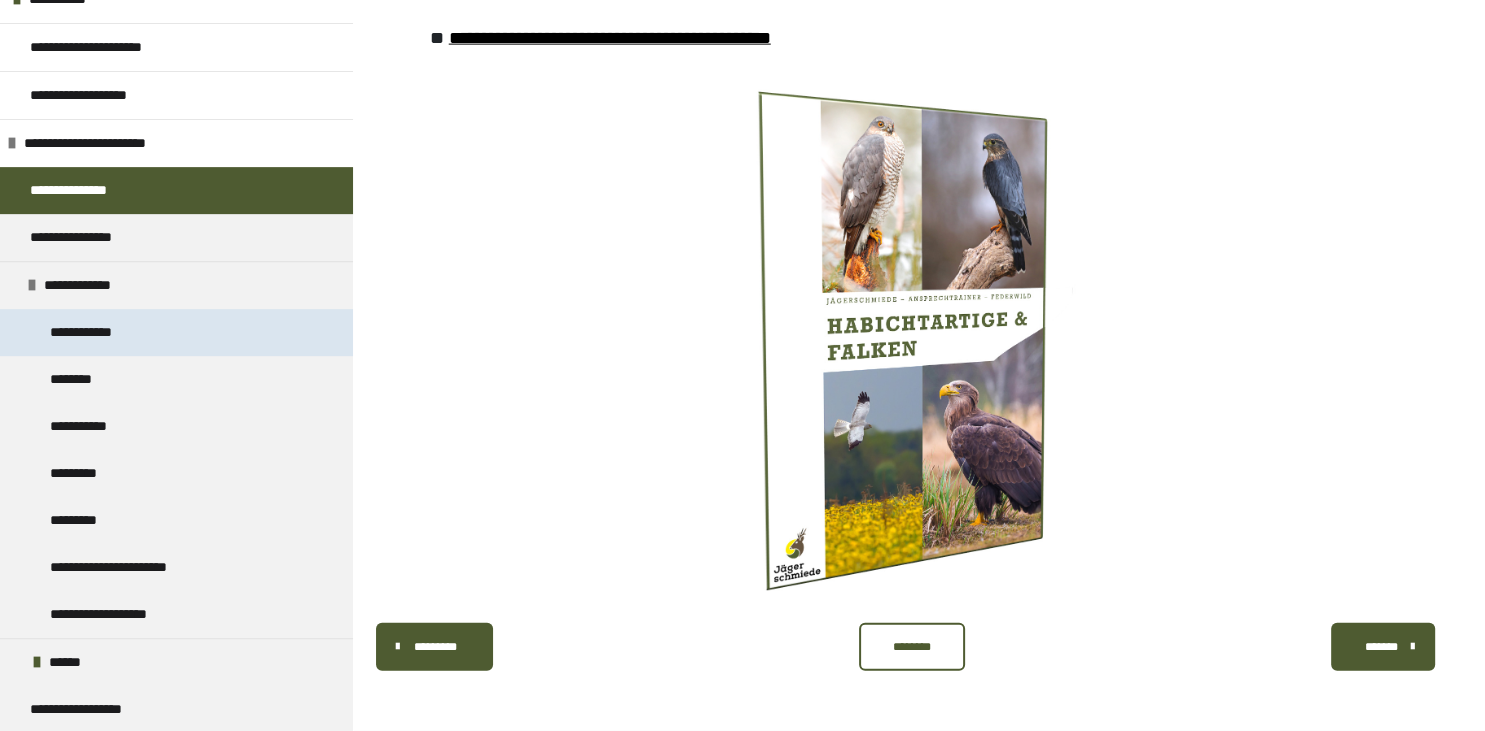 click on "**********" at bounding box center [95, 332] 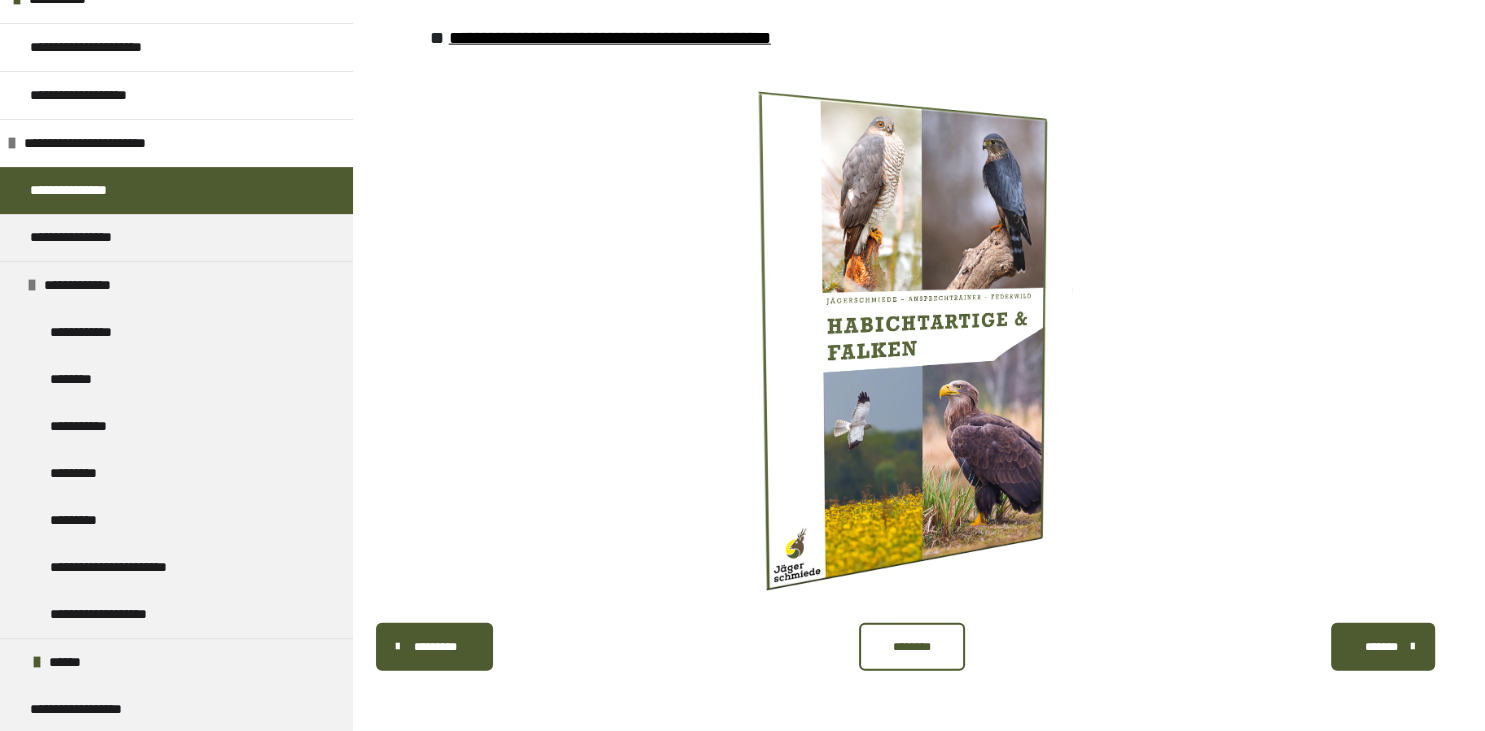 scroll, scrollTop: 379, scrollLeft: 0, axis: vertical 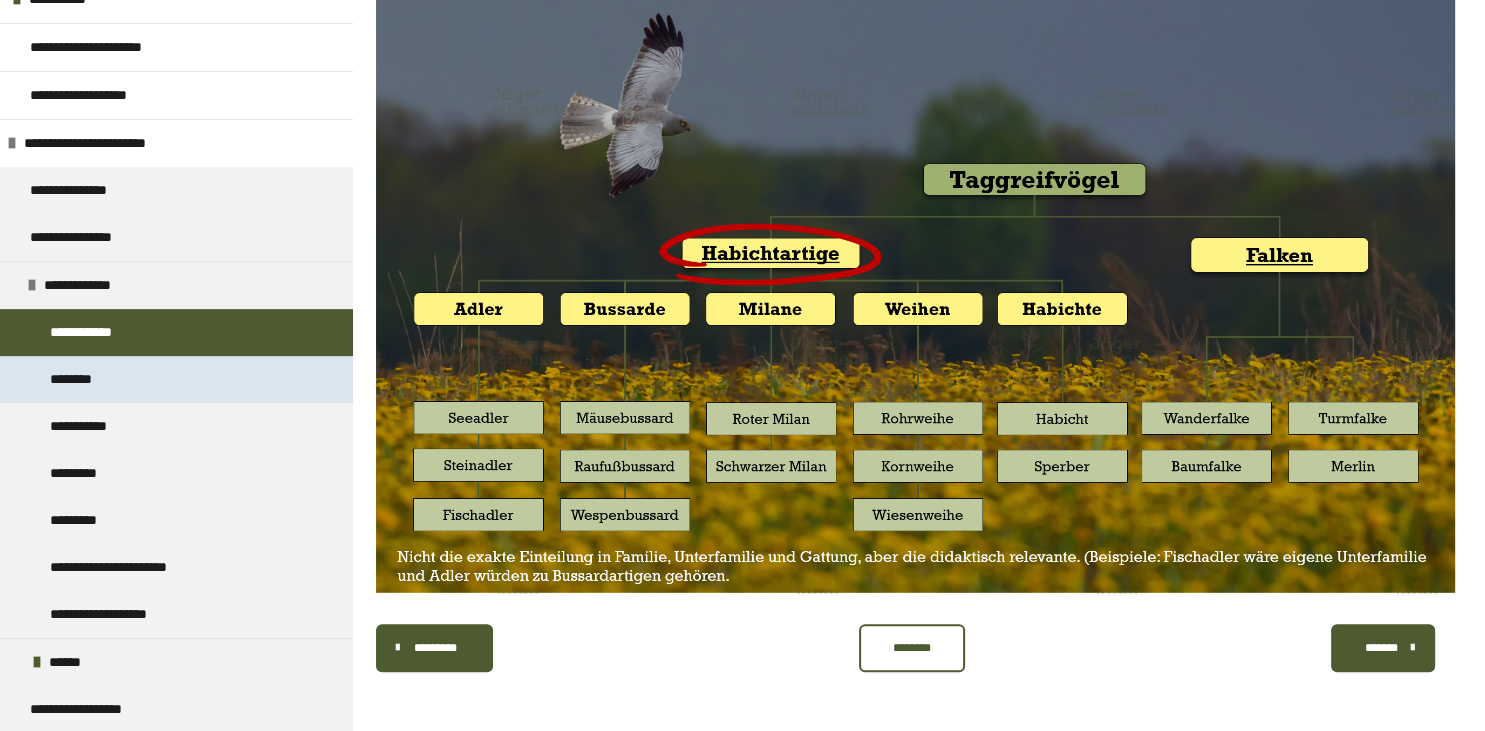 click on "********" at bounding box center (80, 379) 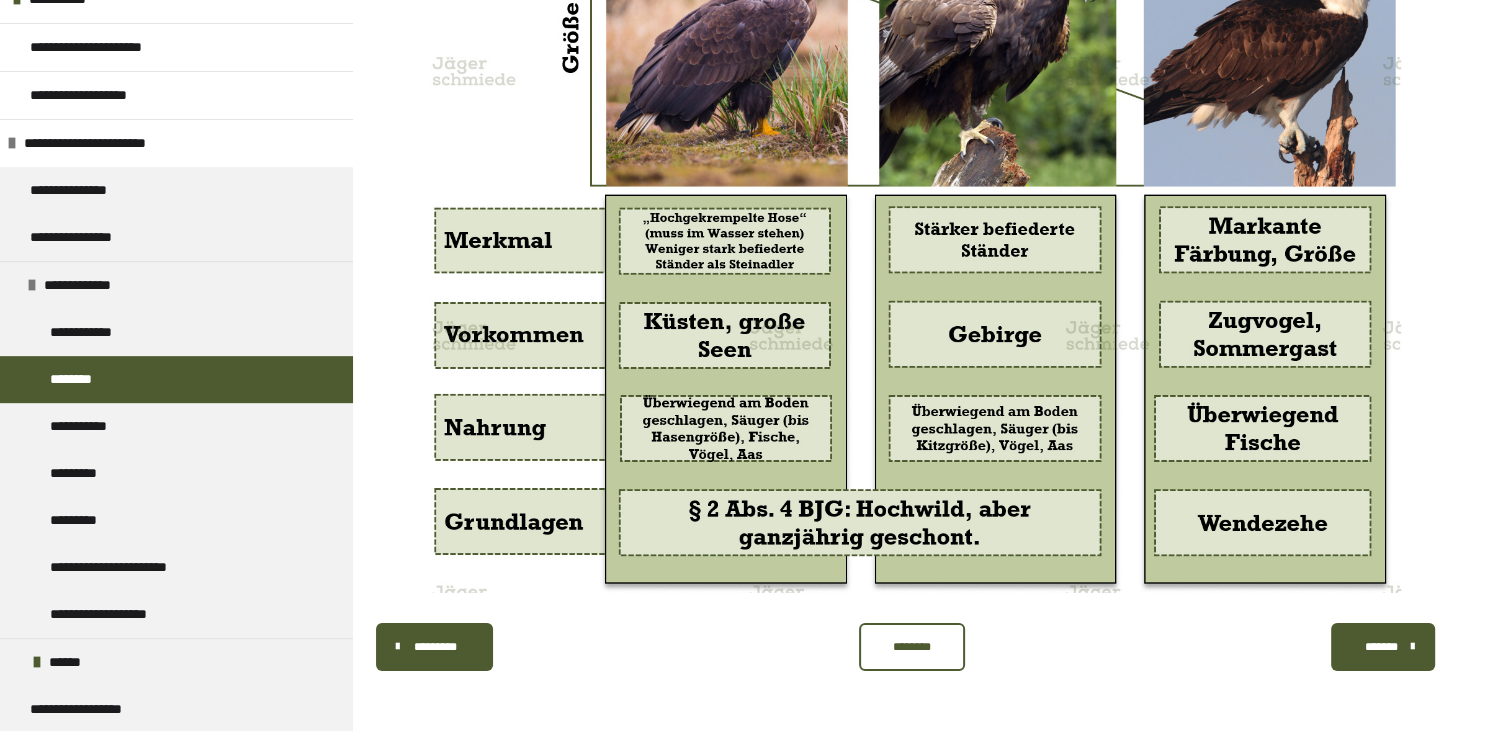 scroll, scrollTop: 6369, scrollLeft: 0, axis: vertical 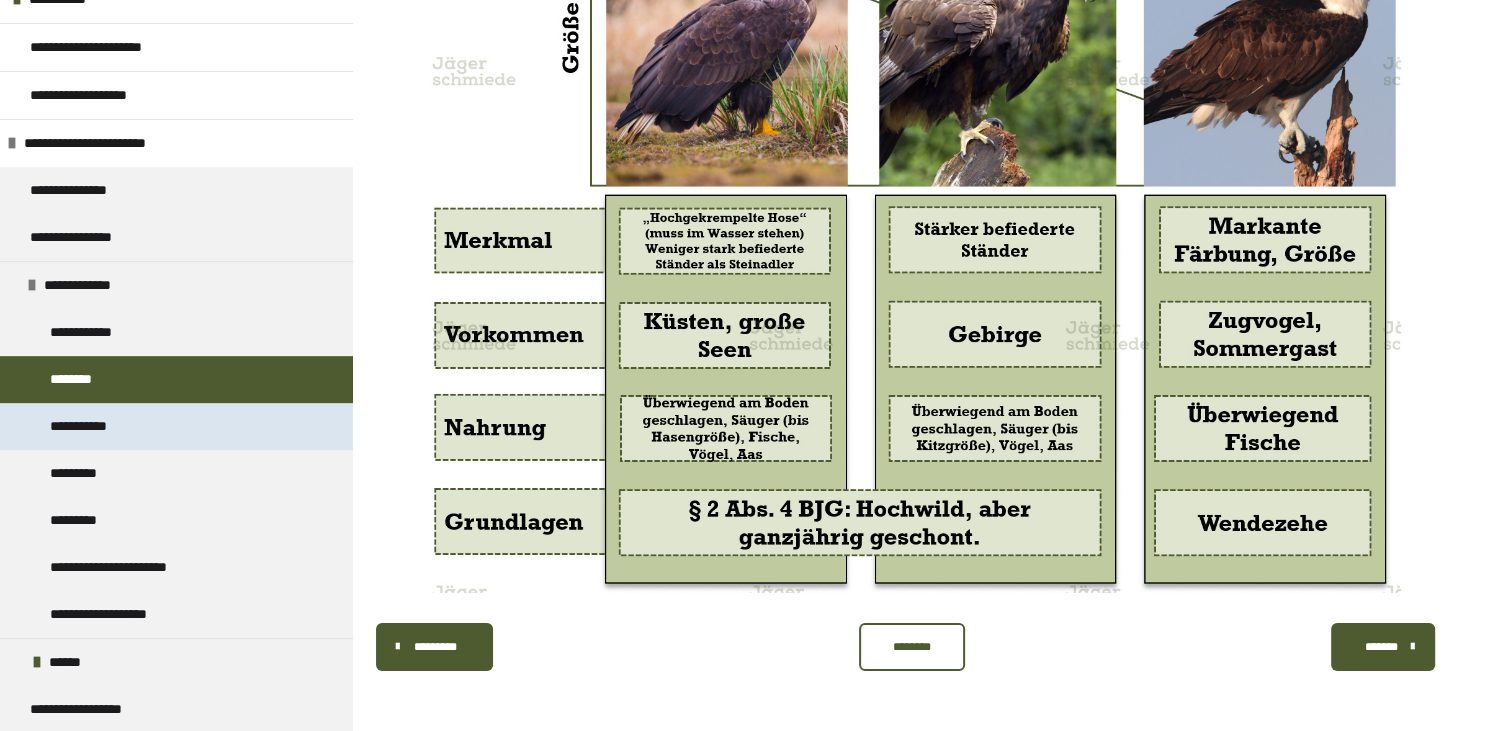 click on "**********" at bounding box center [94, 426] 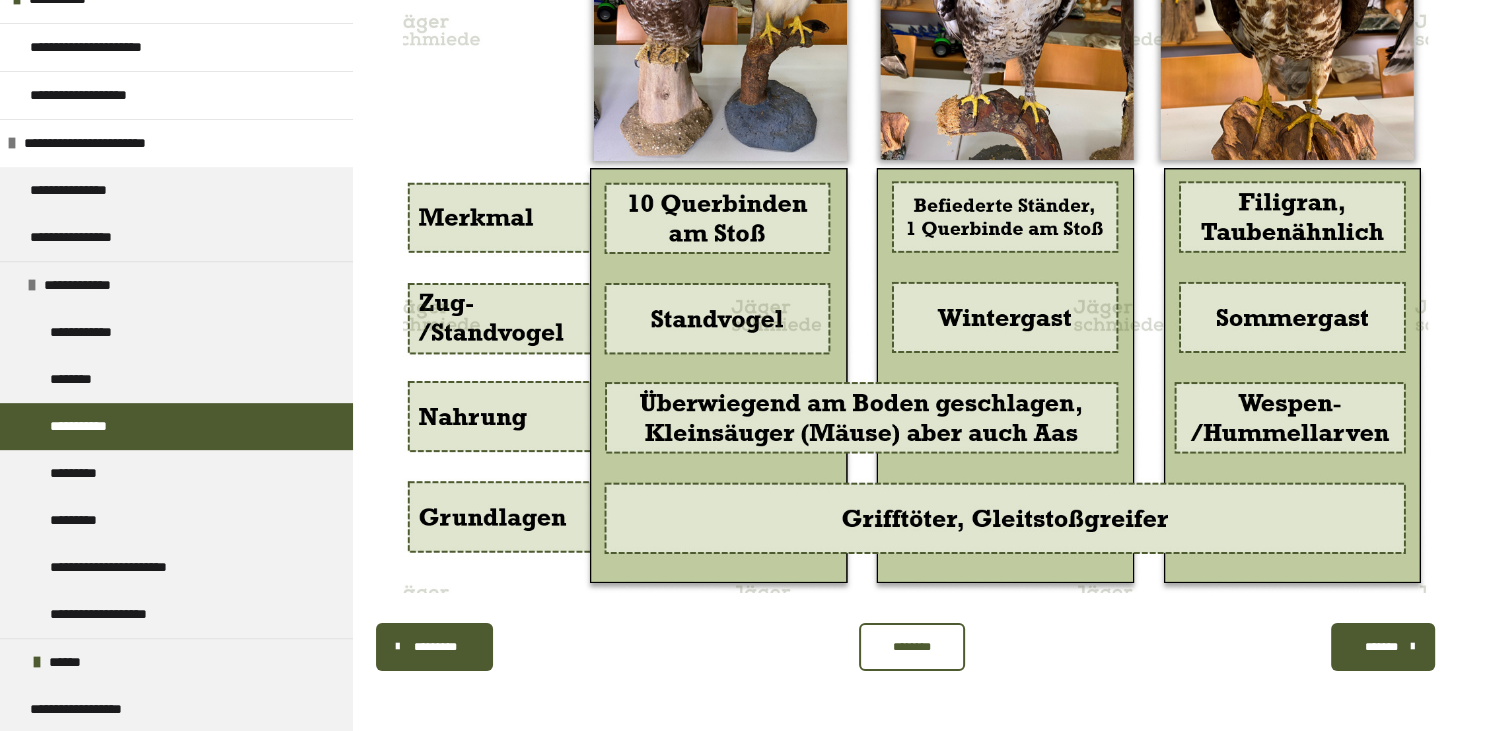 scroll, scrollTop: 6717, scrollLeft: 0, axis: vertical 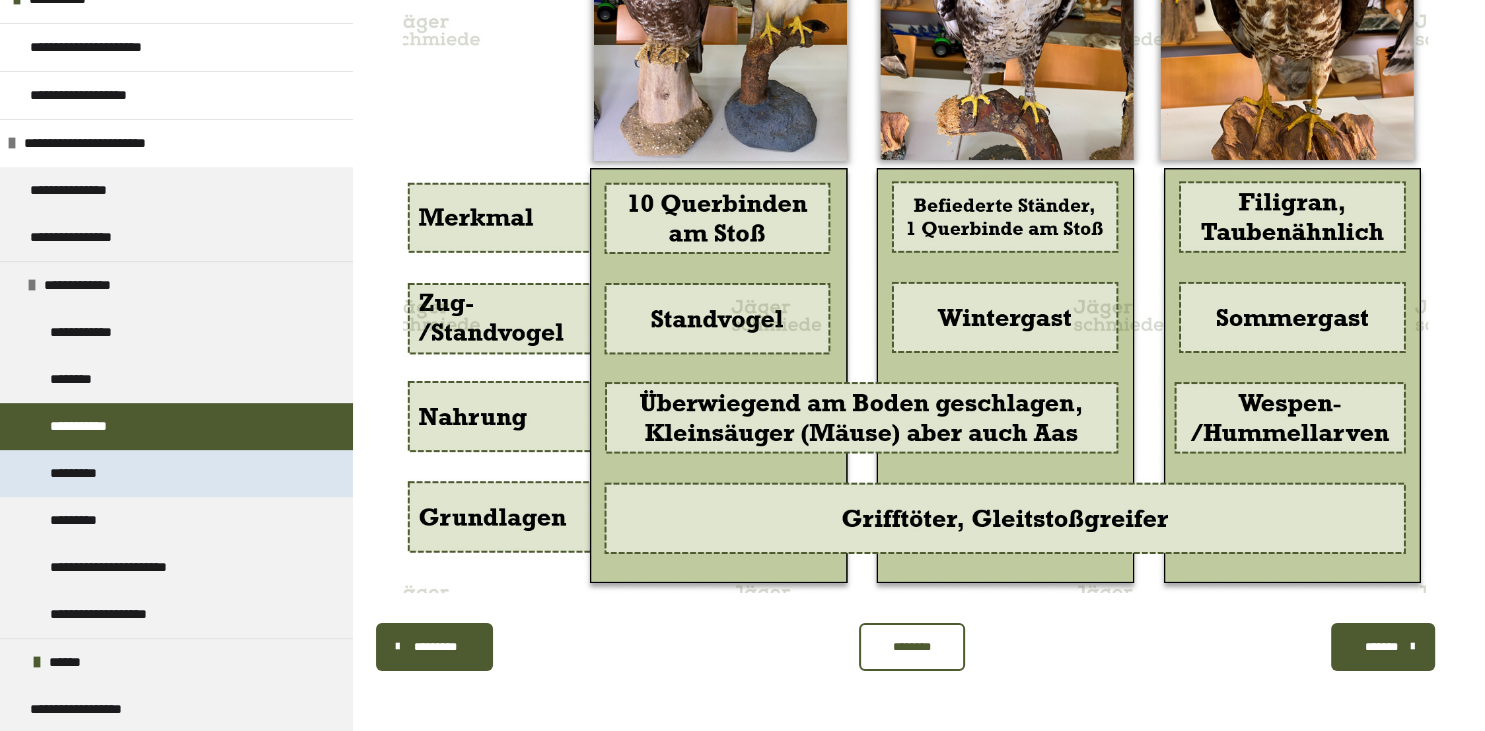 click on "*********" at bounding box center (85, 473) 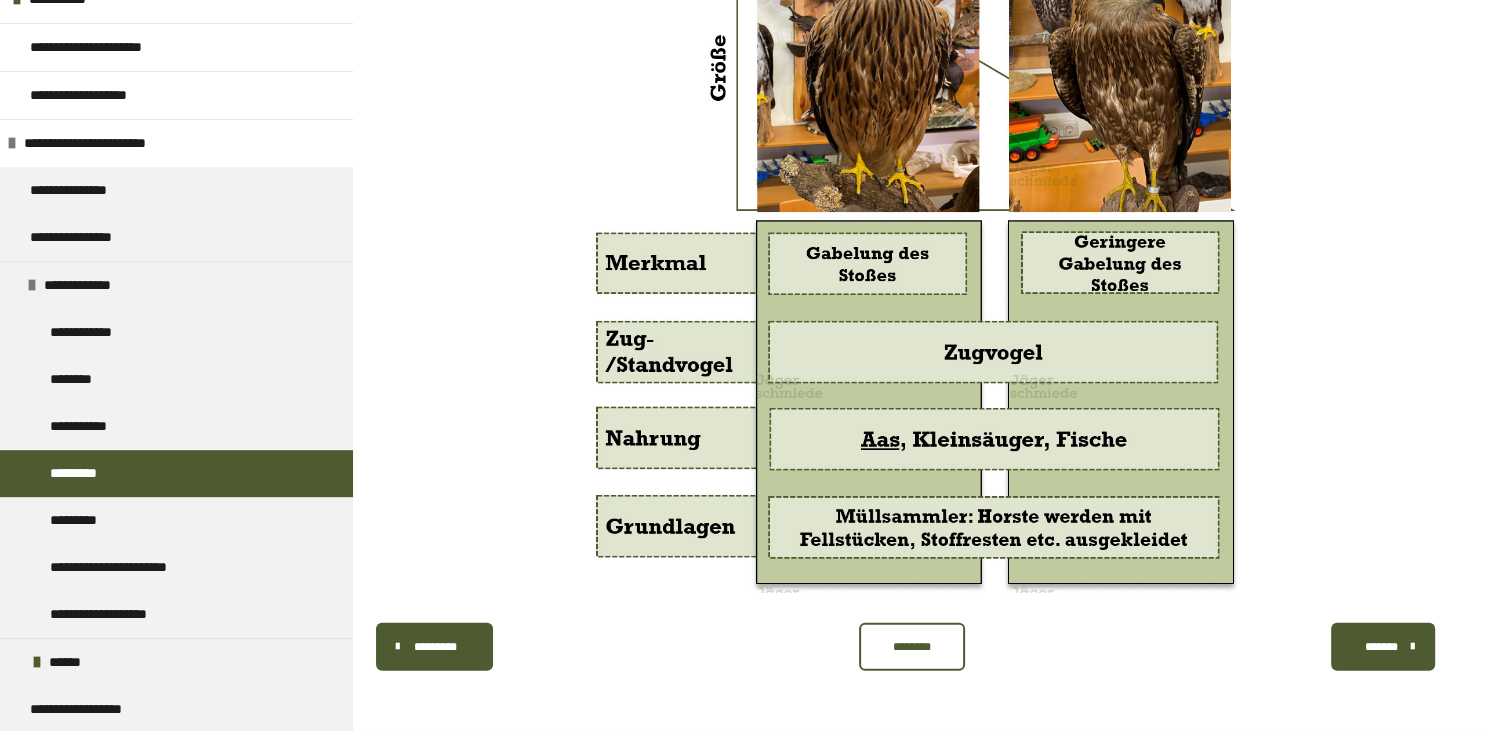scroll, scrollTop: 5797, scrollLeft: 0, axis: vertical 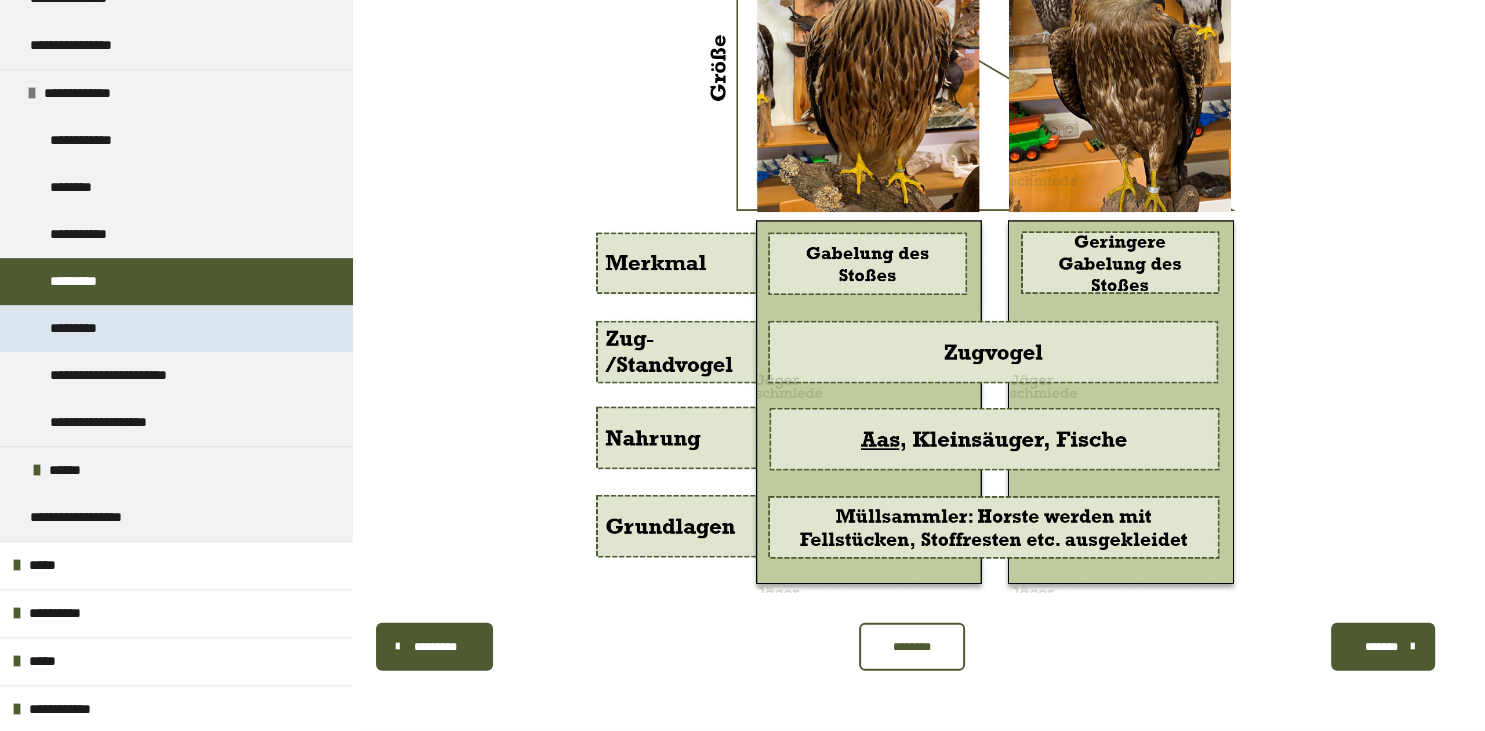 click on "*********" at bounding box center [88, 328] 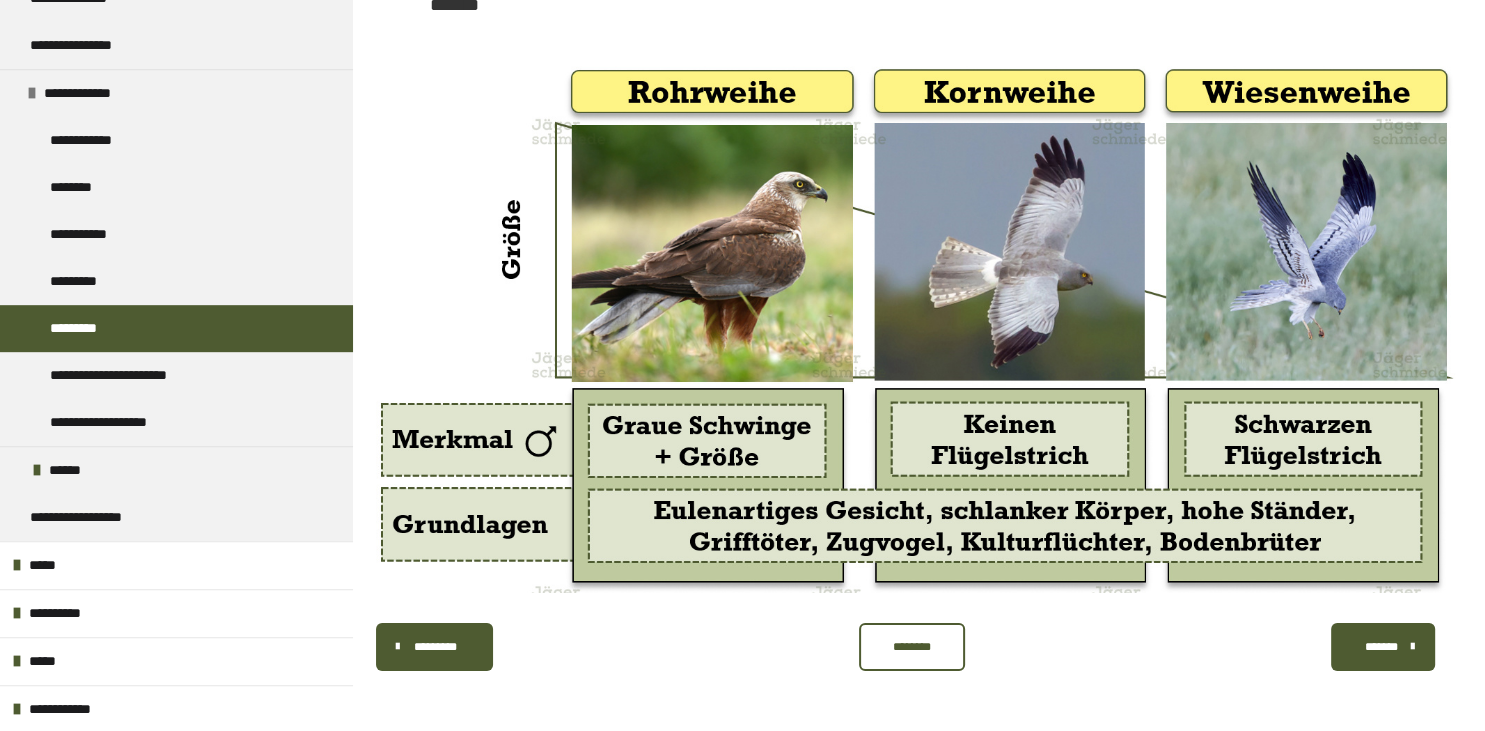 scroll, scrollTop: 6837, scrollLeft: 0, axis: vertical 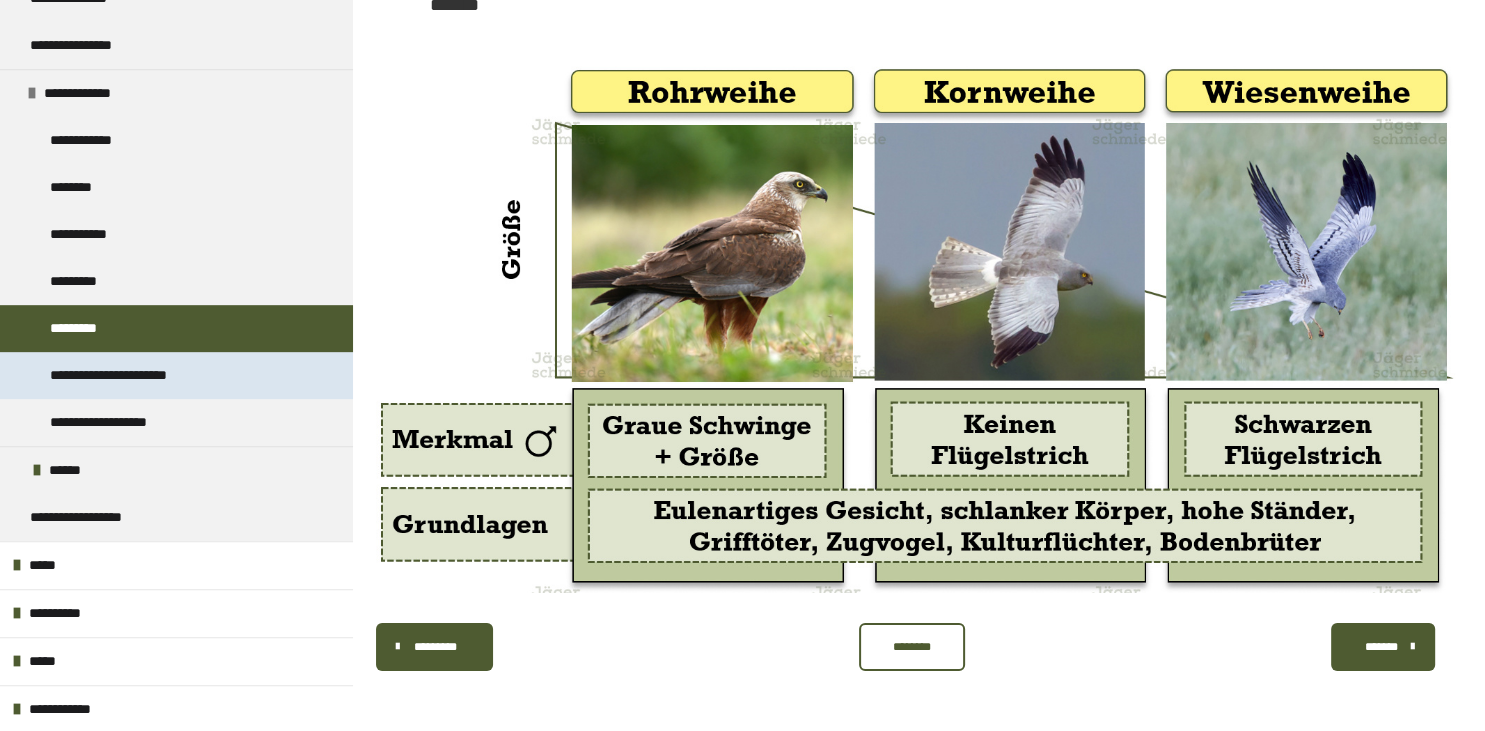 click on "**********" at bounding box center (139, 375) 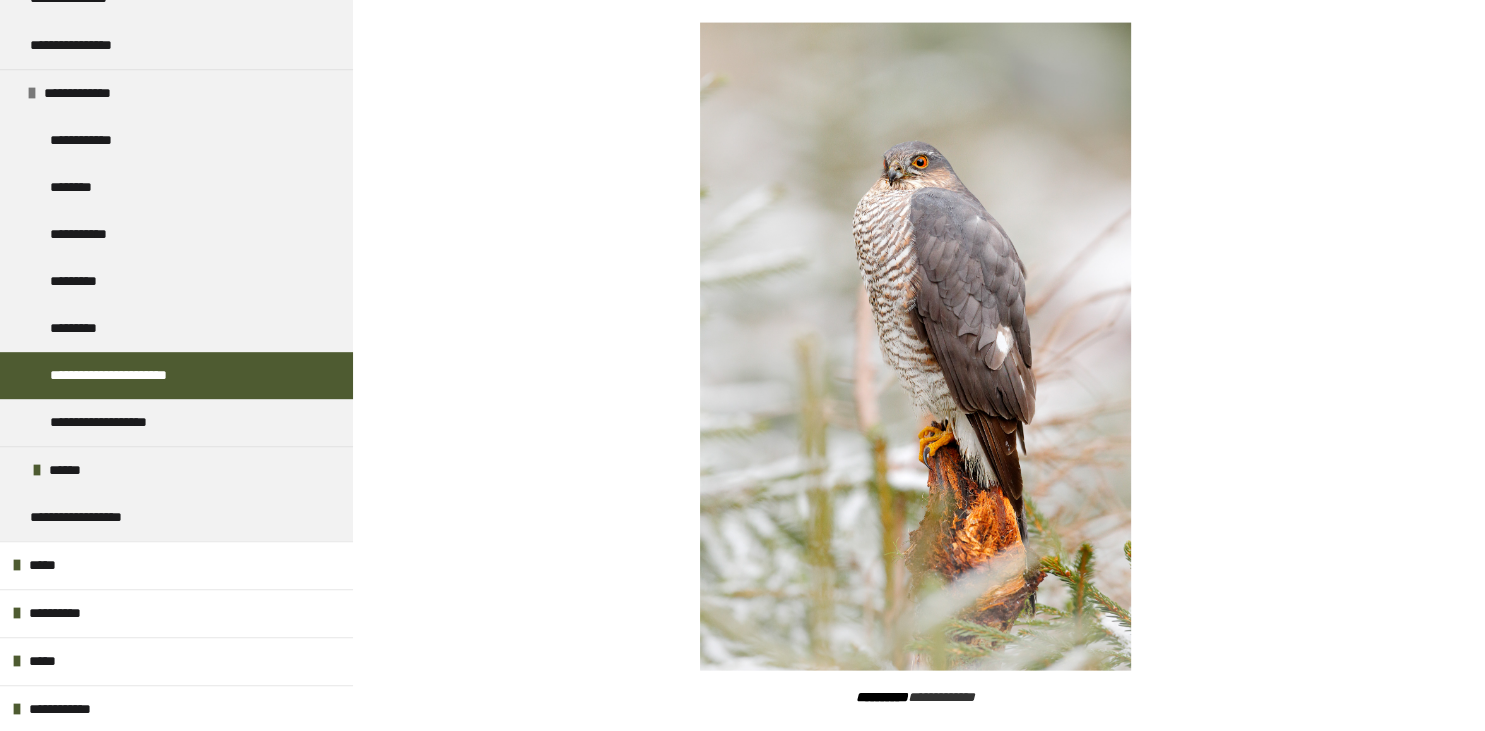 scroll, scrollTop: 4497, scrollLeft: 0, axis: vertical 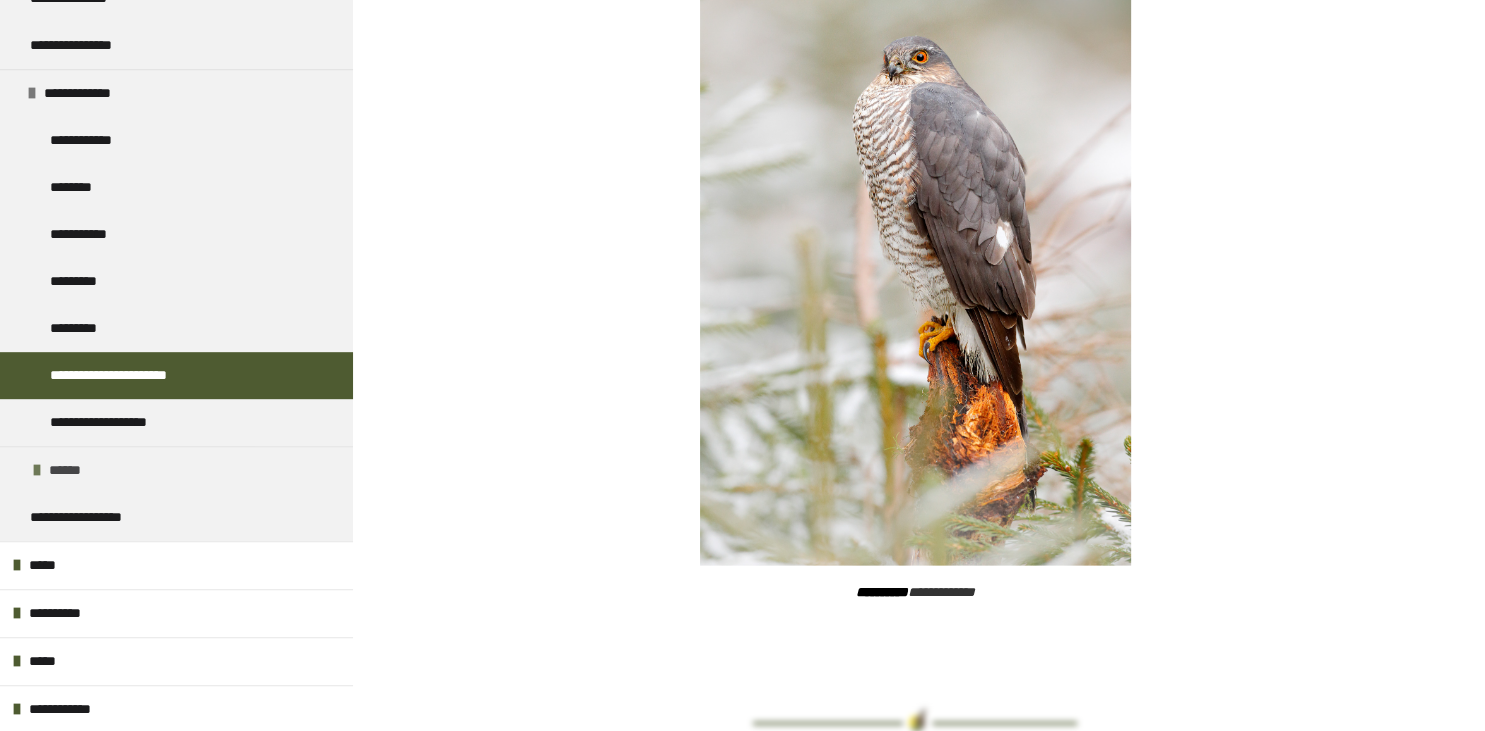 click at bounding box center (37, 470) 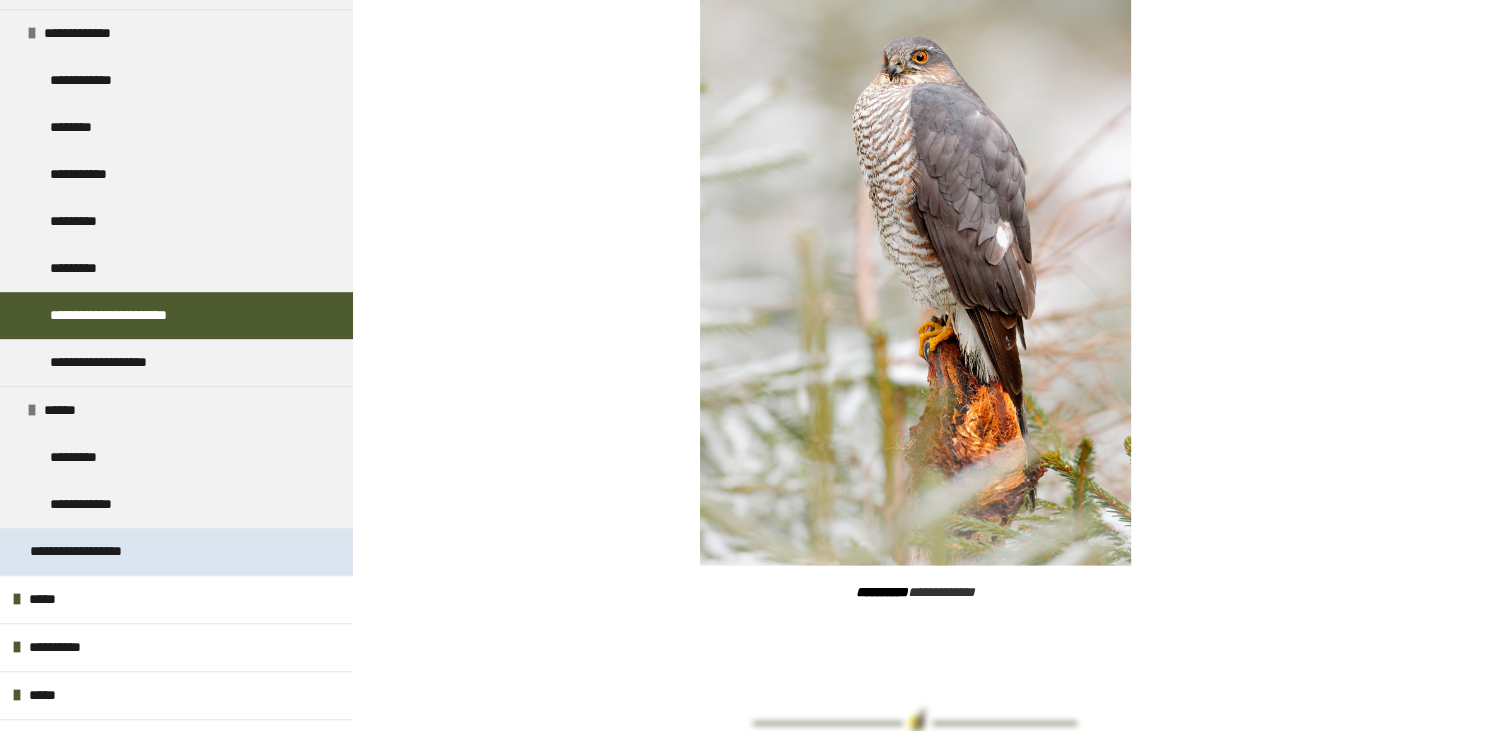 scroll, scrollTop: 1082, scrollLeft: 0, axis: vertical 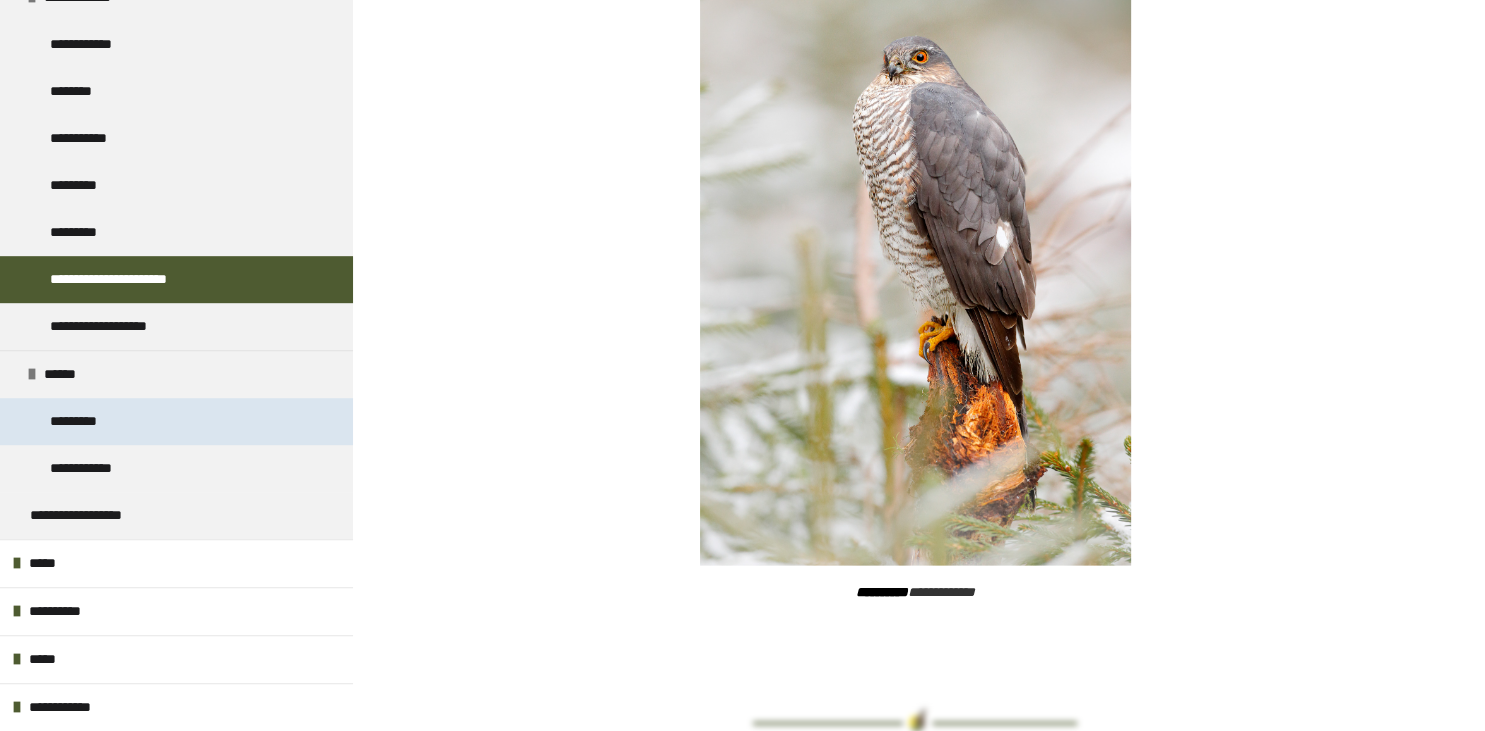 click on "*********" at bounding box center [85, 421] 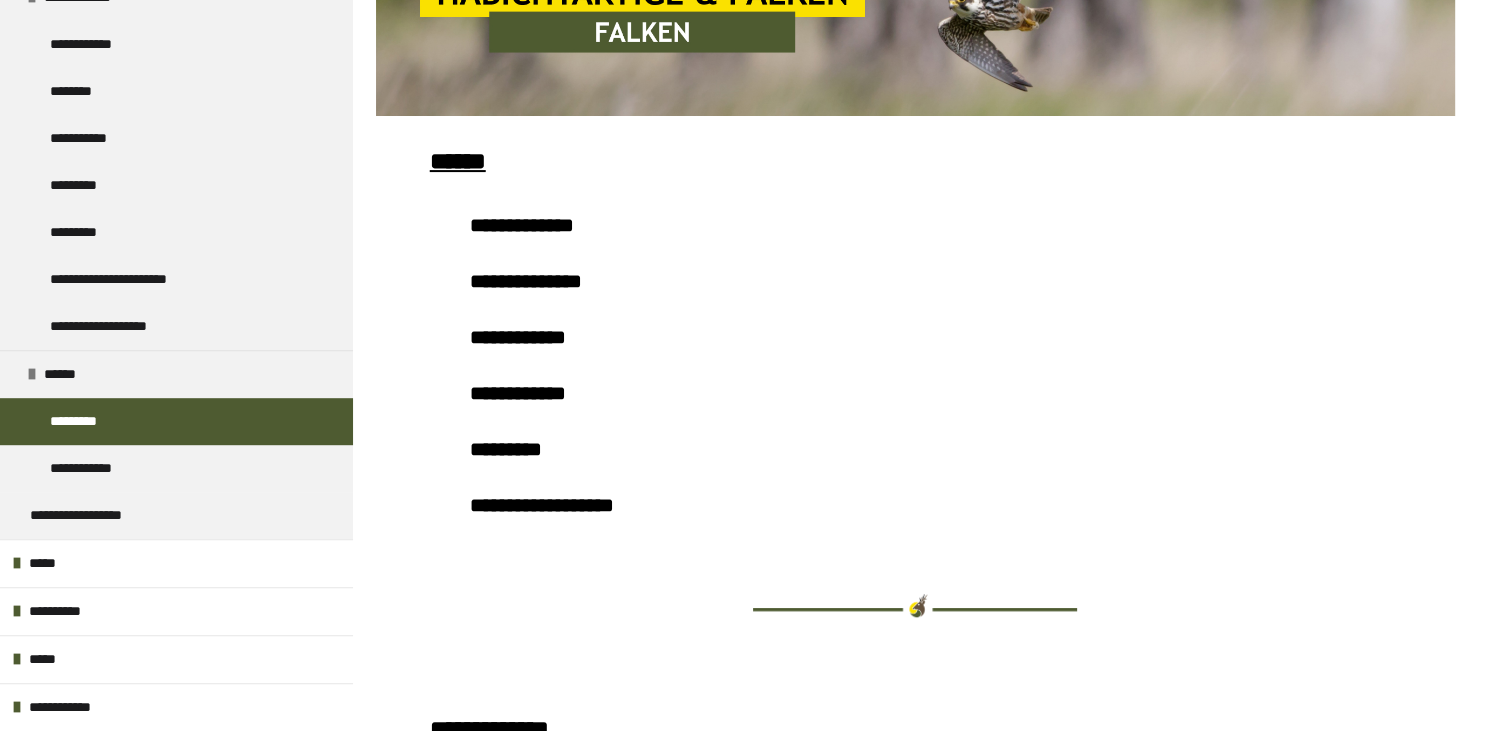 scroll, scrollTop: 696, scrollLeft: 0, axis: vertical 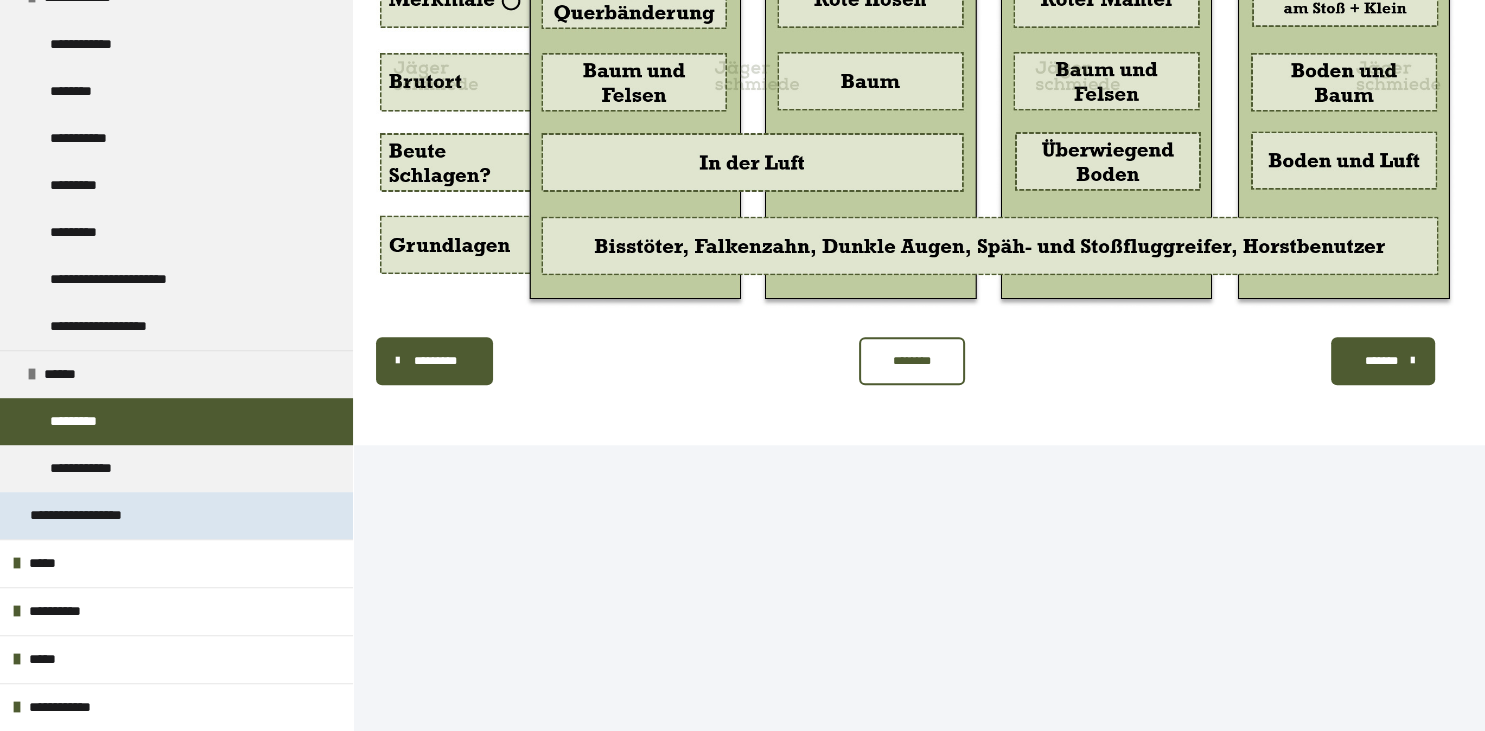 click on "**********" at bounding box center (109, 515) 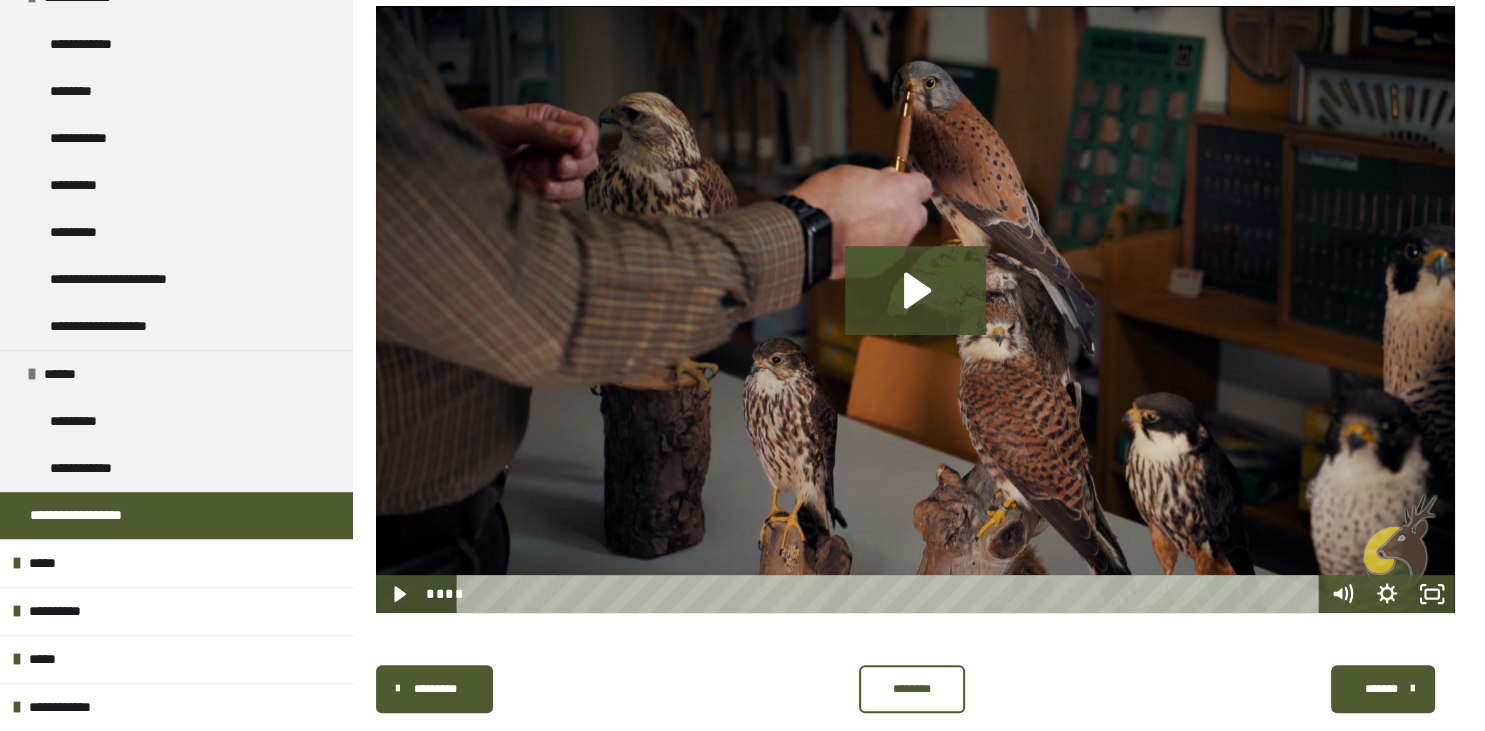 scroll, scrollTop: 784, scrollLeft: 0, axis: vertical 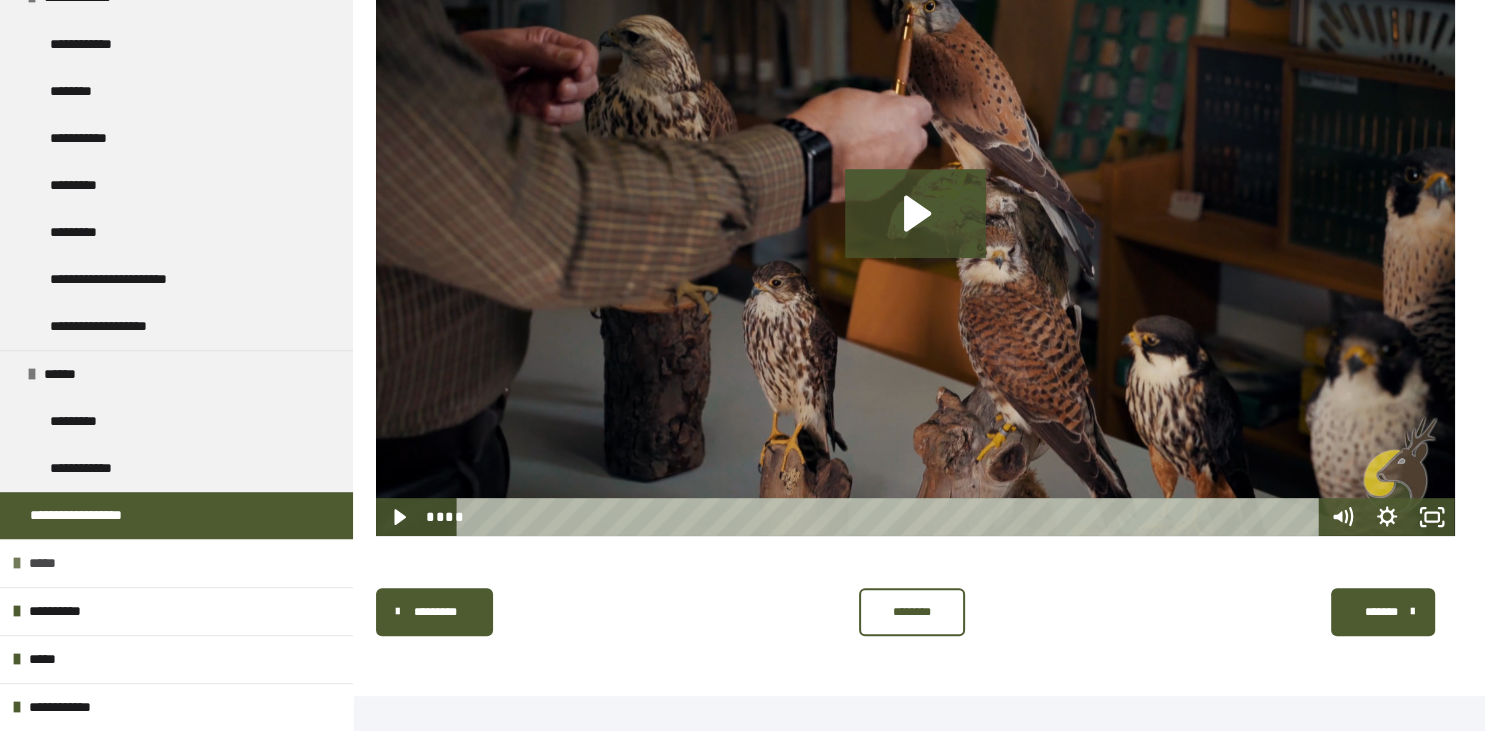 click at bounding box center [17, 563] 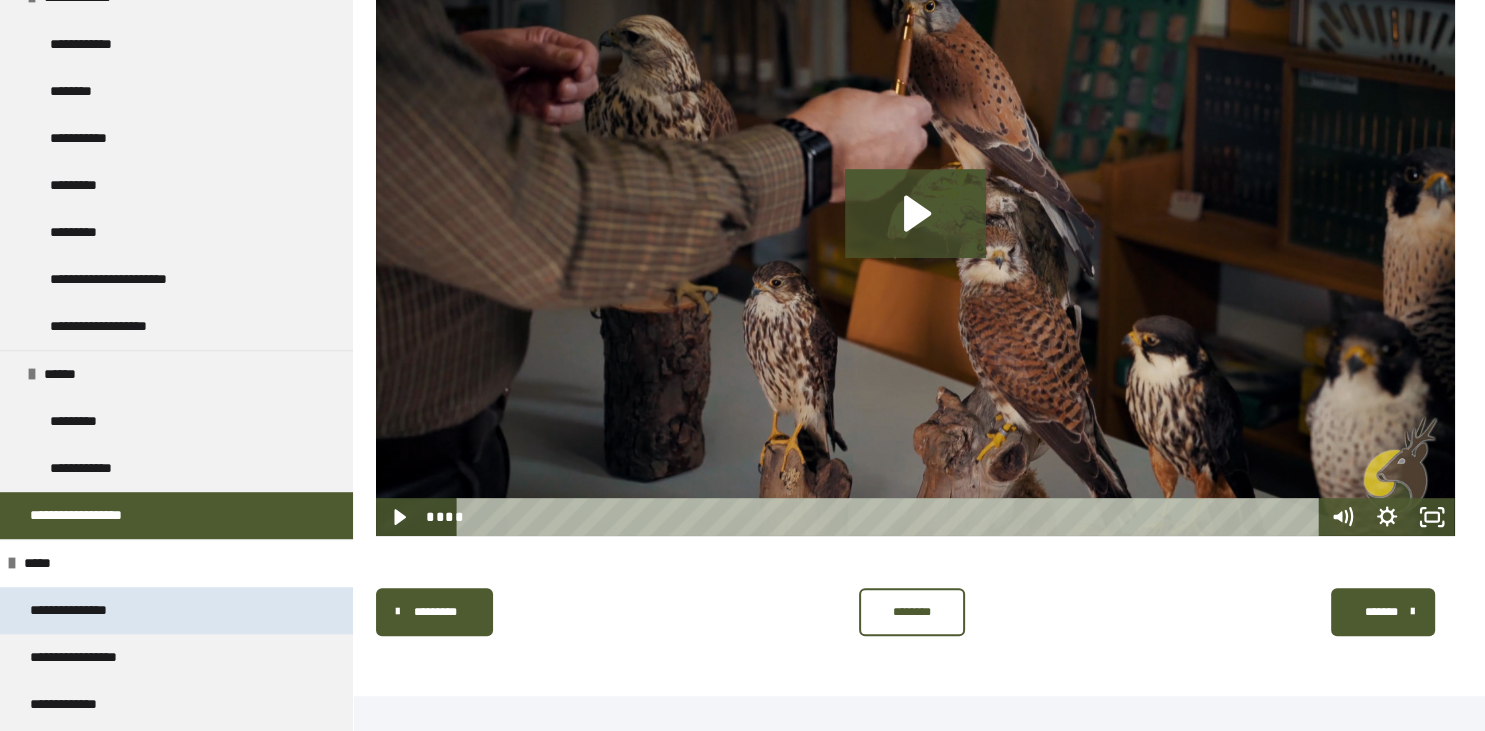 scroll, scrollTop: 1178, scrollLeft: 0, axis: vertical 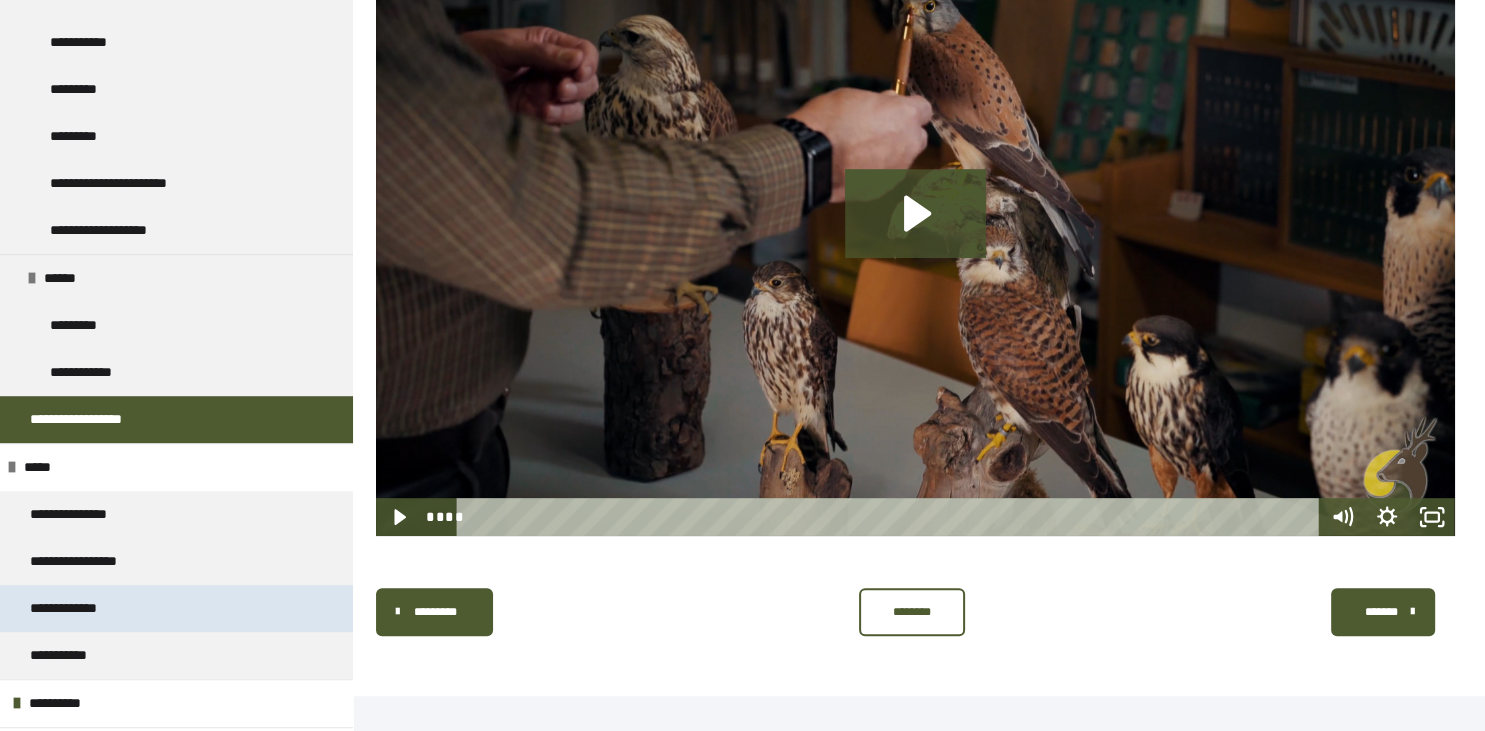 drag, startPoint x: 79, startPoint y: 605, endPoint x: 91, endPoint y: 614, distance: 15 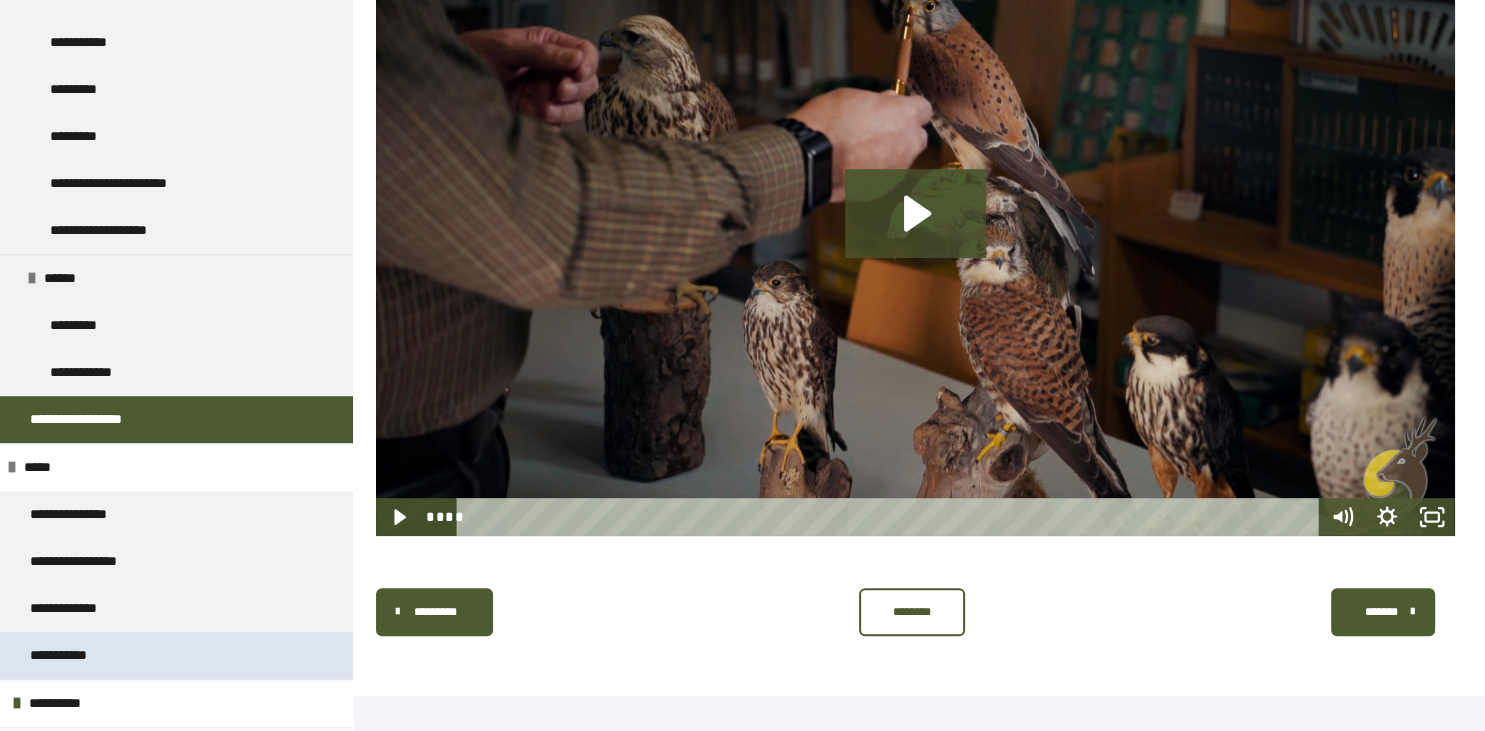 scroll, scrollTop: 379, scrollLeft: 0, axis: vertical 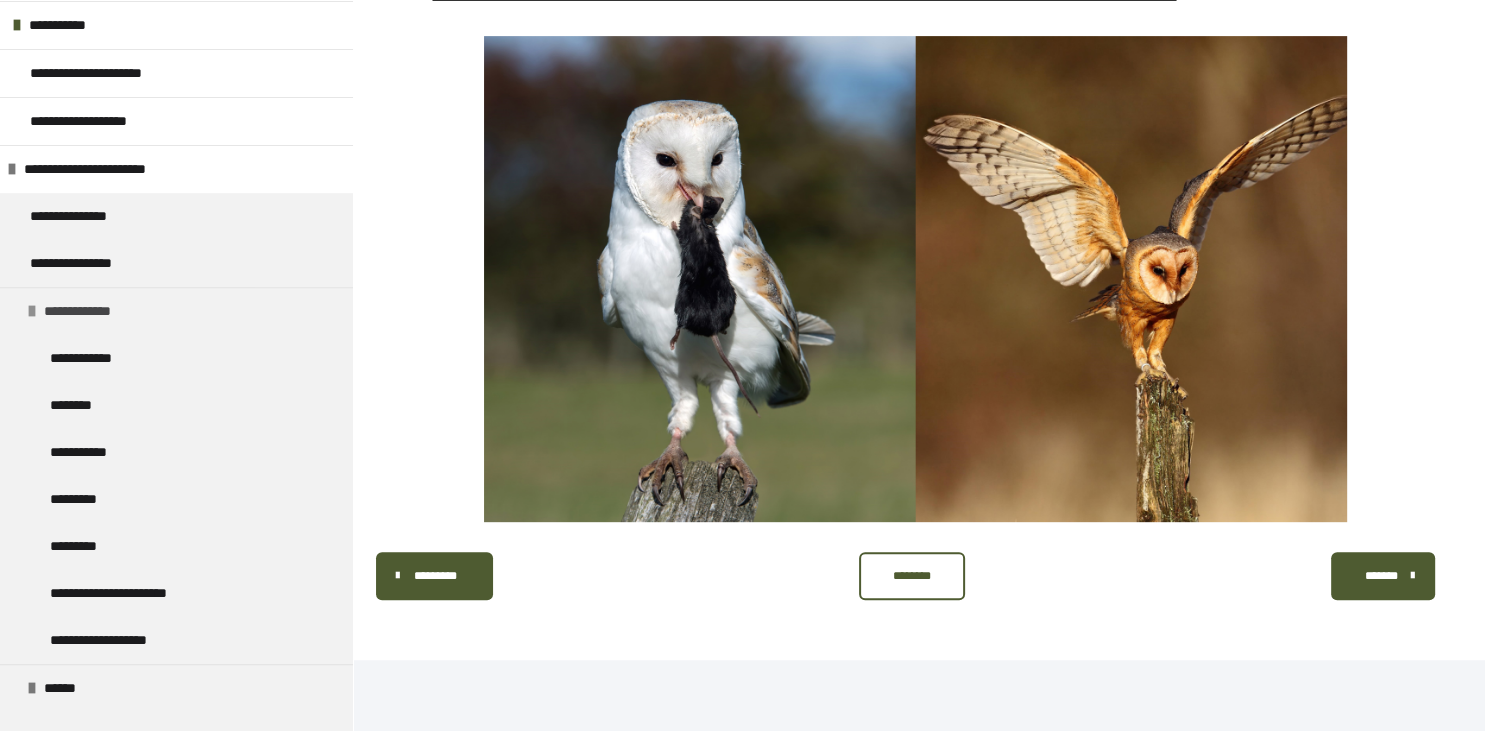 click on "**********" at bounding box center [92, 311] 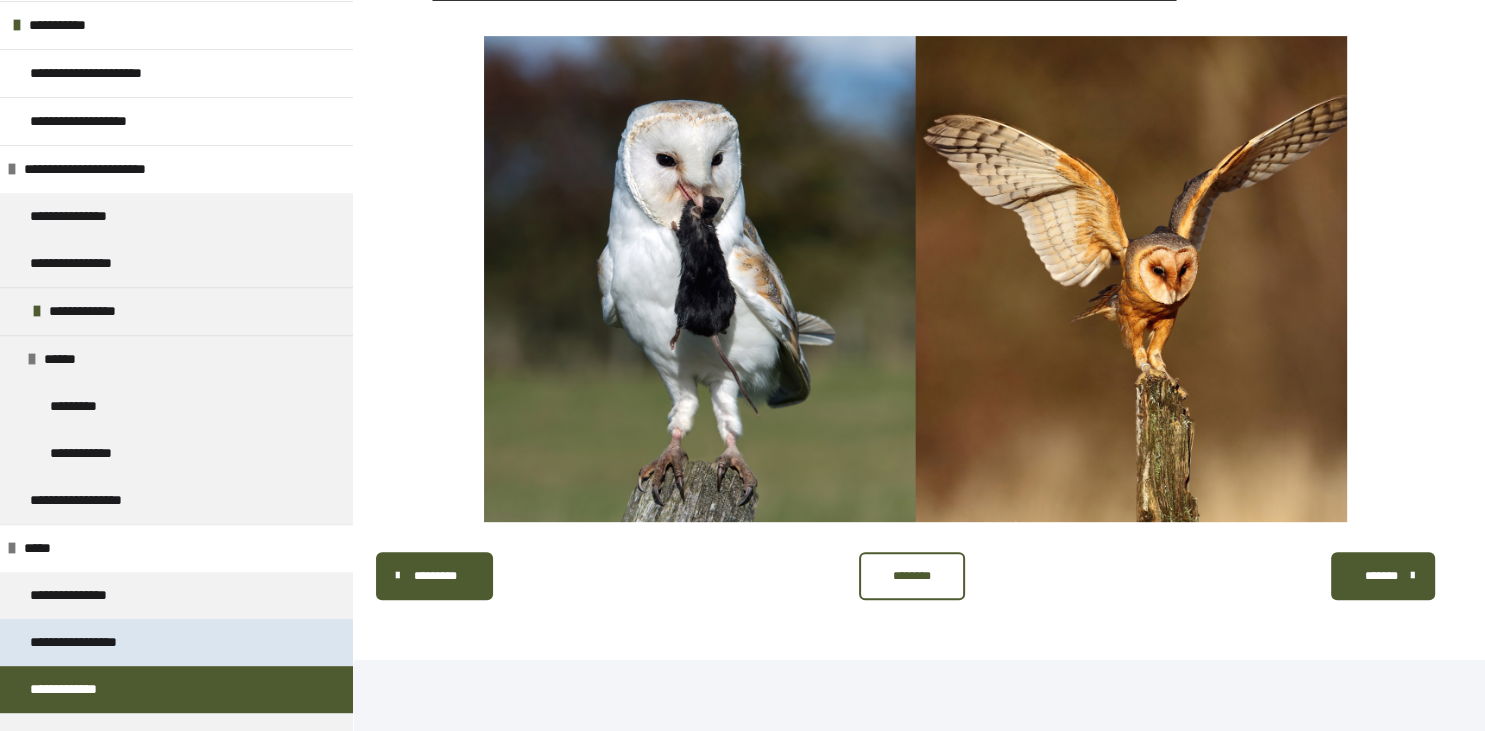 click on "**********" at bounding box center [92, 642] 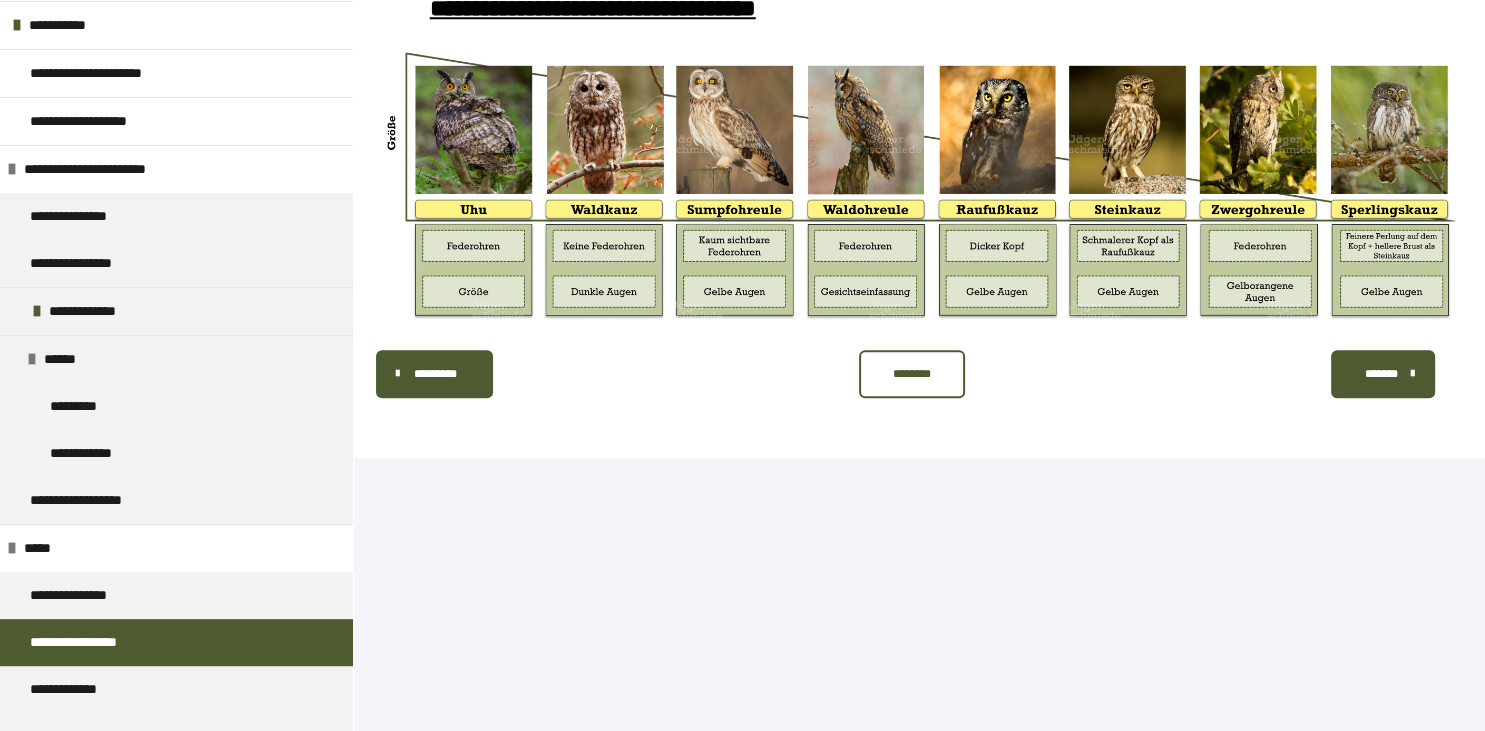 scroll, scrollTop: 9277, scrollLeft: 0, axis: vertical 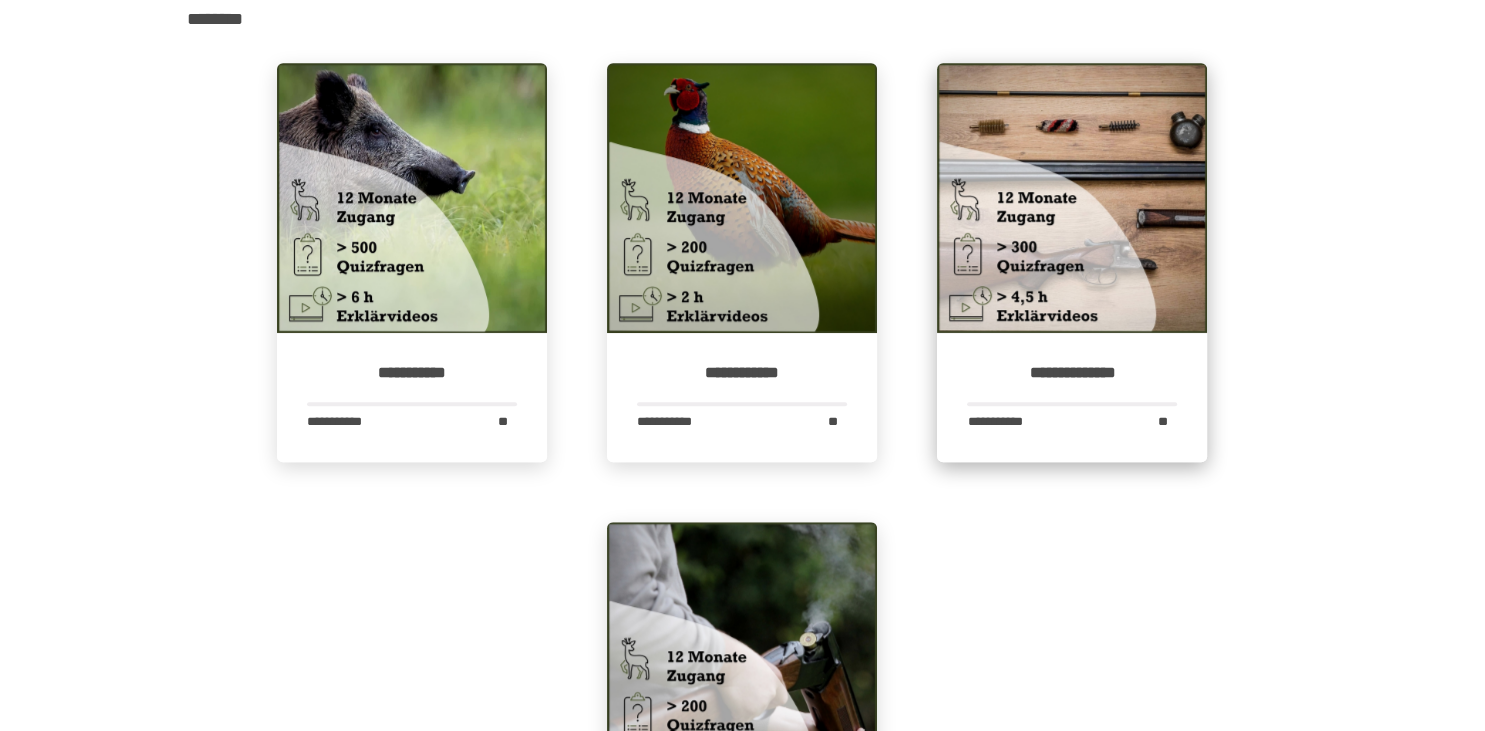 click at bounding box center [1072, 198] 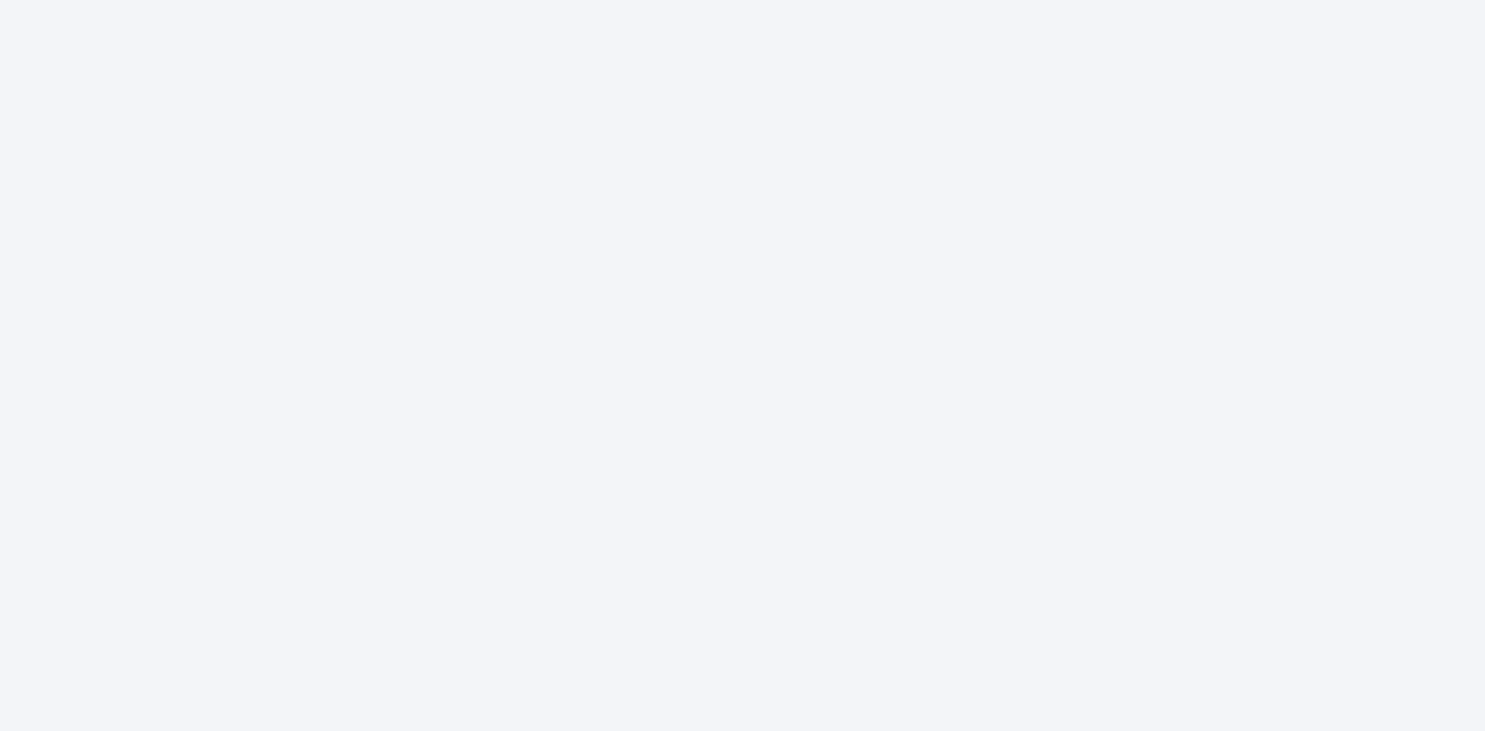 scroll, scrollTop: 0, scrollLeft: 0, axis: both 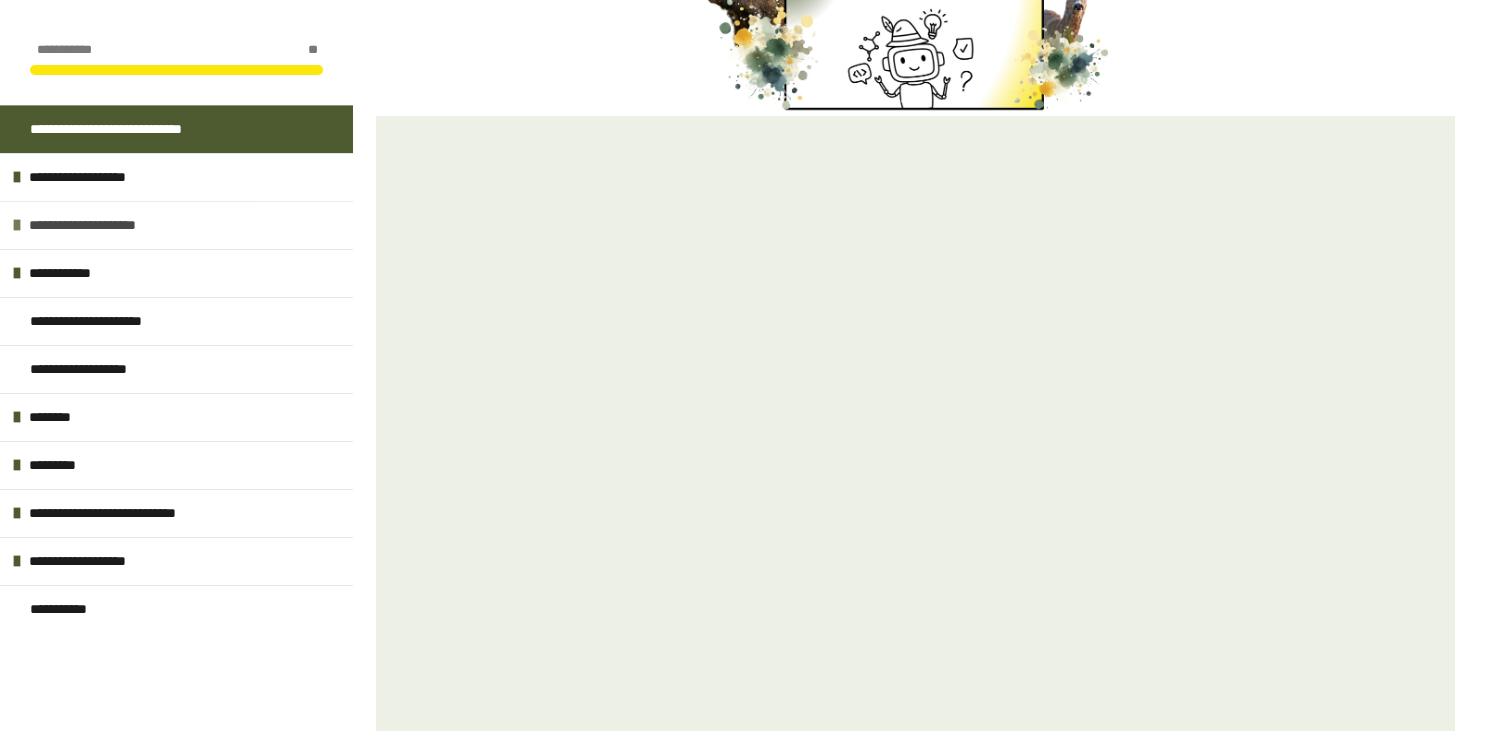 click at bounding box center [17, 225] 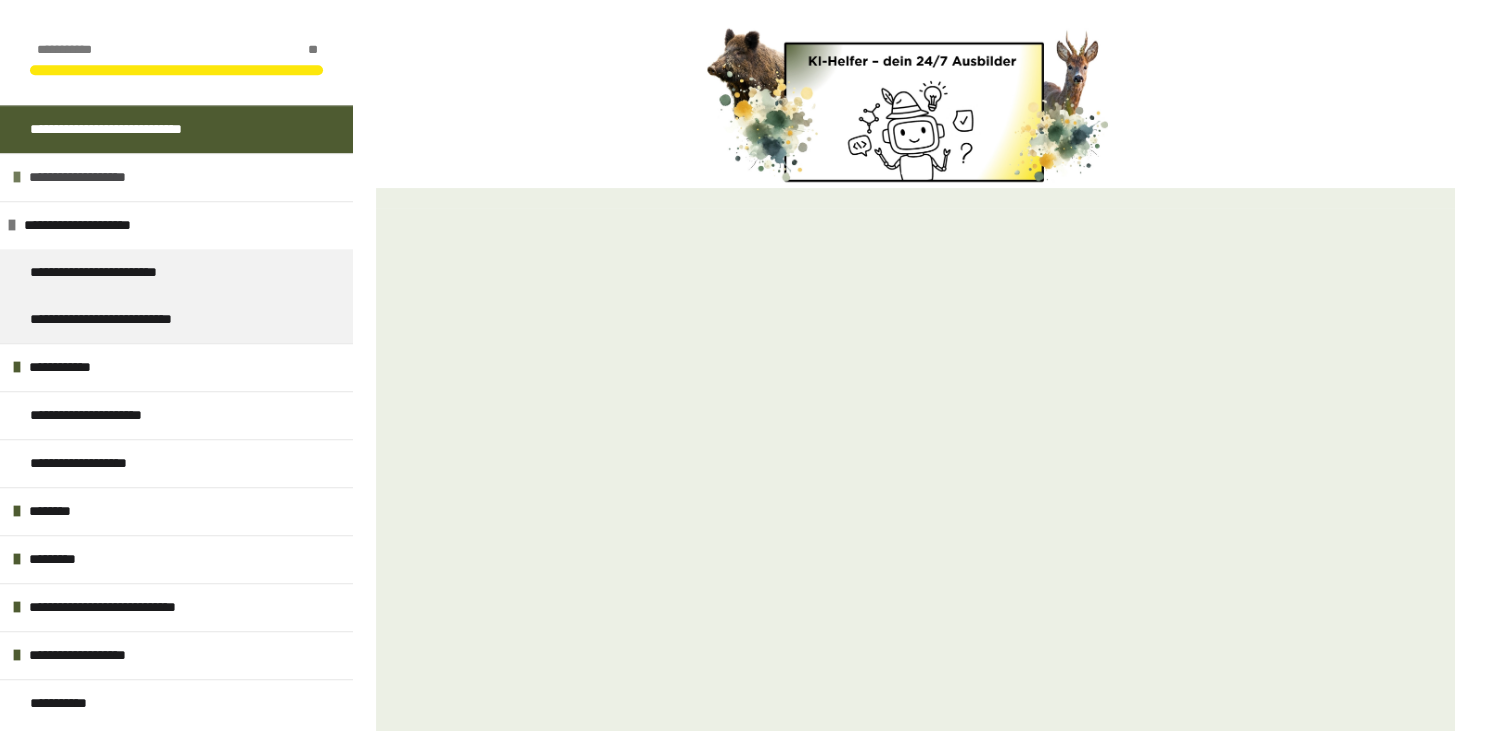 scroll, scrollTop: 422, scrollLeft: 0, axis: vertical 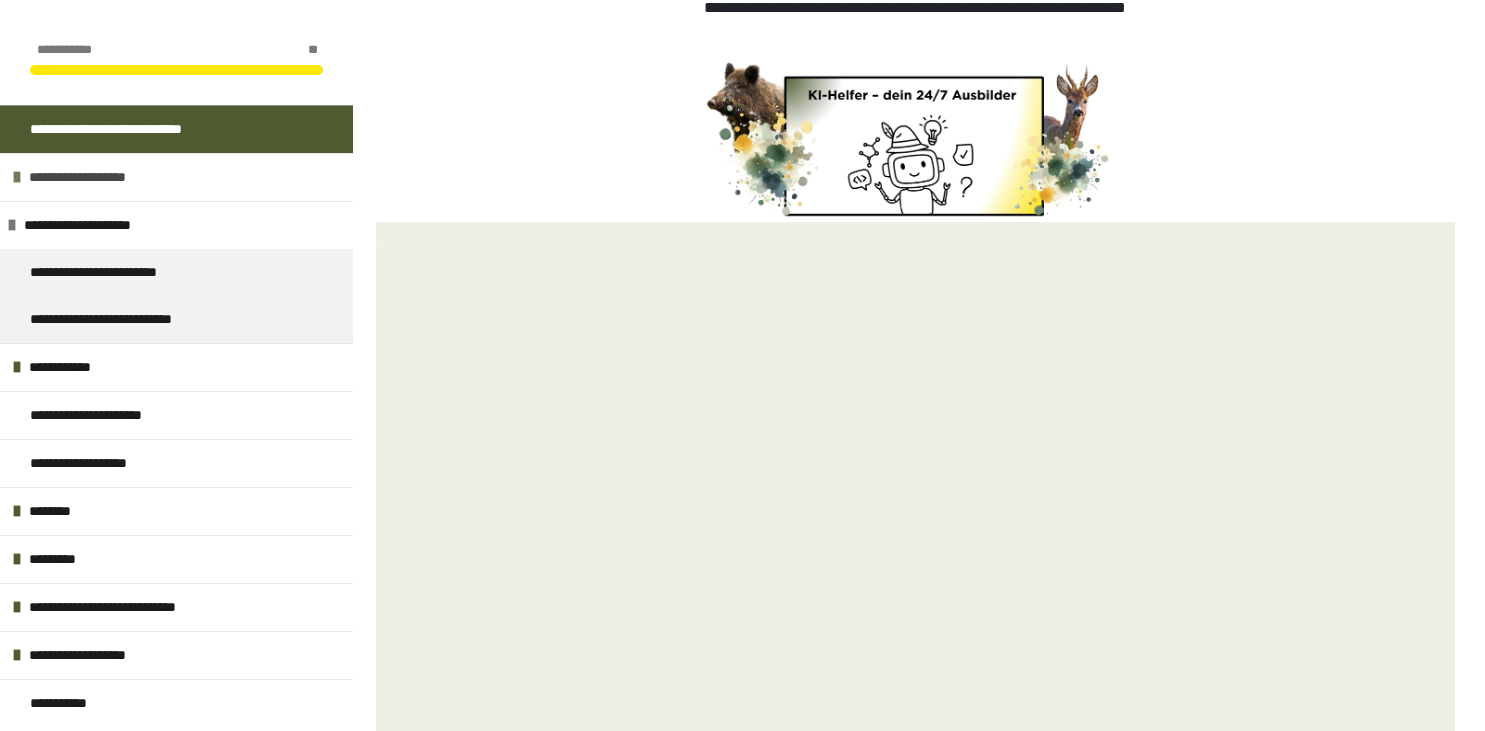 click on "**********" at bounding box center (176, 177) 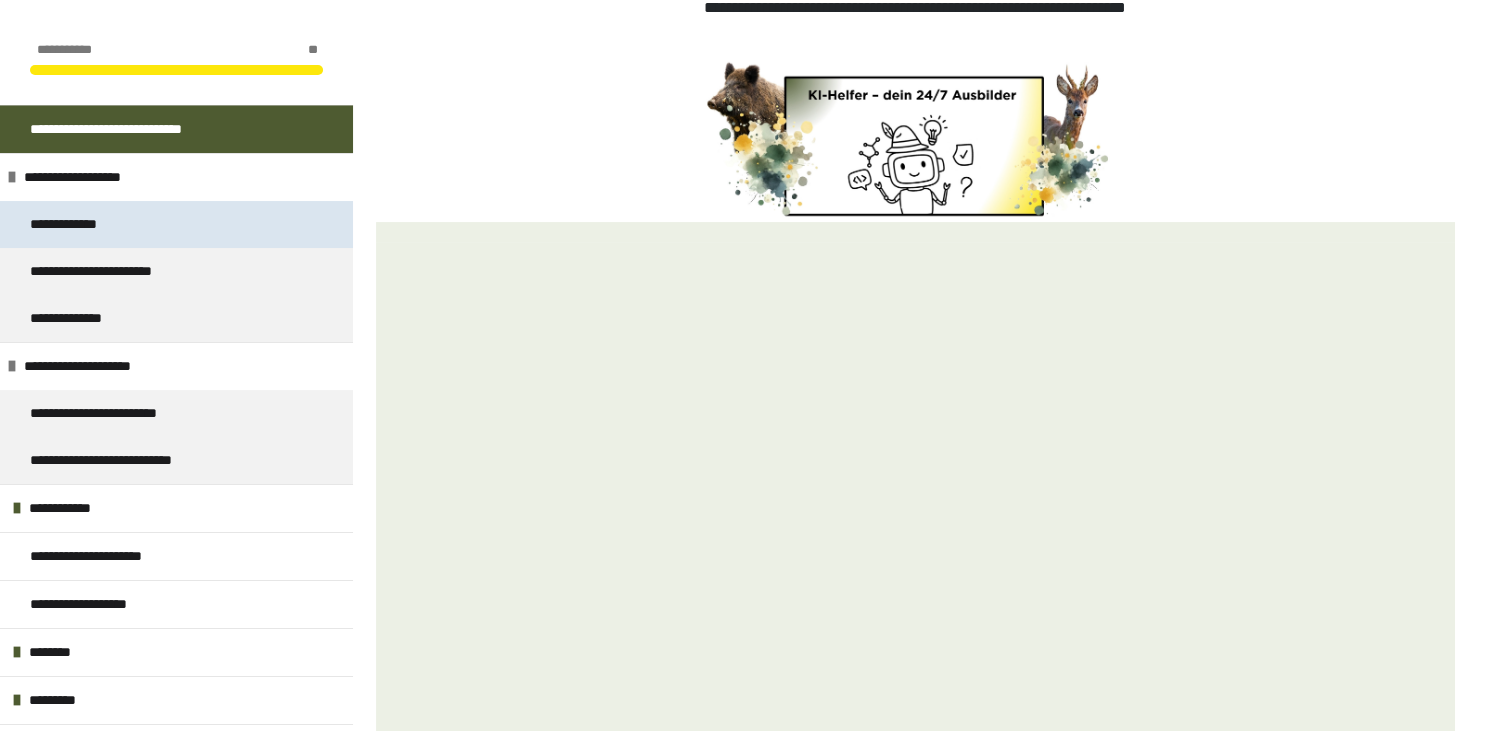click on "**********" at bounding box center [81, 224] 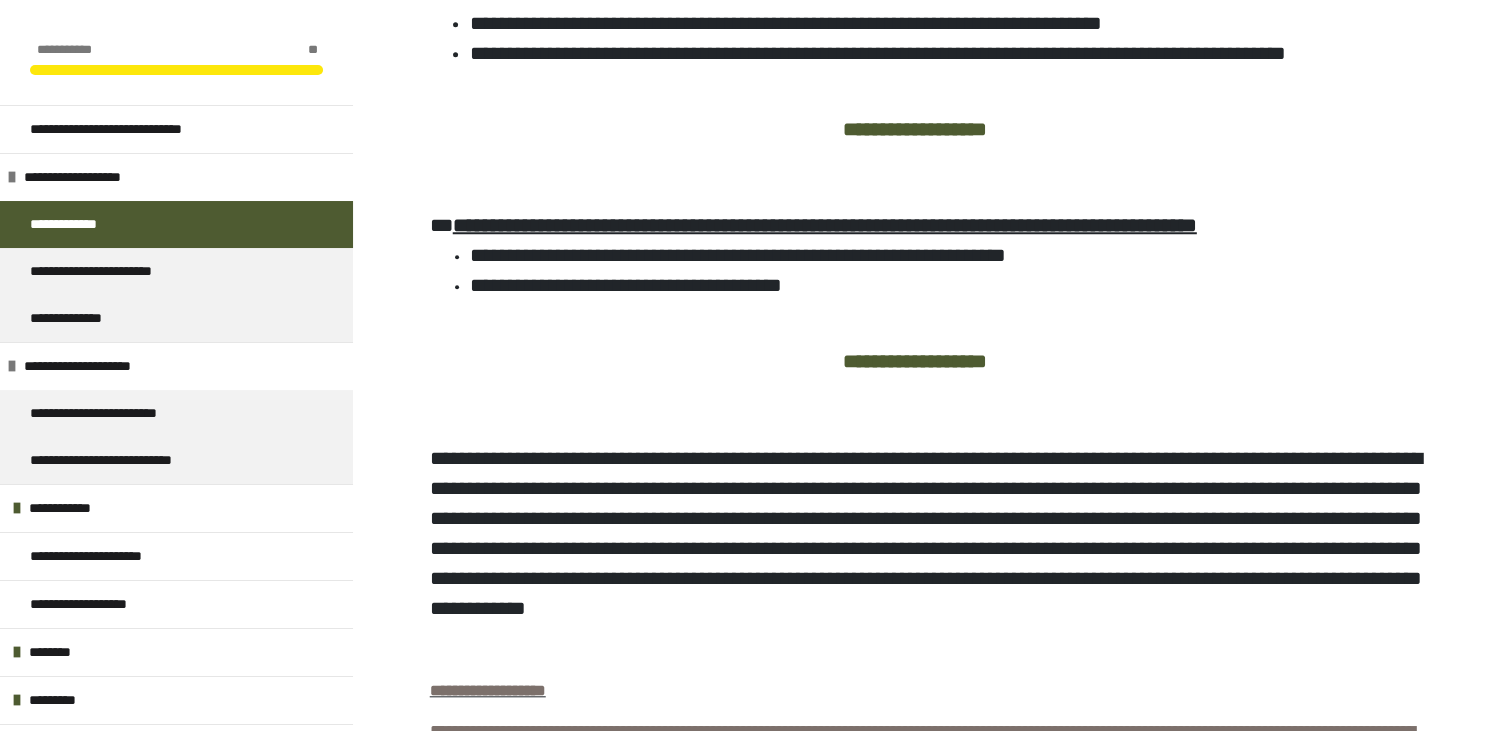 scroll, scrollTop: 1857, scrollLeft: 0, axis: vertical 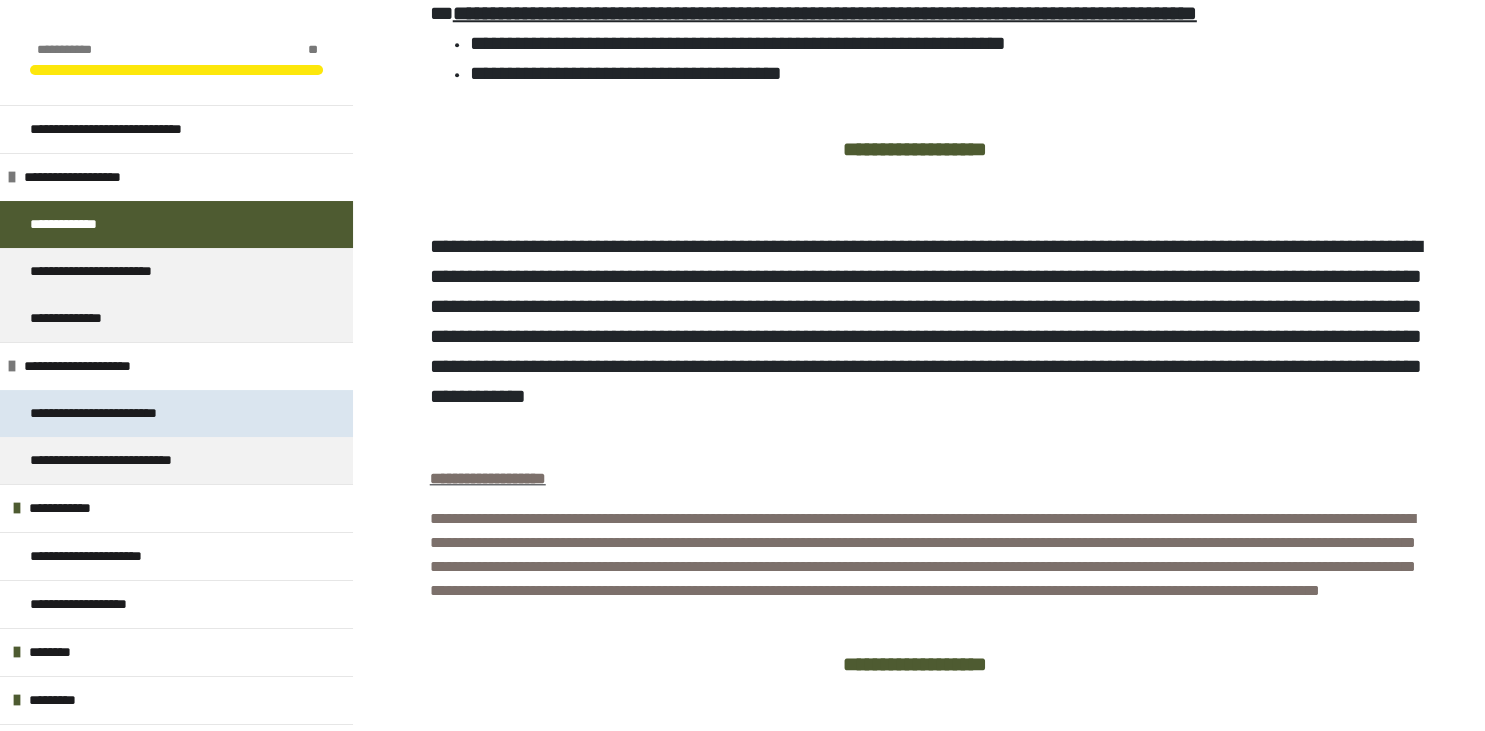 click on "**********" at bounding box center [119, 413] 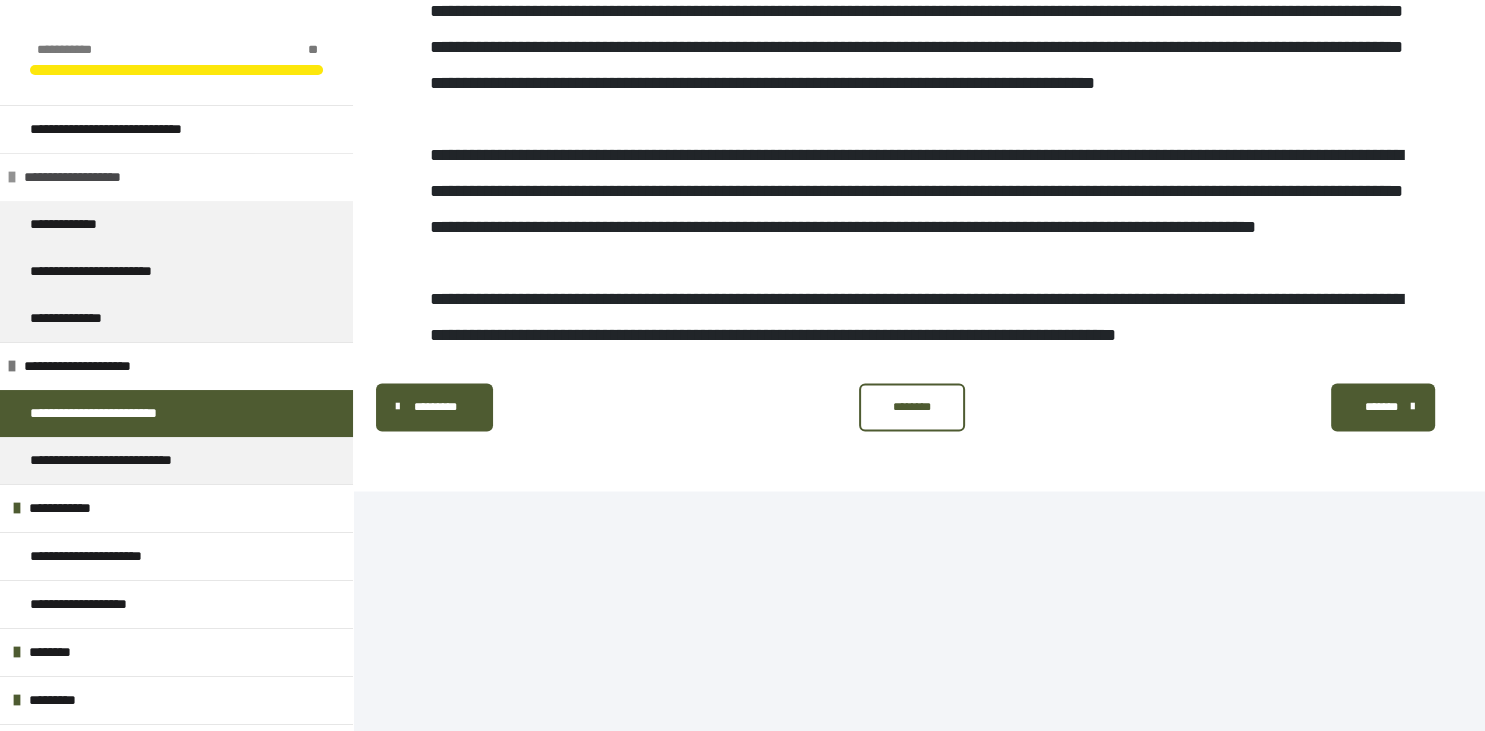 scroll, scrollTop: 3132, scrollLeft: 0, axis: vertical 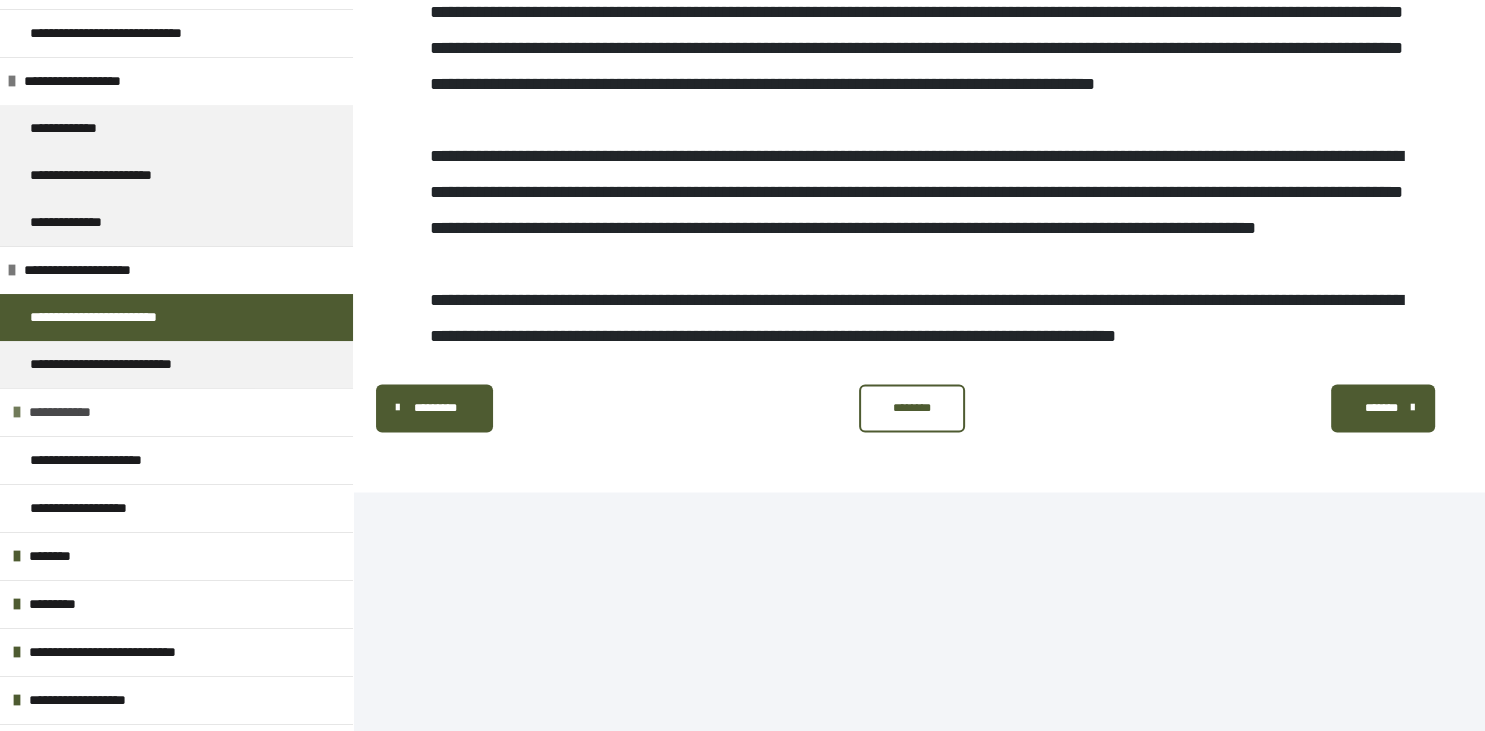 click at bounding box center (17, 412) 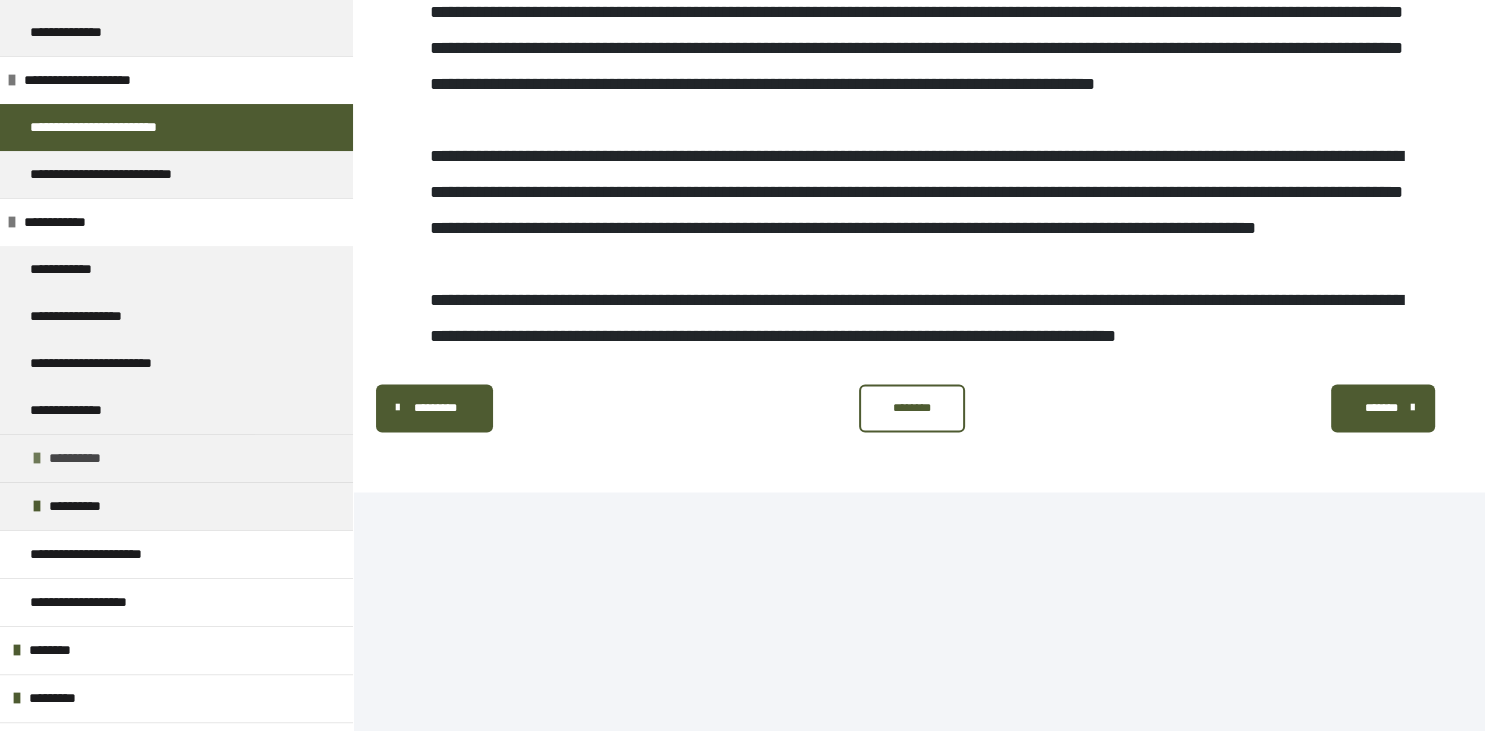 scroll, scrollTop: 288, scrollLeft: 0, axis: vertical 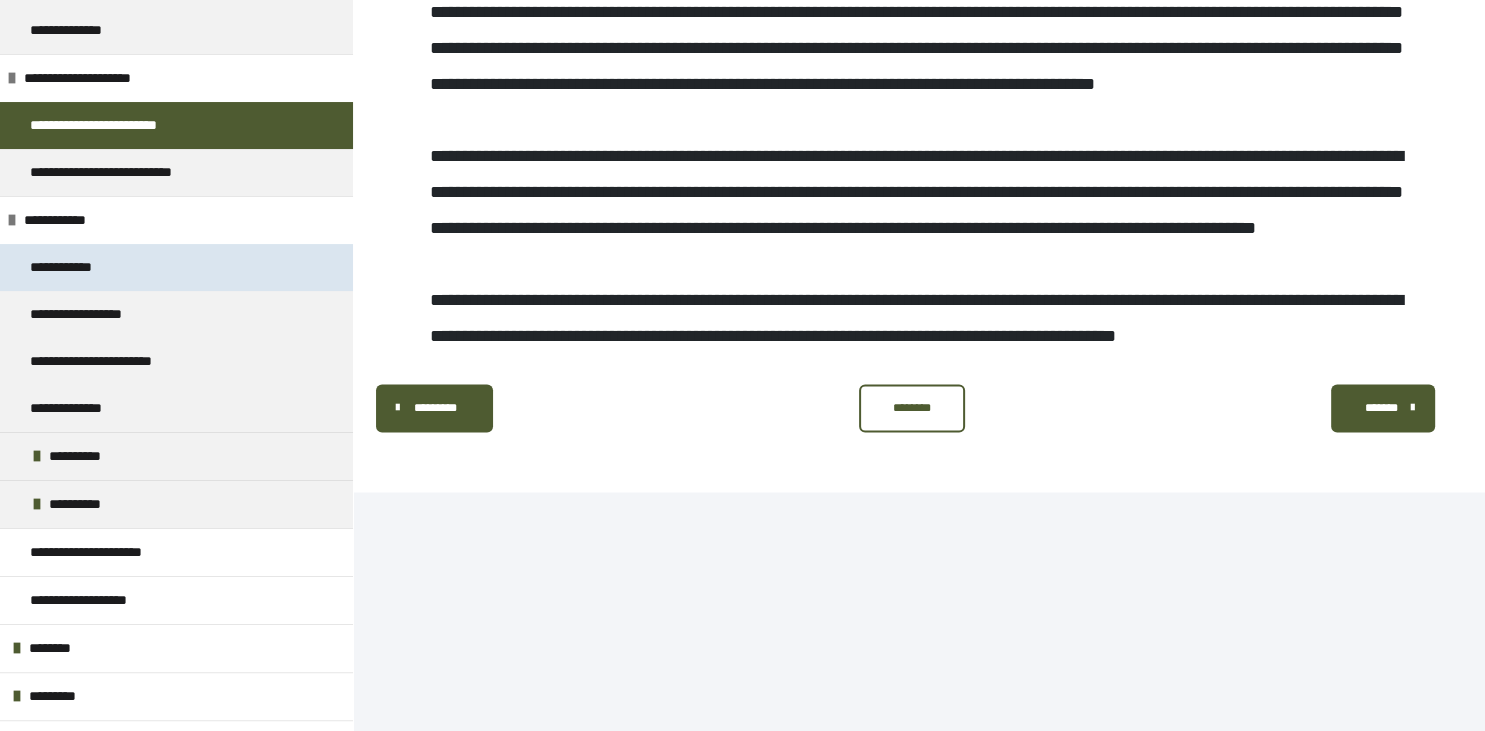 click on "**********" at bounding box center [78, 267] 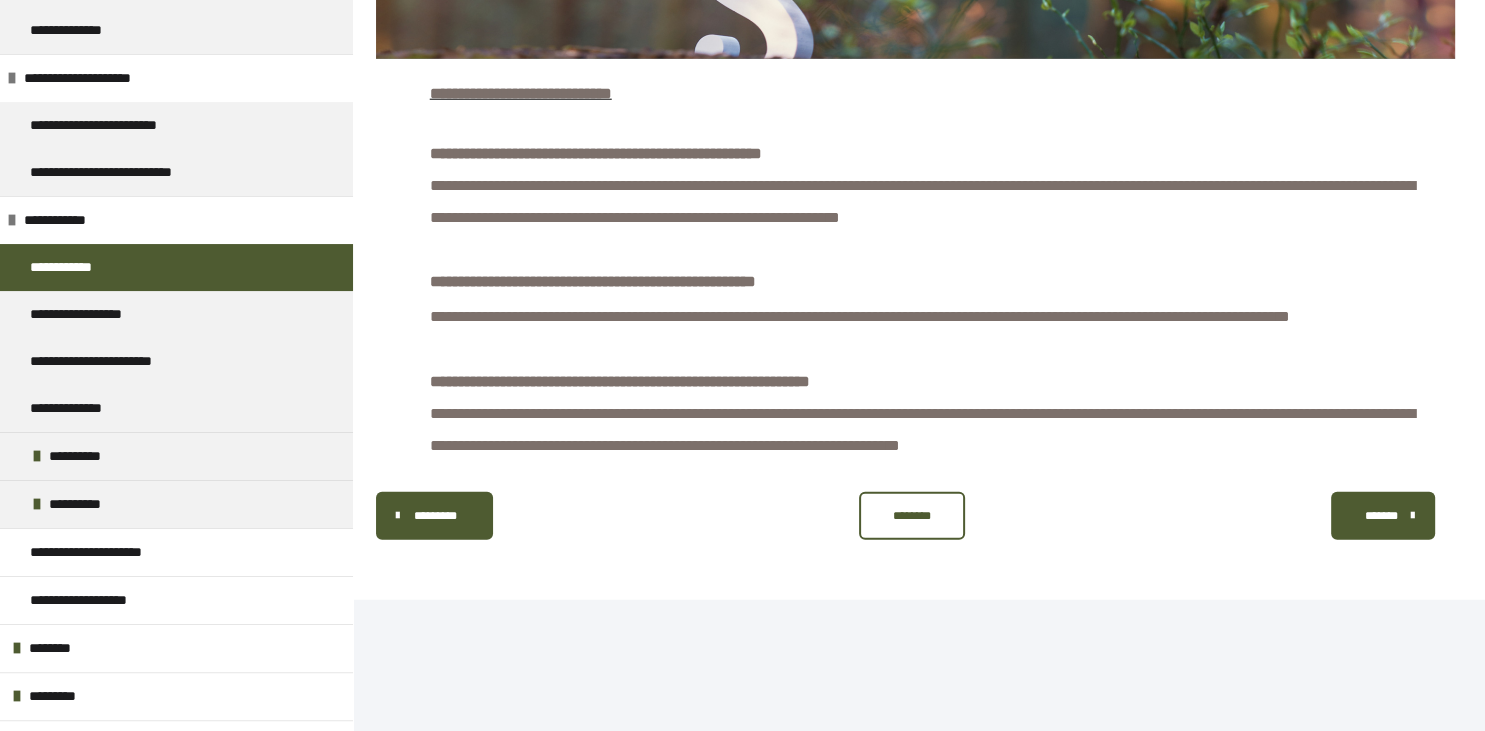 scroll, scrollTop: 5342, scrollLeft: 0, axis: vertical 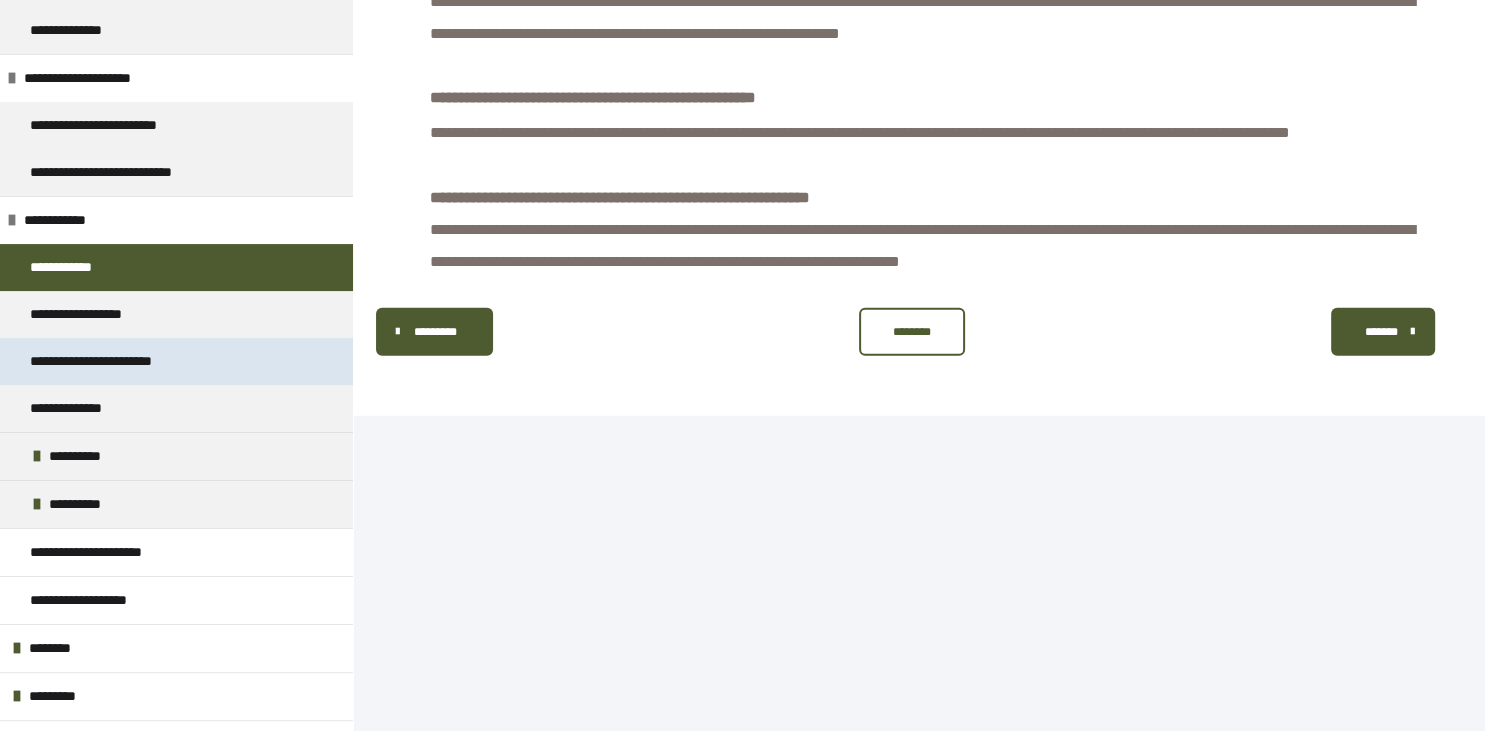 click on "**********" at bounding box center [118, 361] 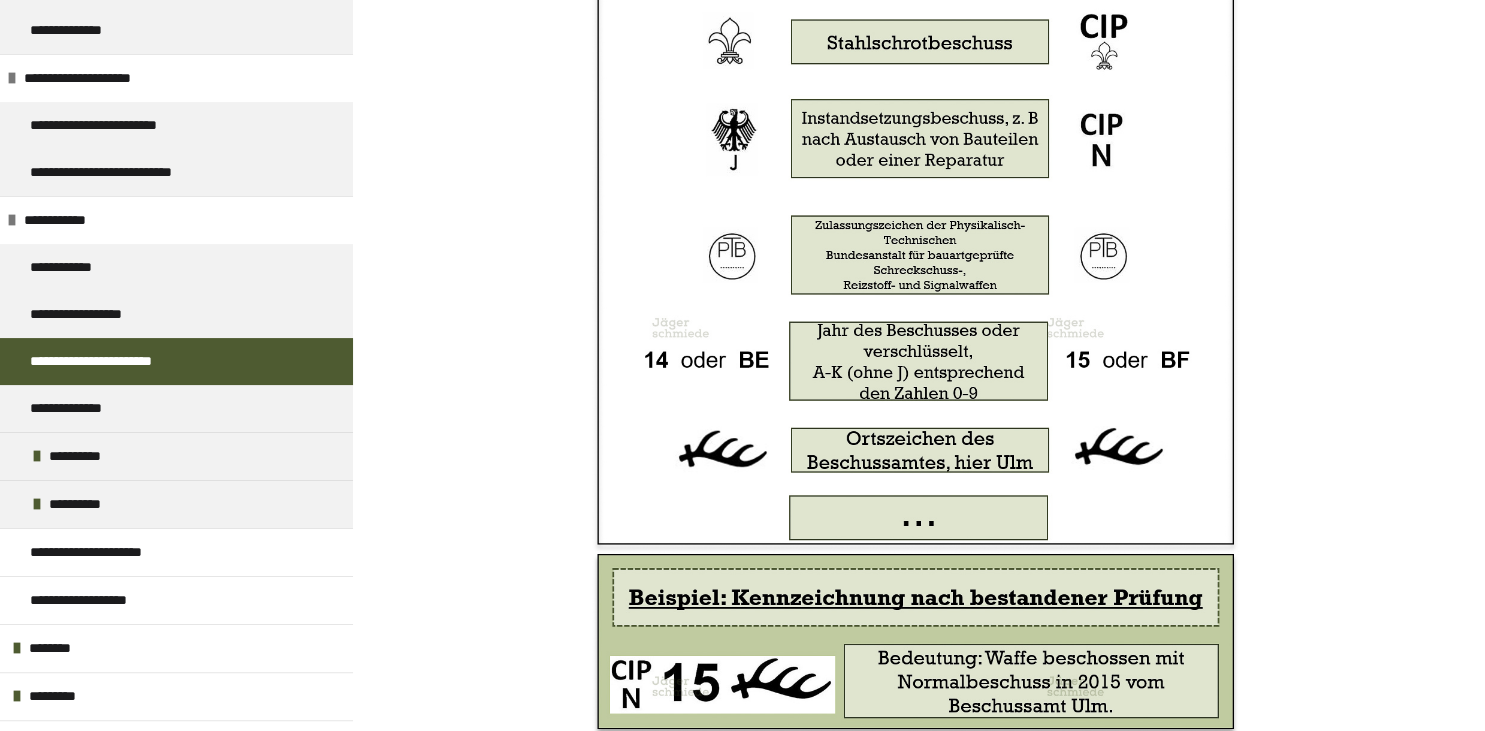 scroll, scrollTop: 3336, scrollLeft: 0, axis: vertical 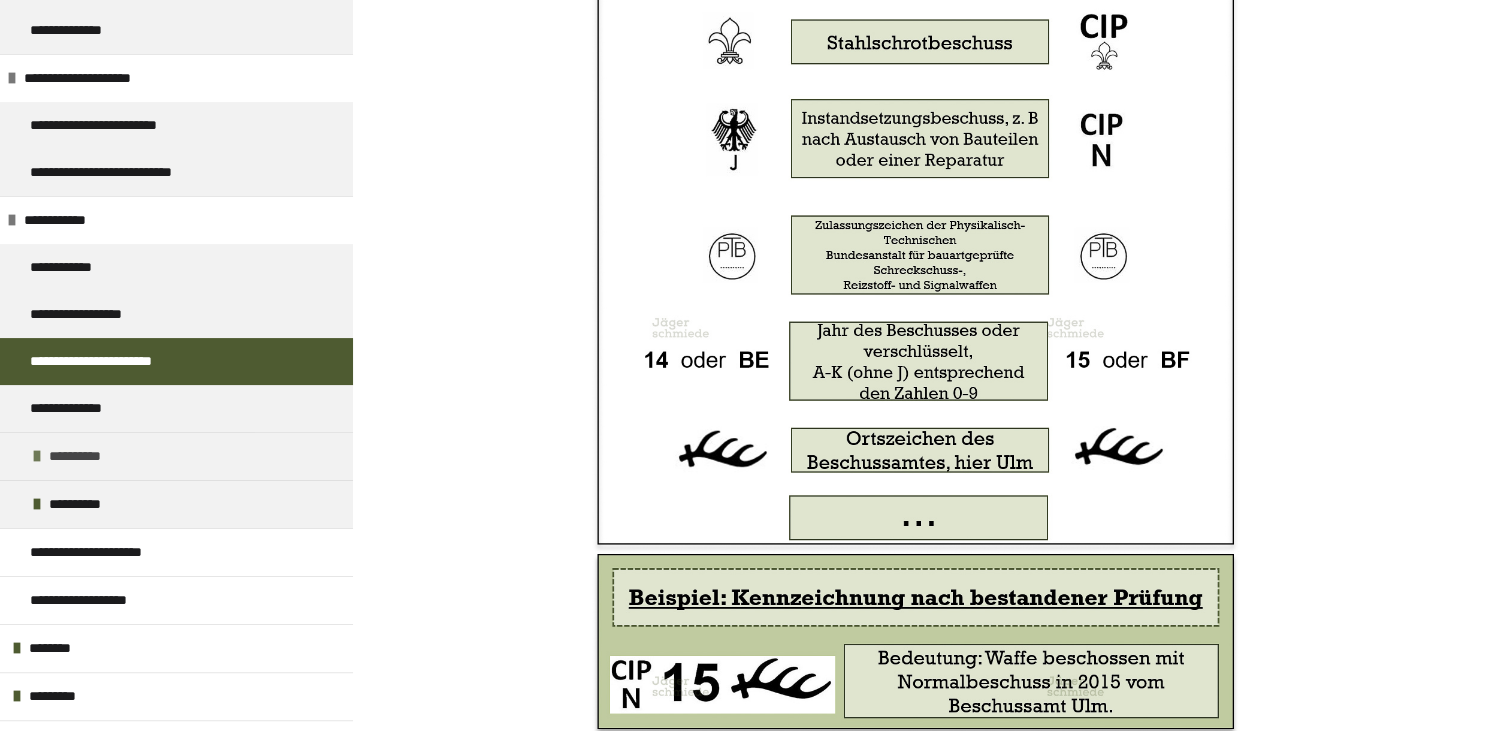 click at bounding box center [37, 456] 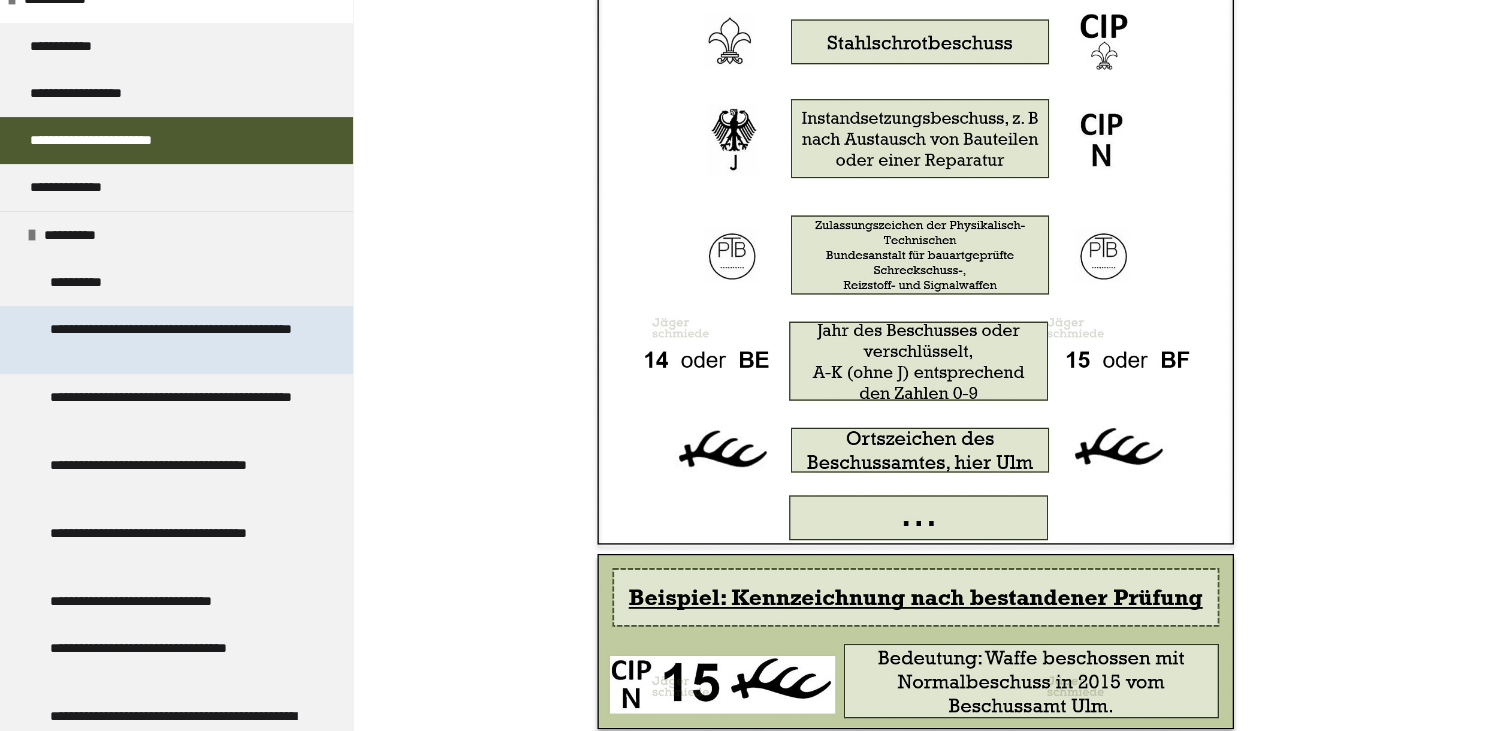 scroll, scrollTop: 454, scrollLeft: 0, axis: vertical 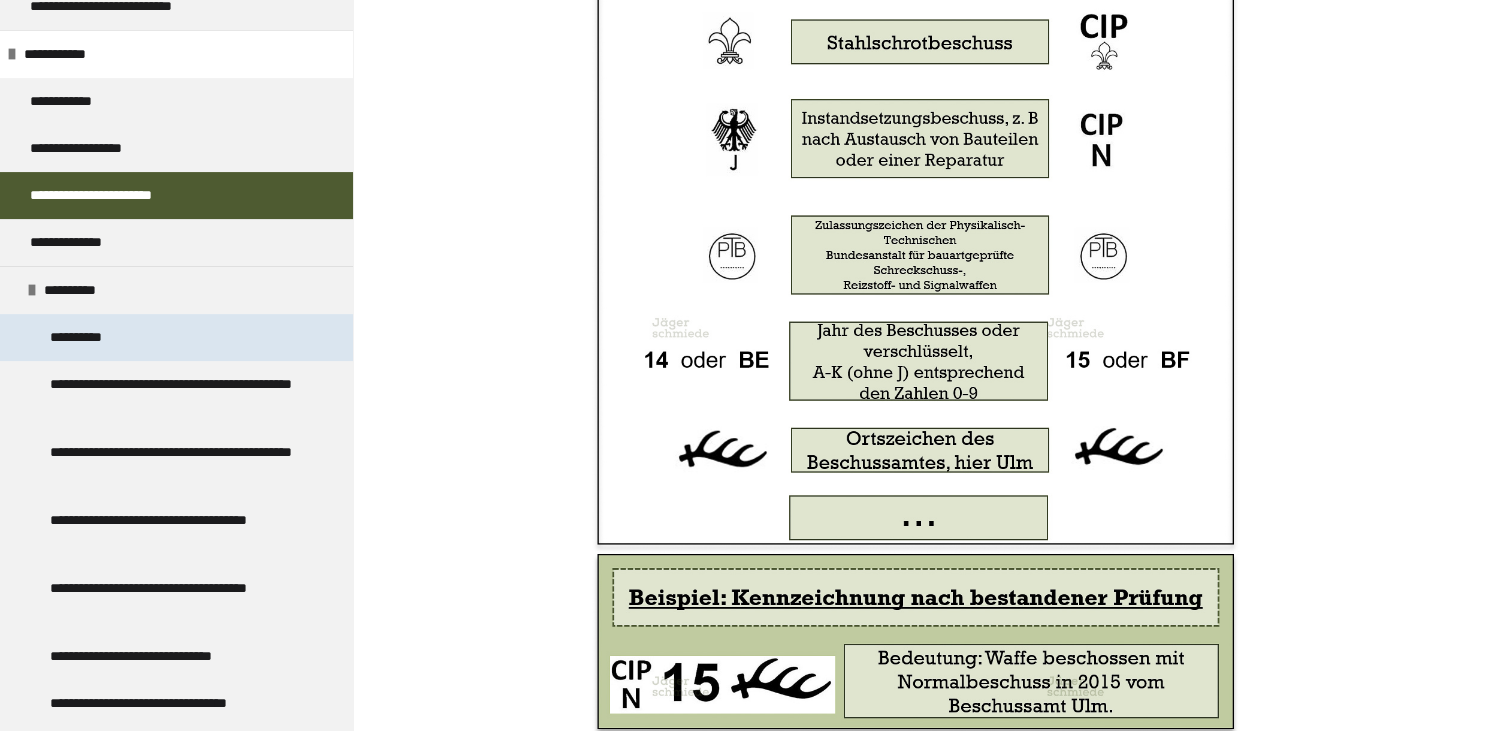 click on "**********" at bounding box center (90, 337) 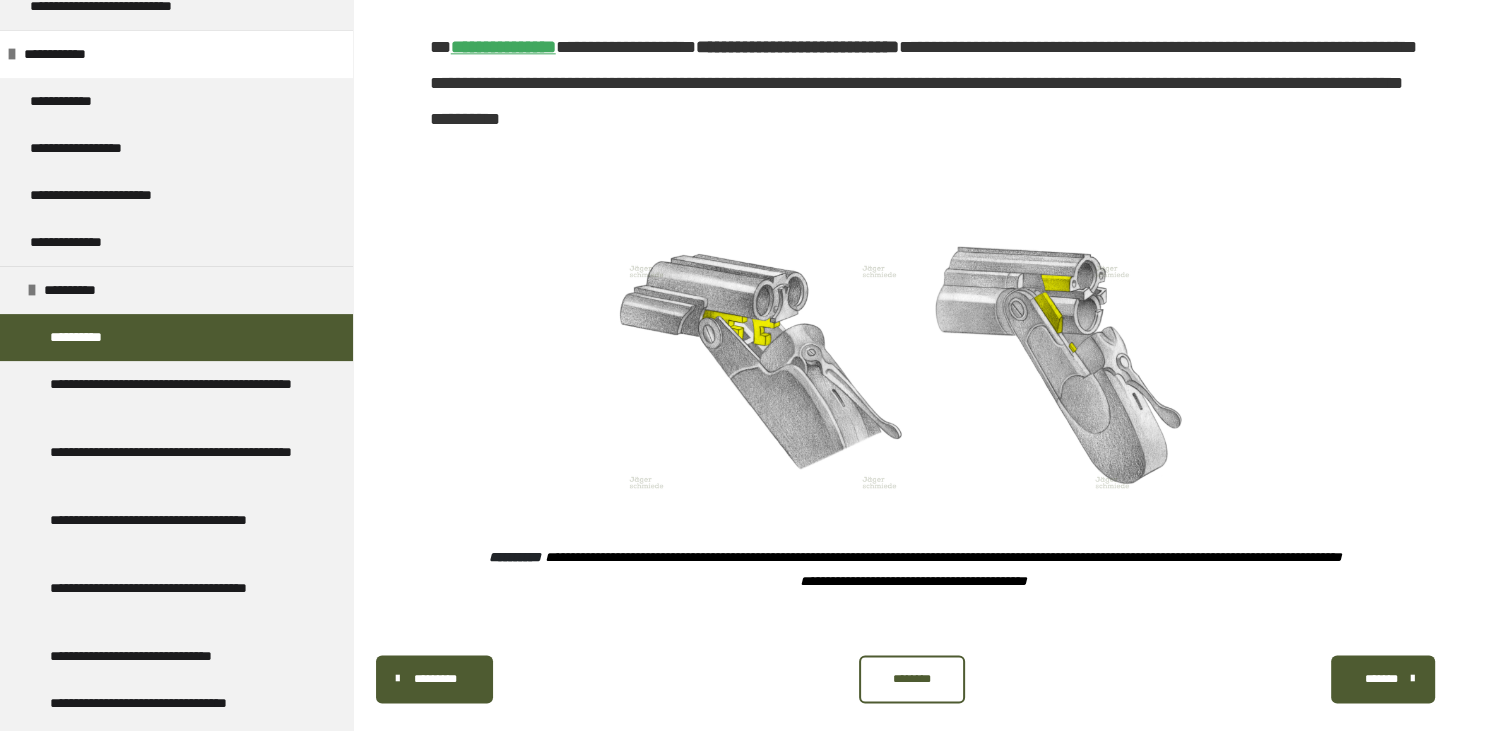 scroll, scrollTop: 2641, scrollLeft: 0, axis: vertical 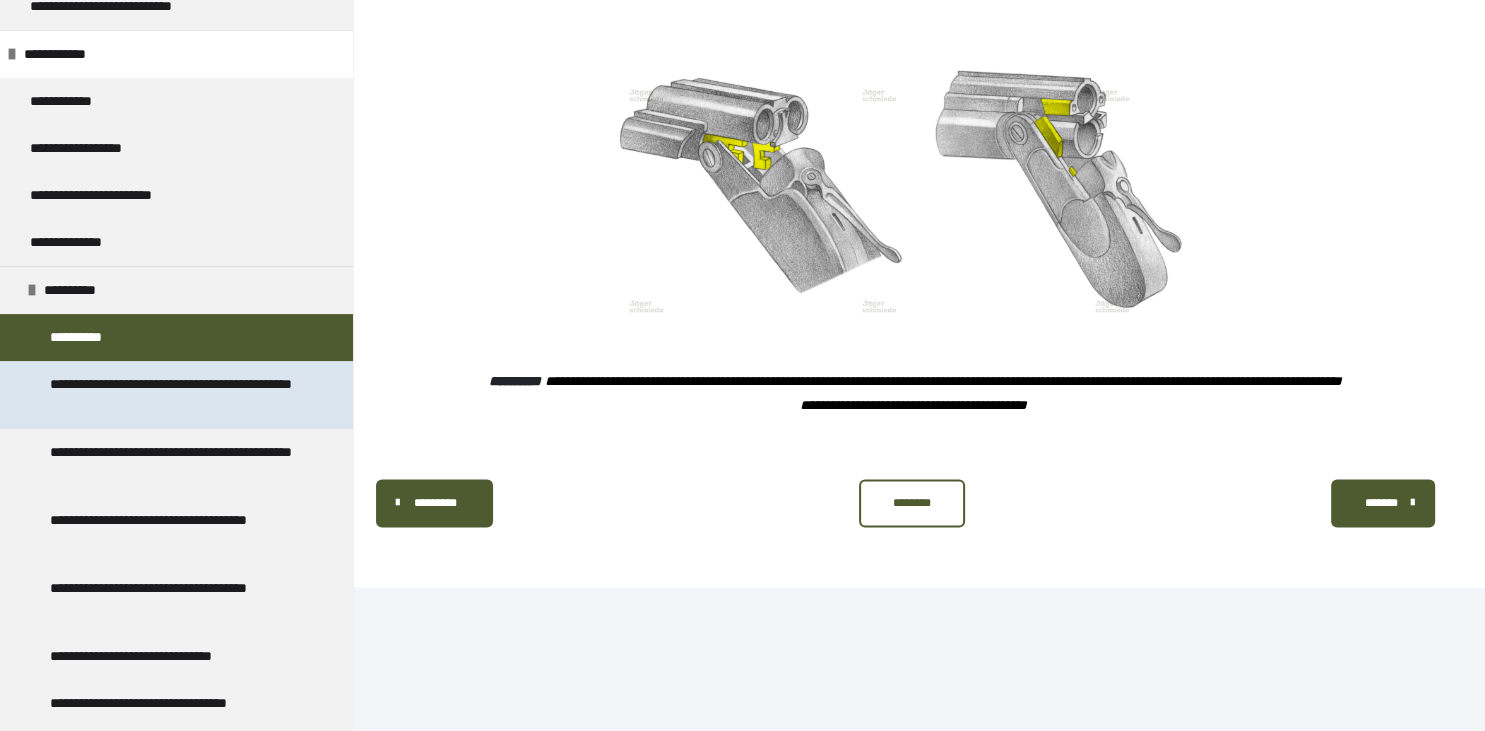 click on "**********" at bounding box center [178, 395] 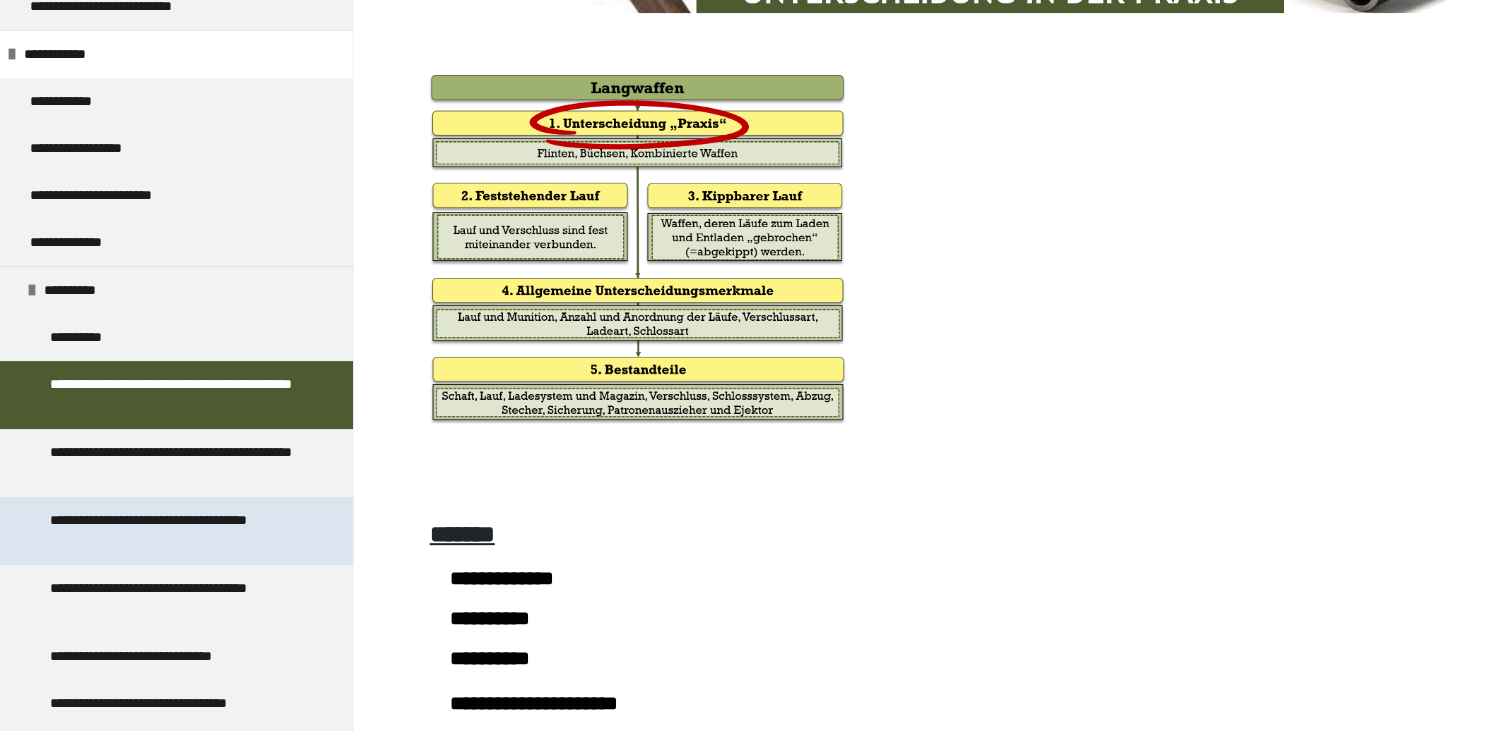 scroll, scrollTop: 590, scrollLeft: 0, axis: vertical 